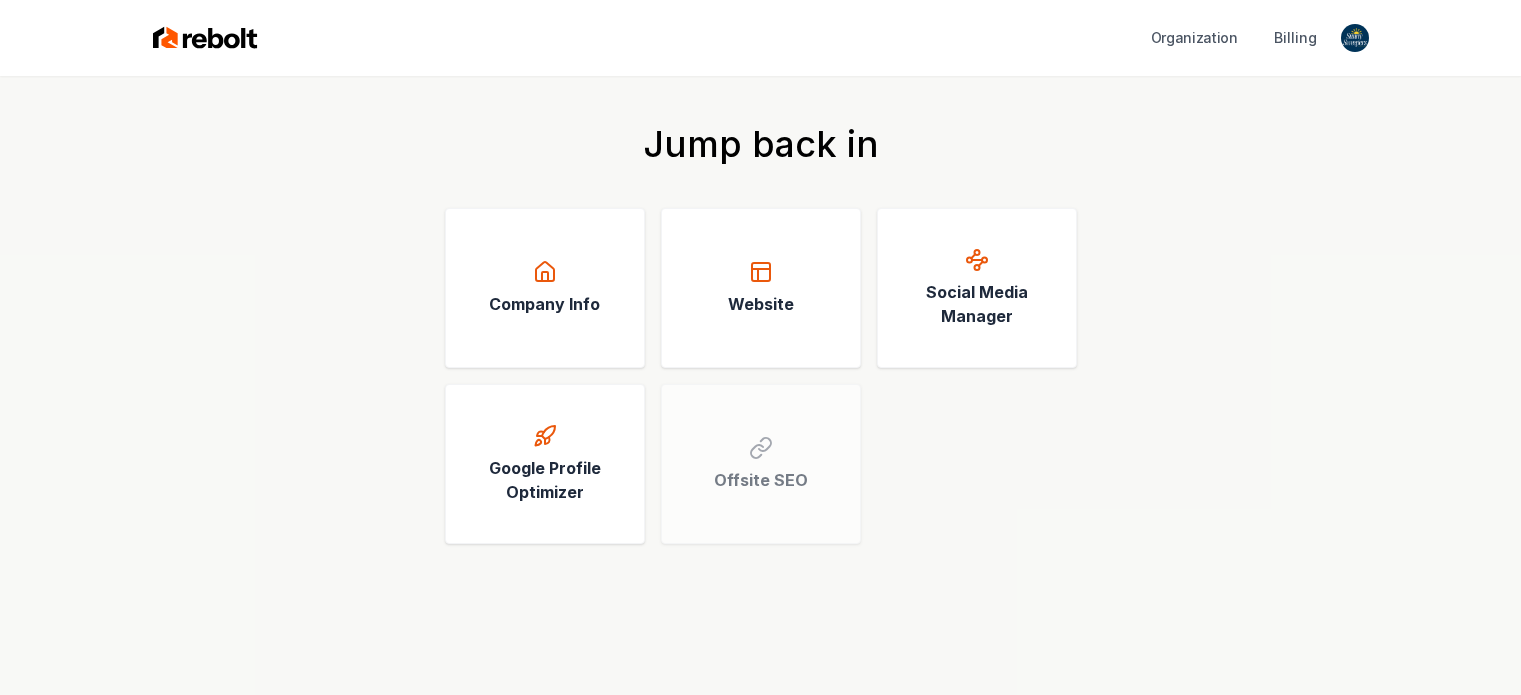 scroll, scrollTop: 0, scrollLeft: 0, axis: both 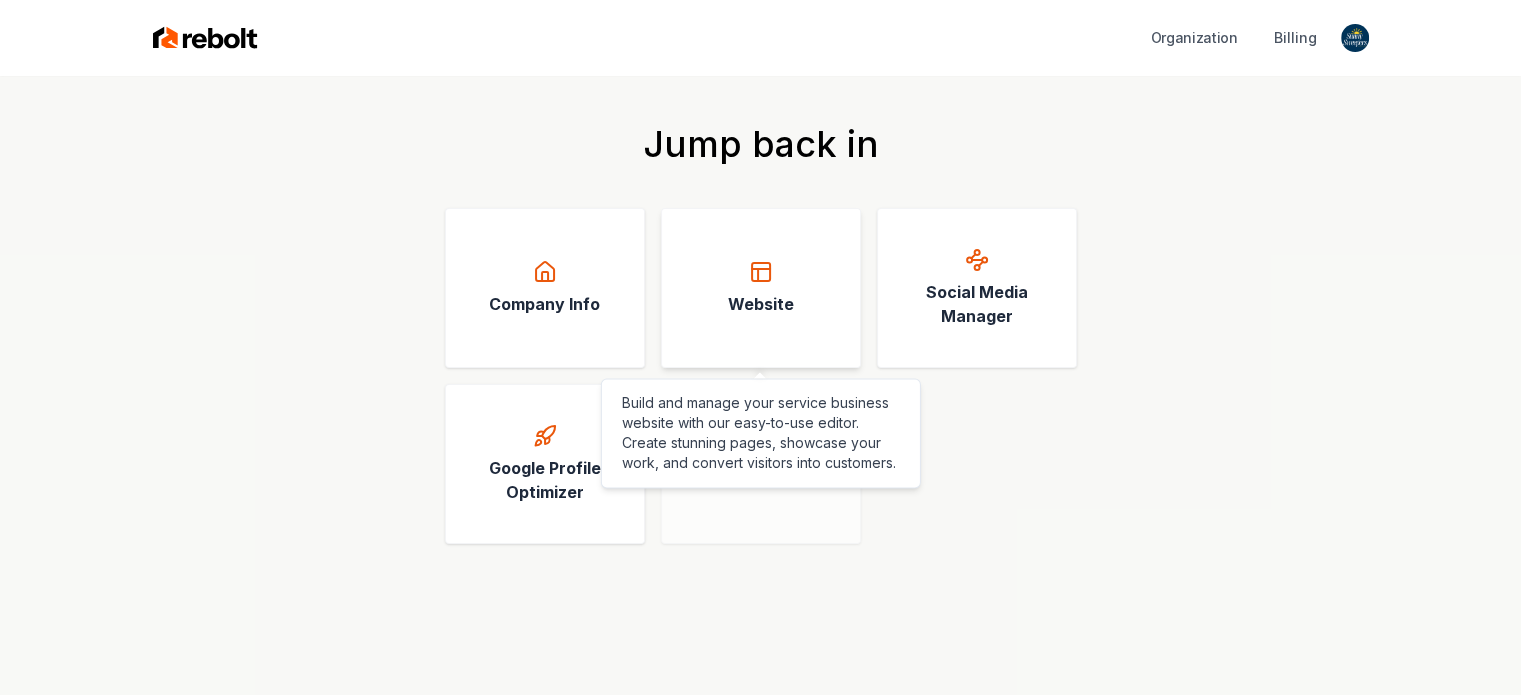 click on "Website" at bounding box center [761, 288] 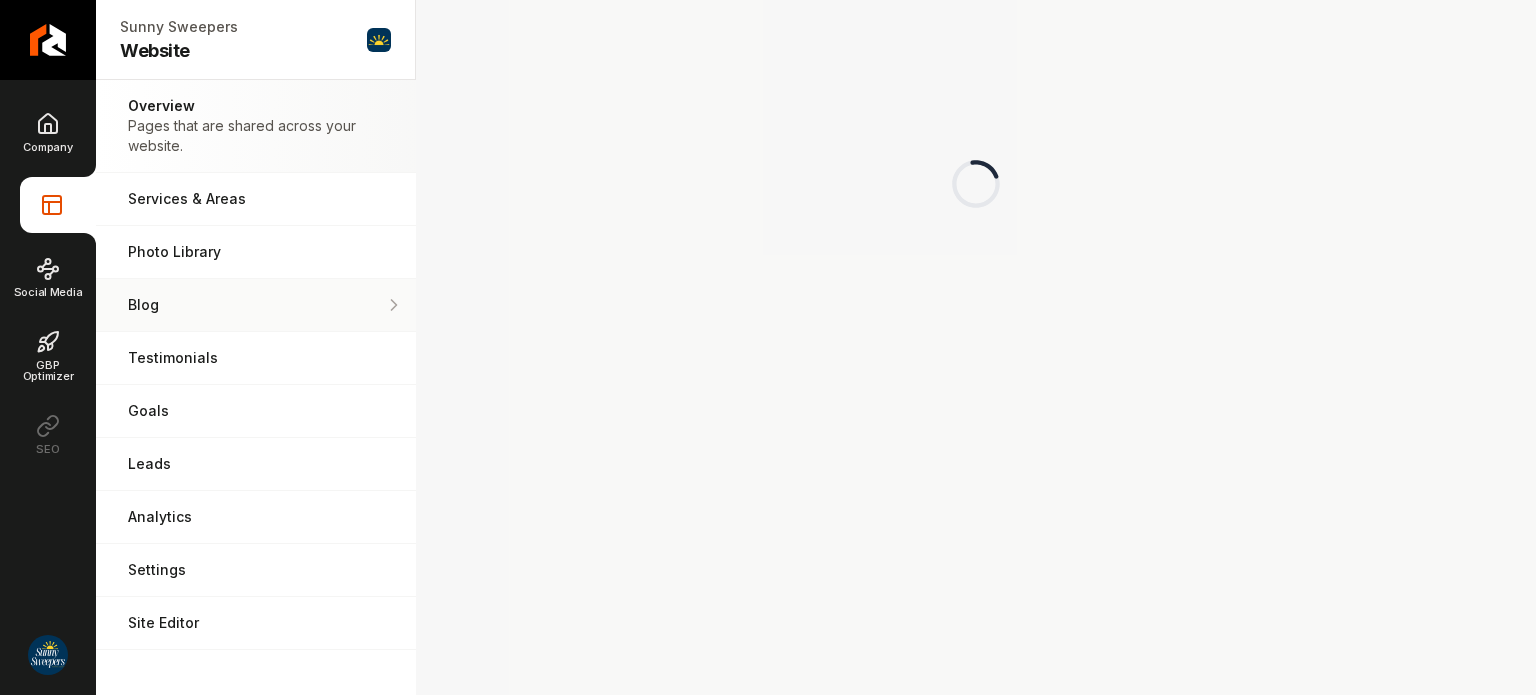 click on "Blog Demonstrate your work via blog posts & project pages." at bounding box center [256, 305] 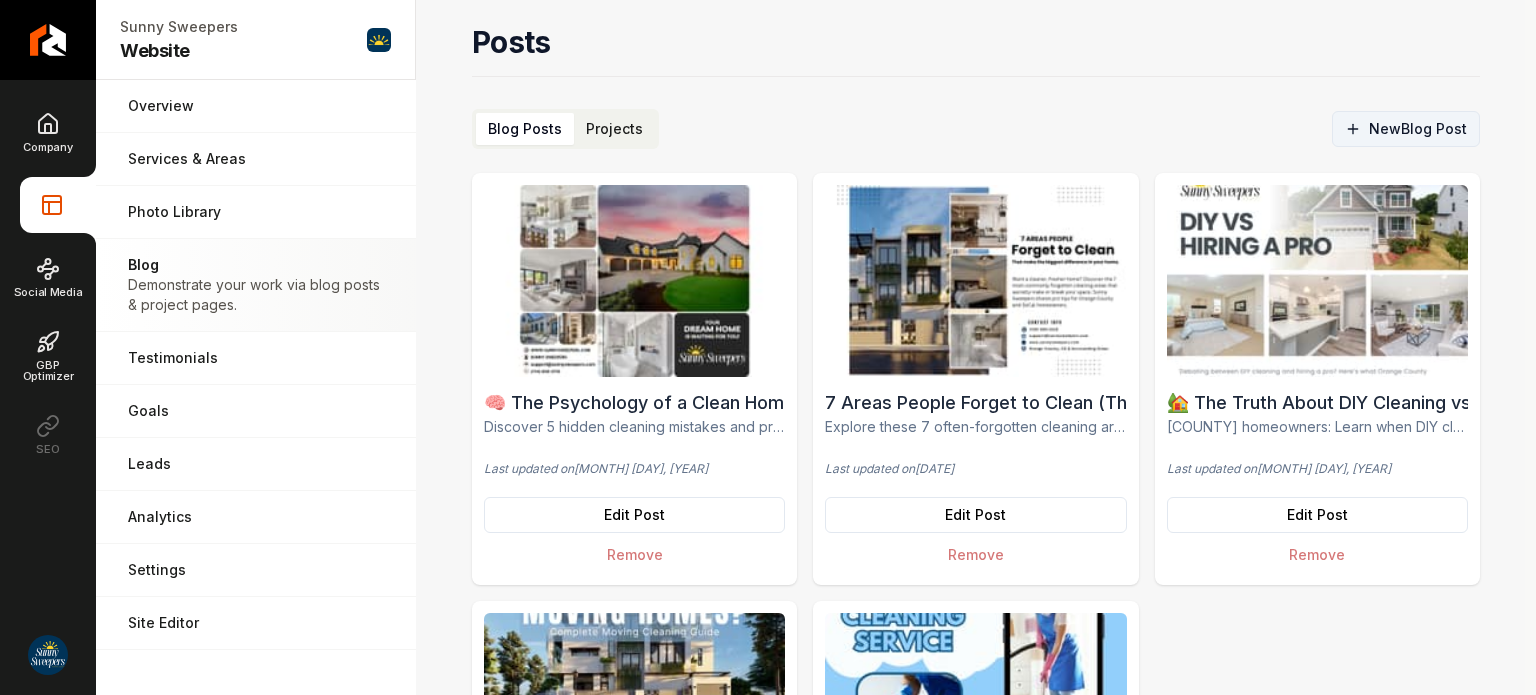 click on "New  Blog Post" at bounding box center [1406, 129] 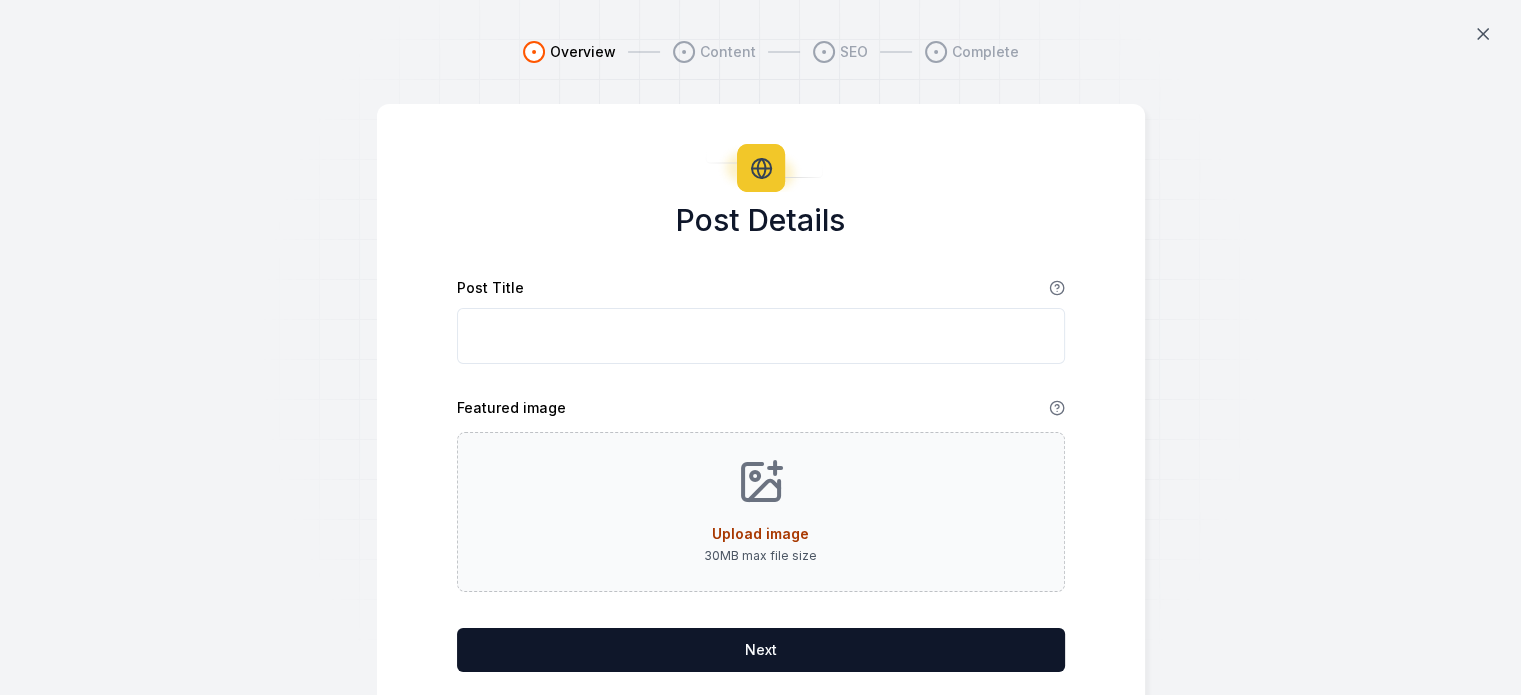 click on "Post Title" at bounding box center [761, 336] 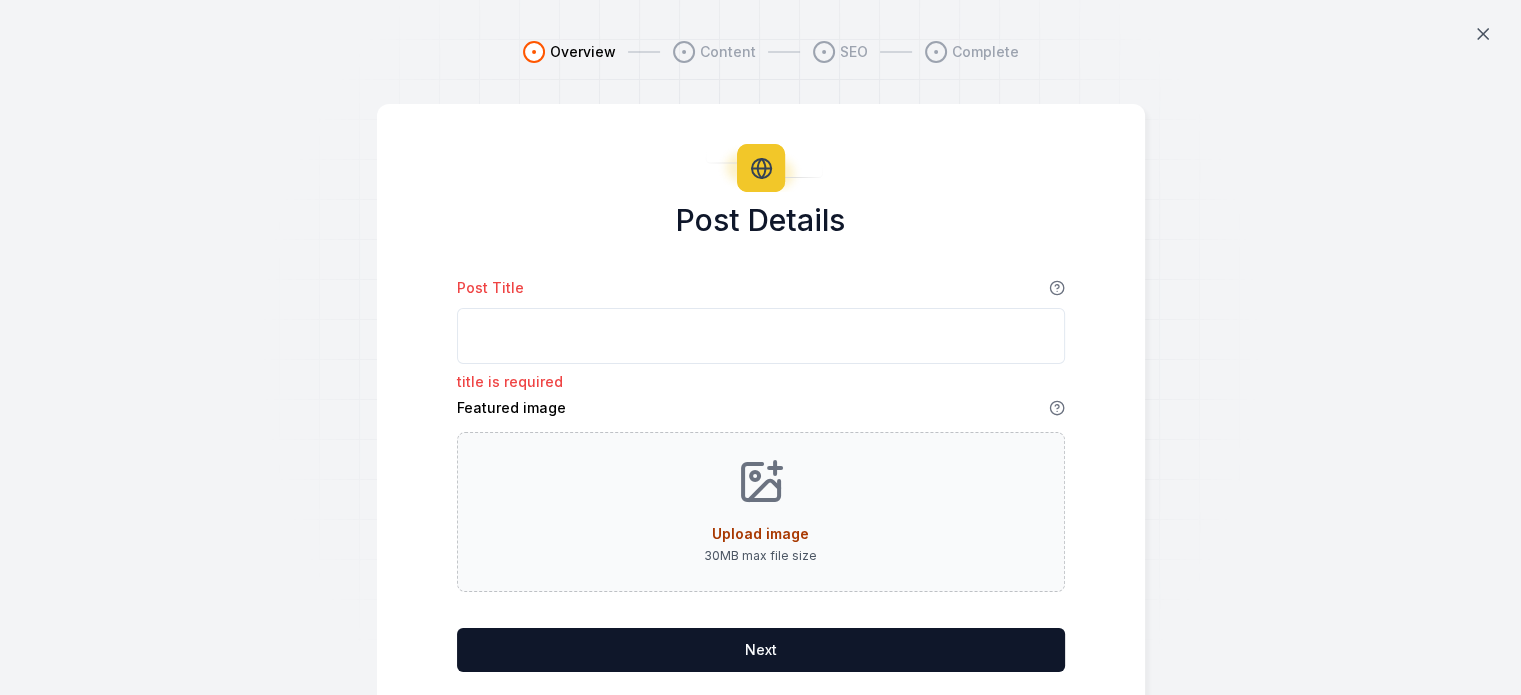 click on "Post Title" at bounding box center (761, 336) 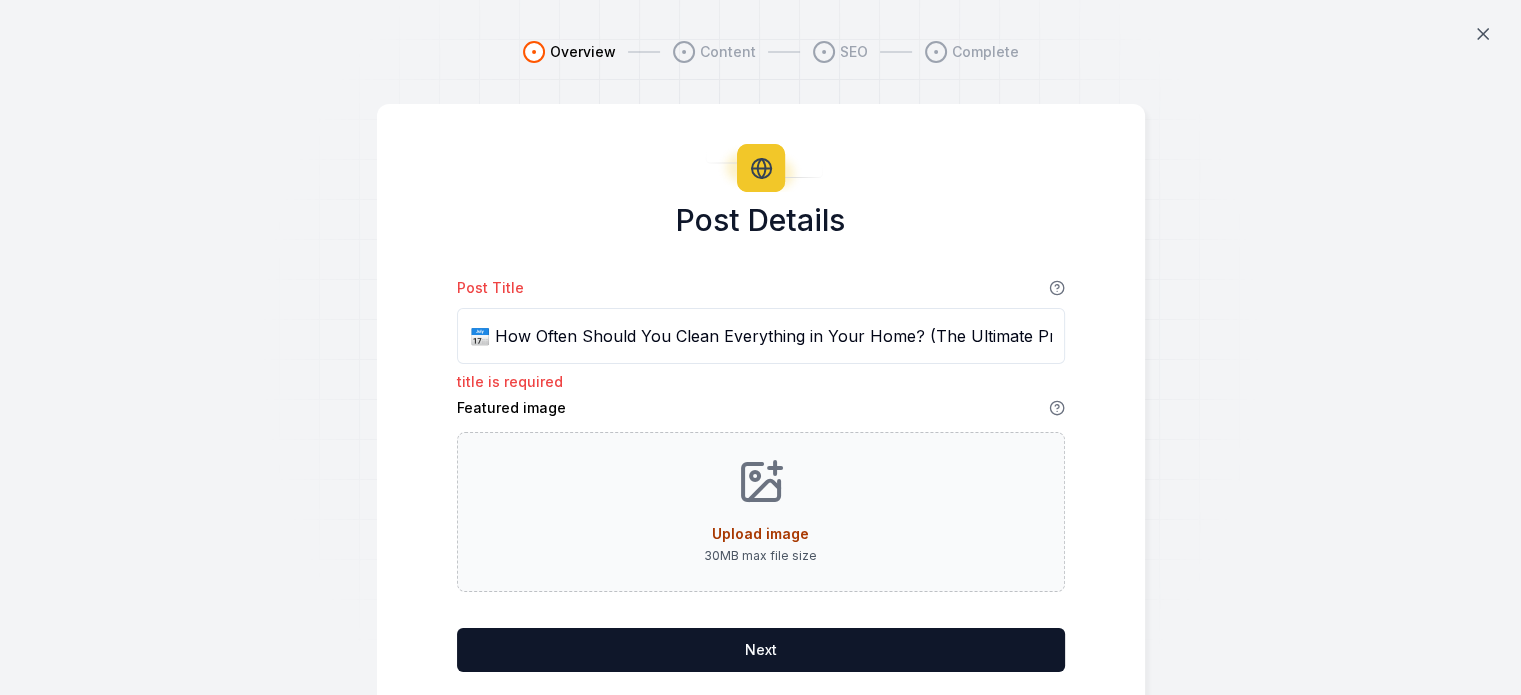 scroll, scrollTop: 0, scrollLeft: 153, axis: horizontal 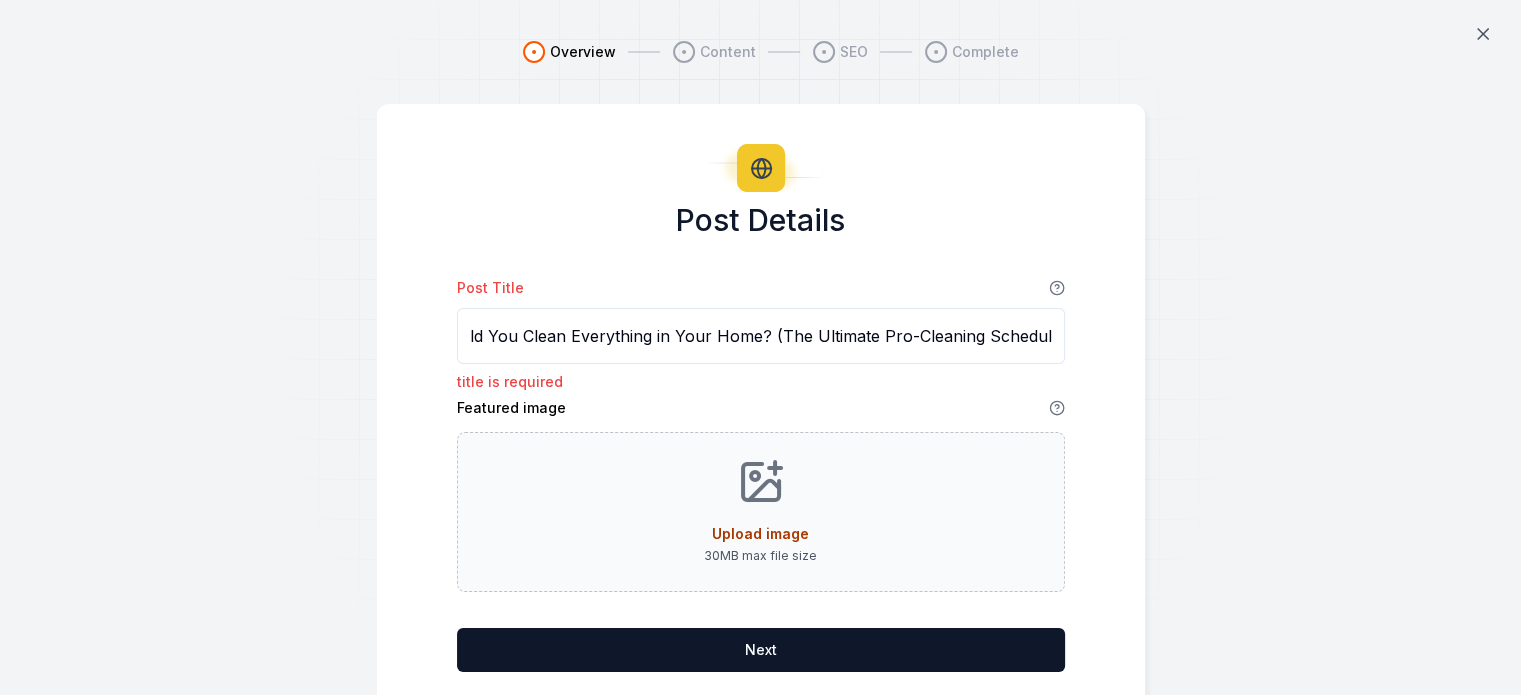 type on "📅 How Often Should You Clean Everything in Your Home? (The Ultimate Pro-Cleaning Schedule)" 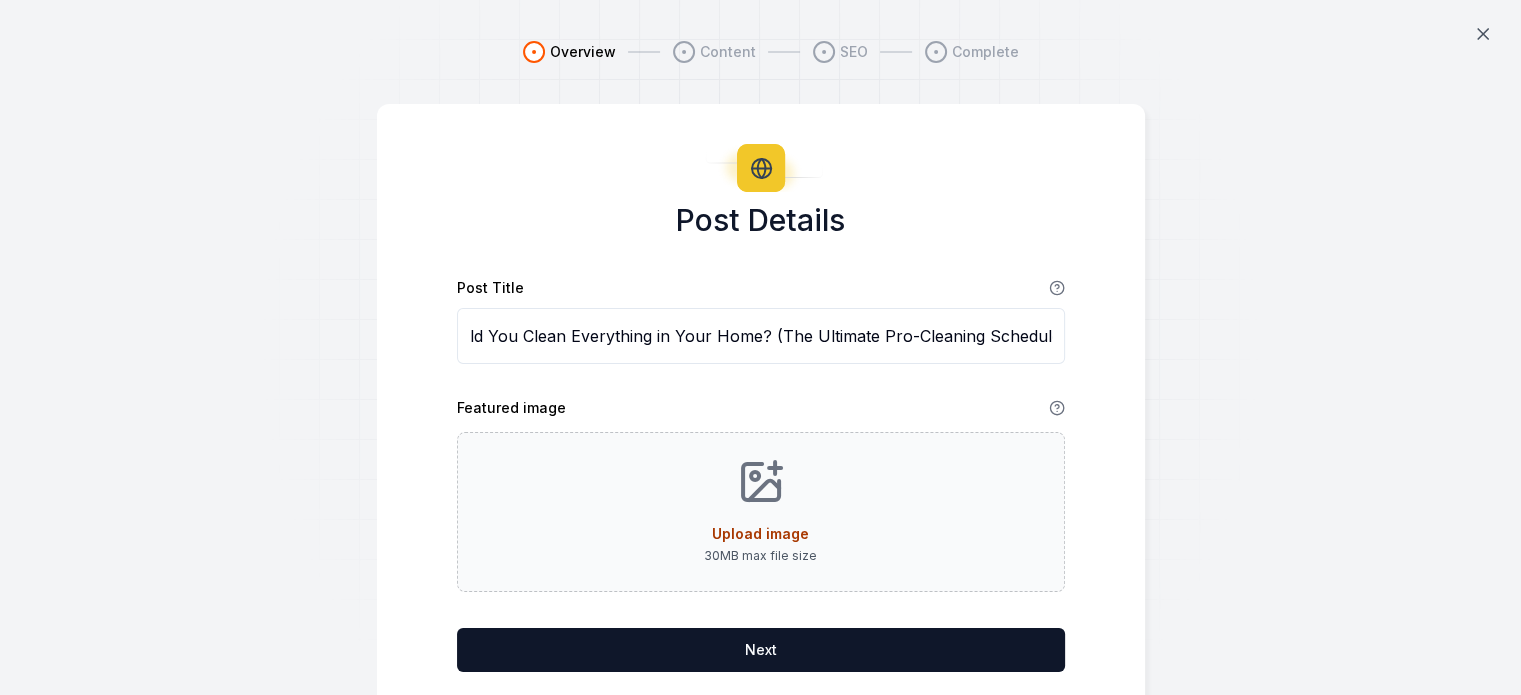 scroll, scrollTop: 0, scrollLeft: 0, axis: both 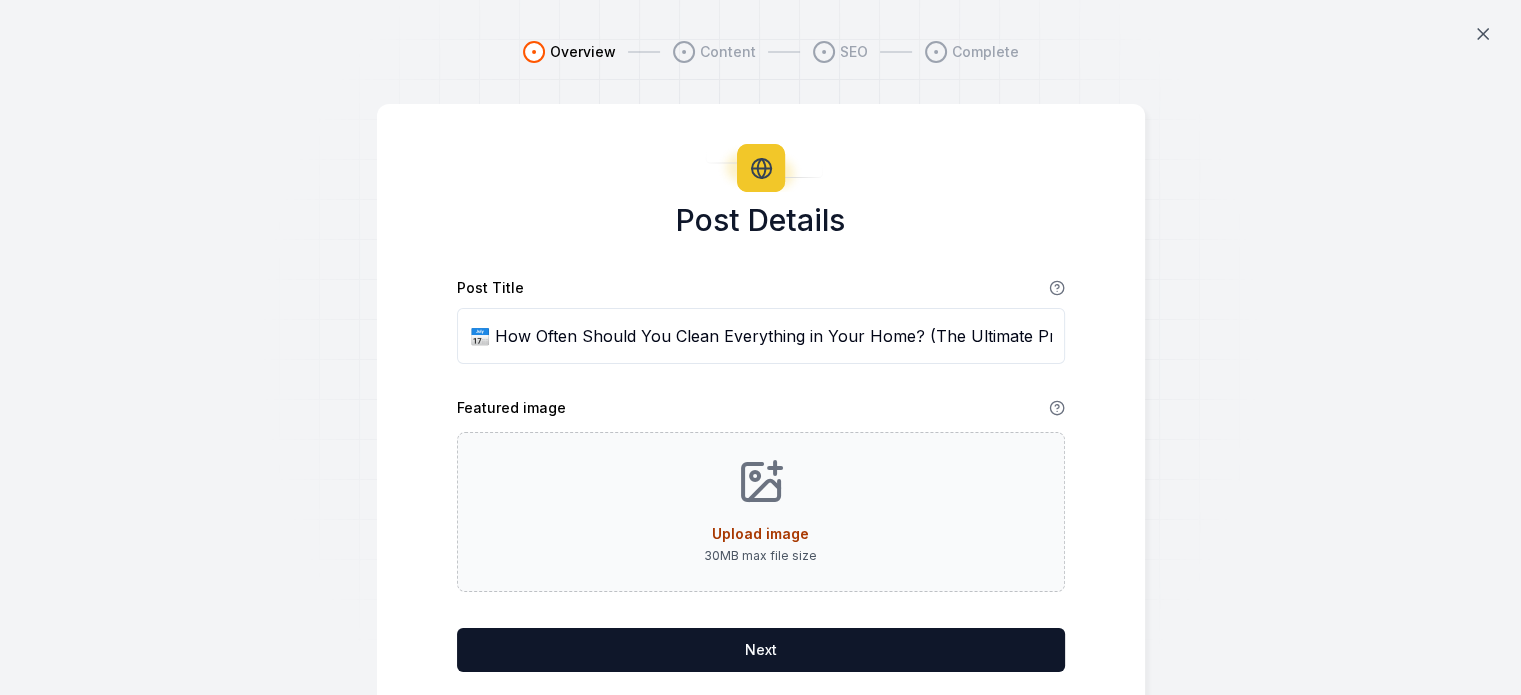 drag, startPoint x: 1232, startPoint y: 475, endPoint x: 1532, endPoint y: 376, distance: 315.91296 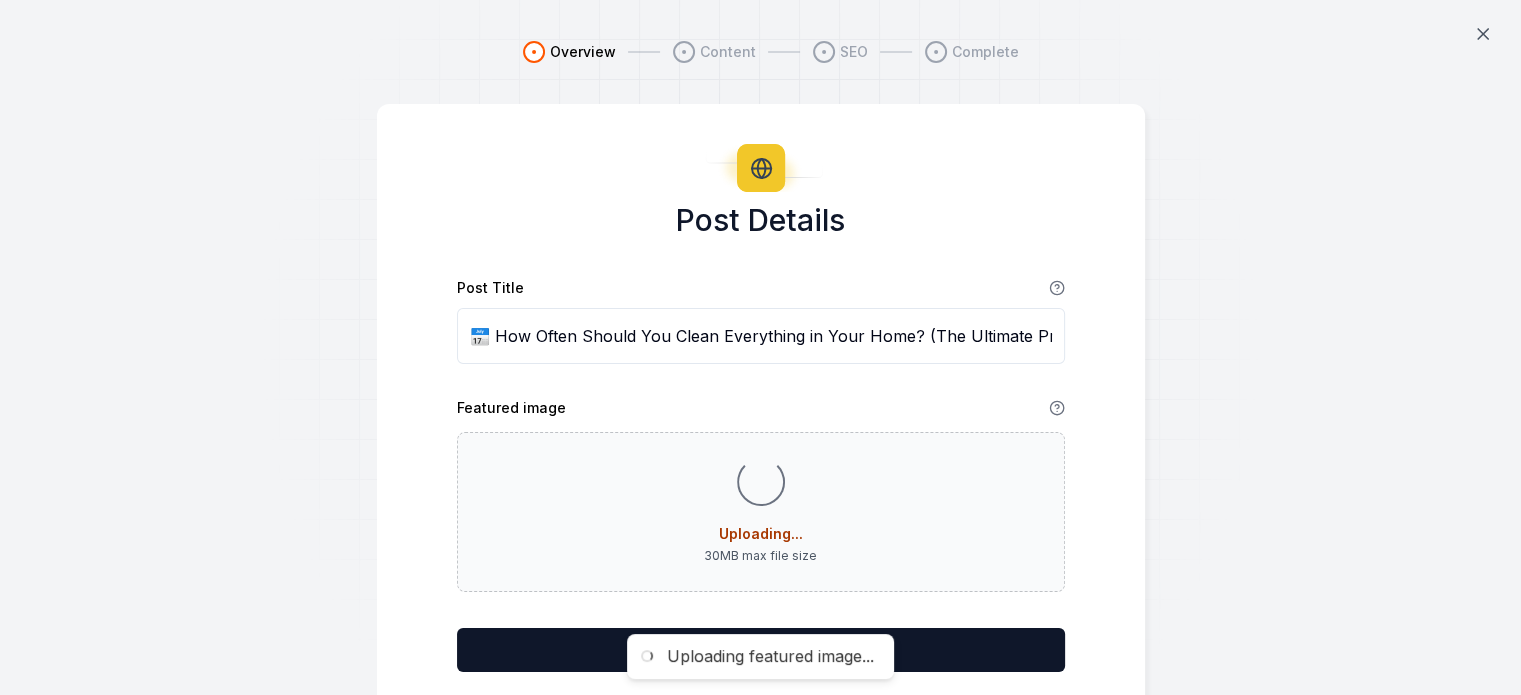 click on "Post Details Post Title 📅 How Often Should You Clean Everything in Your Home? (The Ultimate Pro-Cleaning Schedule) Featured image Loading... Uploading... 30  MB max file size Next" at bounding box center (761, 408) 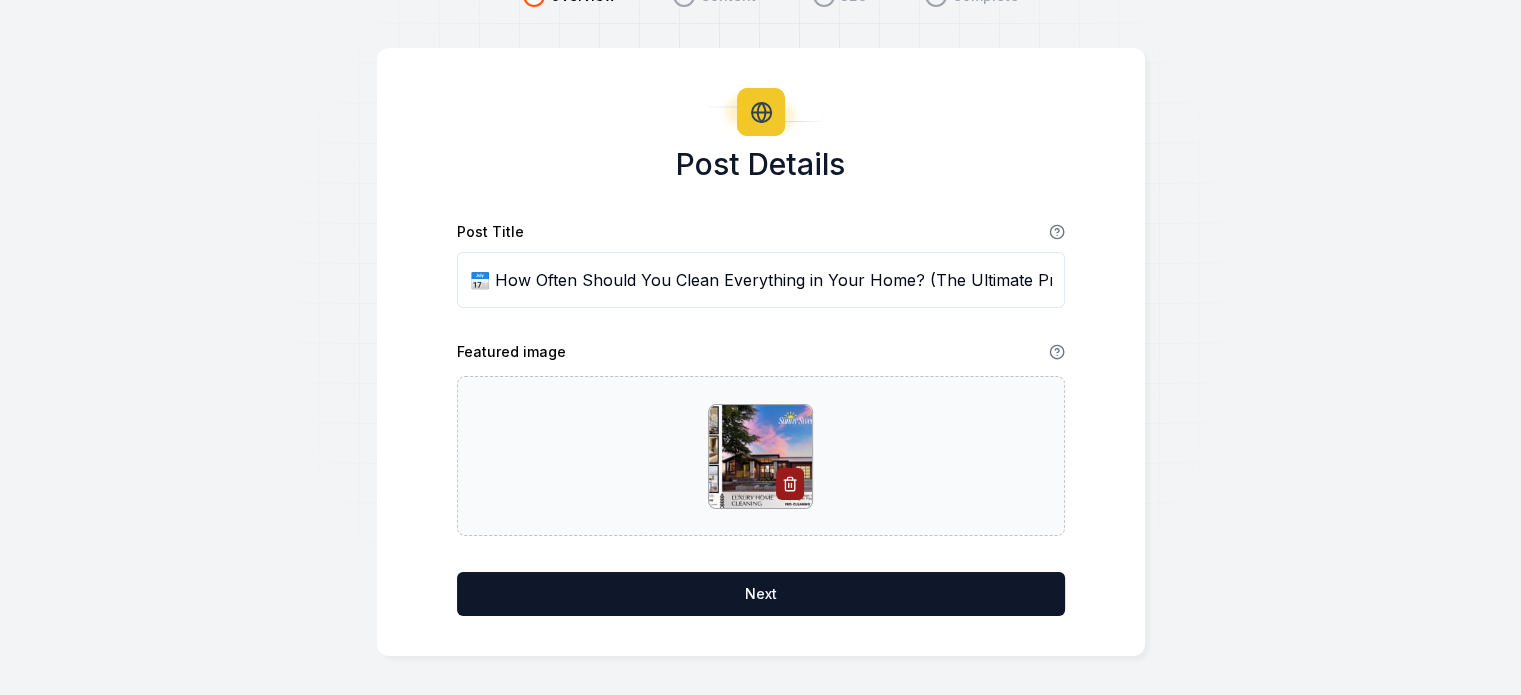 click on "Post Details Post Title 📅 How Often Should You Clean Everything in Your Home? (The Ultimate Pro-Cleaning Schedule) Featured image Next" at bounding box center (761, 352) 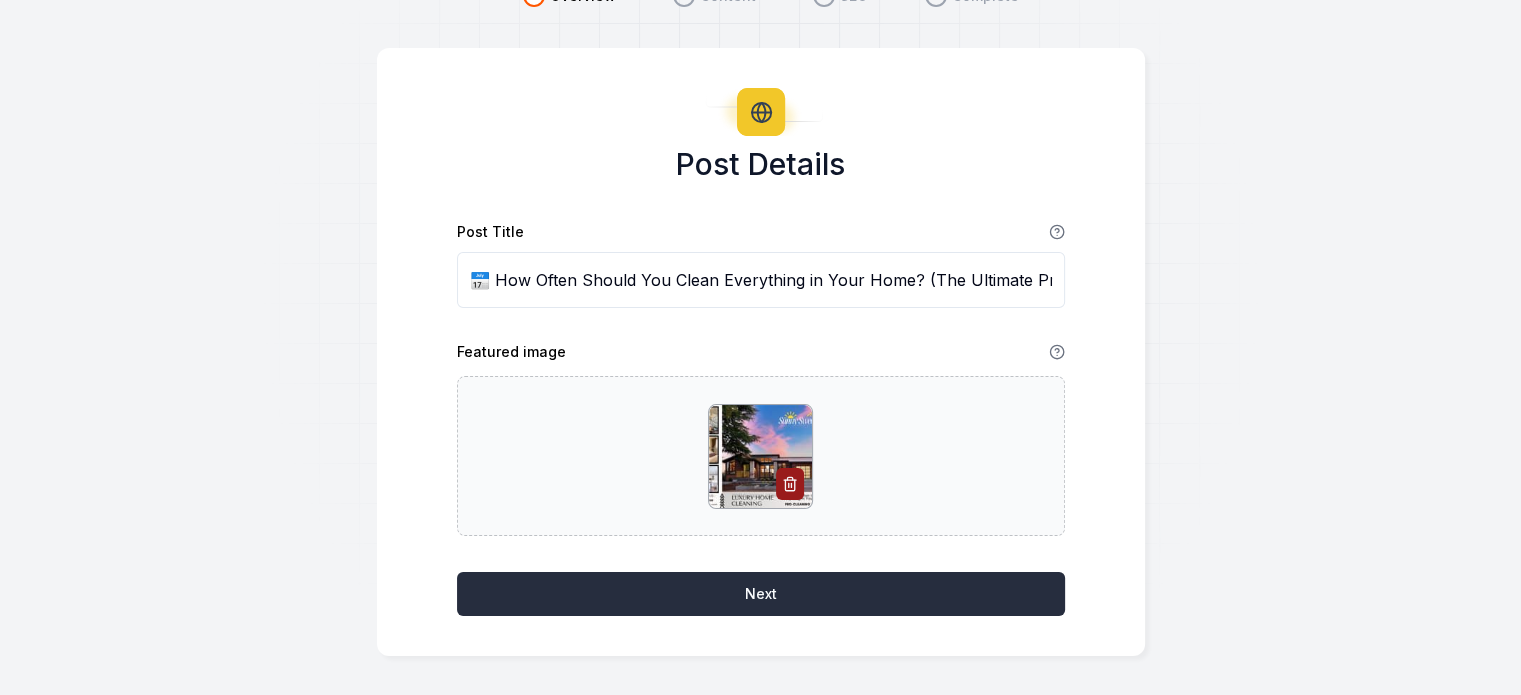 click on "Next" at bounding box center (761, 594) 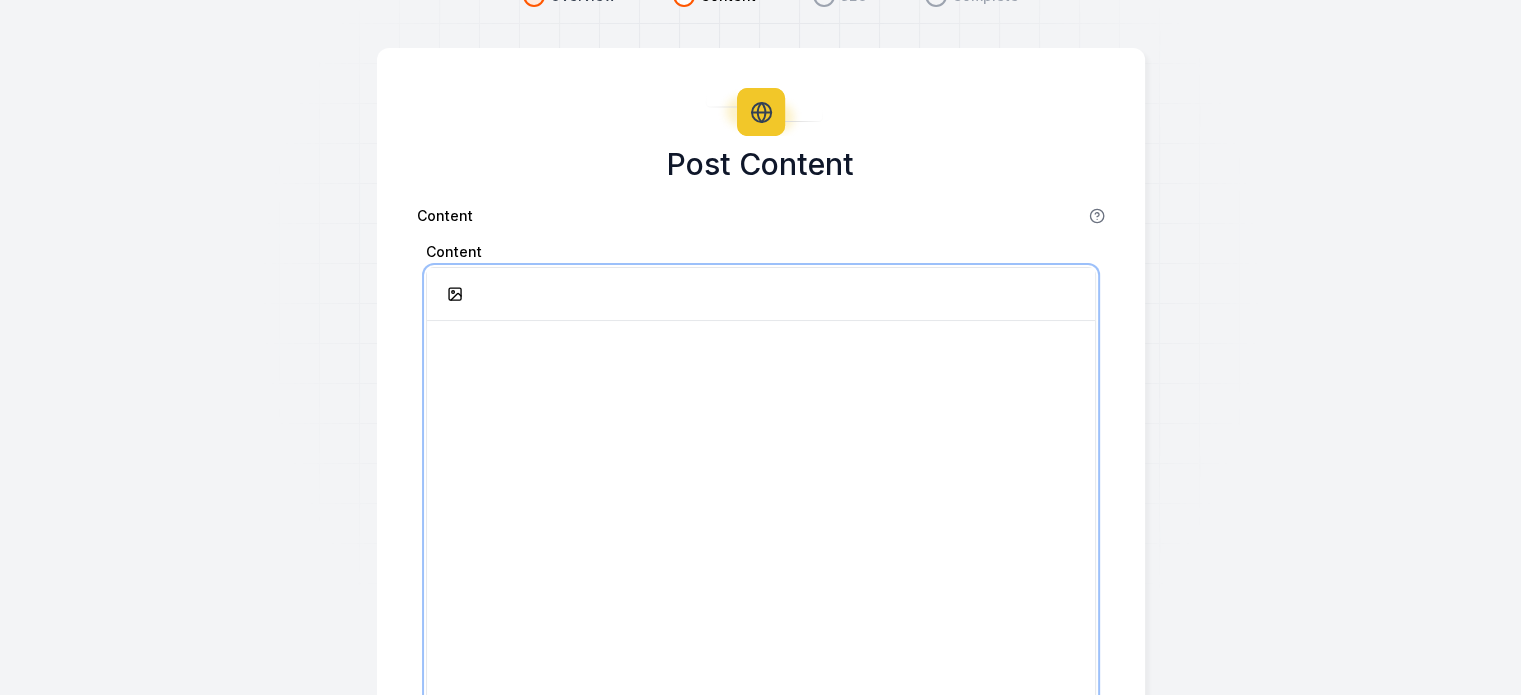 click at bounding box center [761, 513] 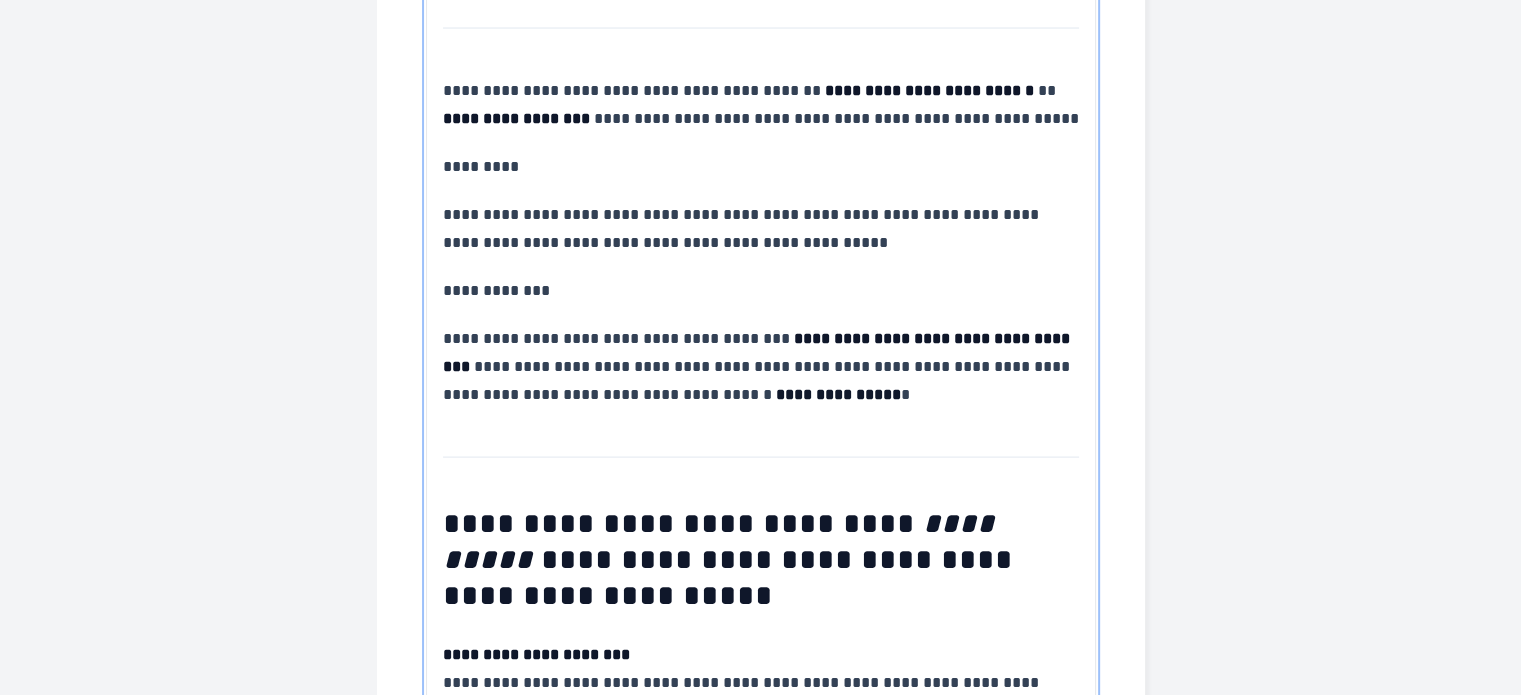 scroll, scrollTop: 4268, scrollLeft: 0, axis: vertical 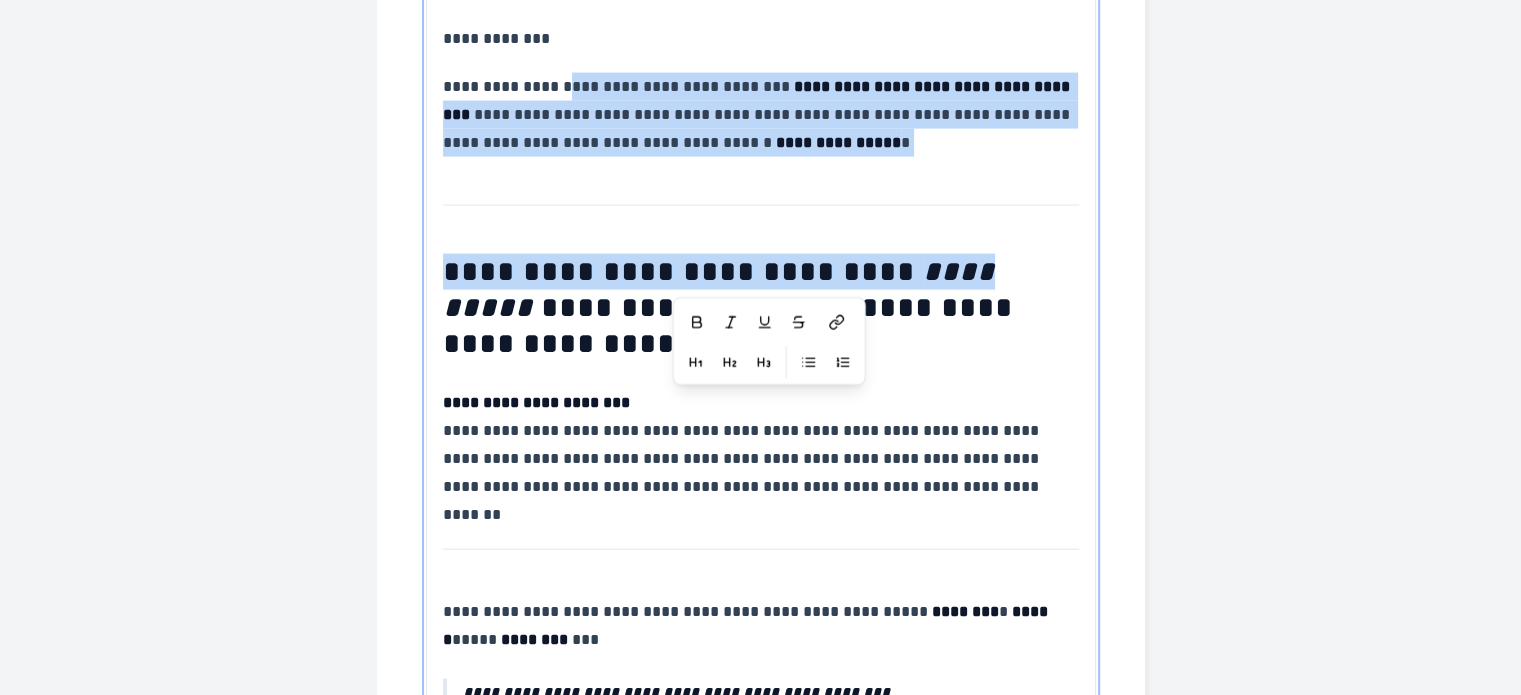 drag, startPoint x: 972, startPoint y: 223, endPoint x: 557, endPoint y: 70, distance: 442.30533 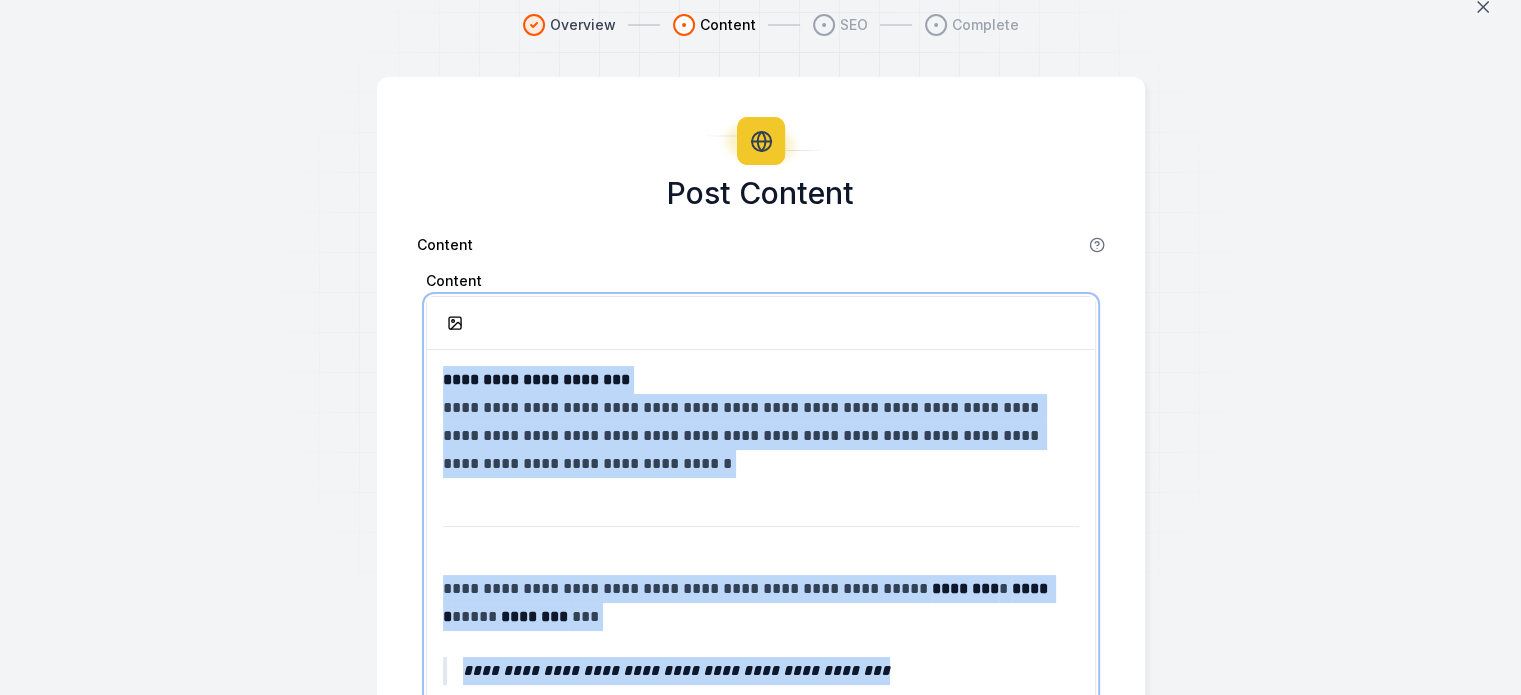 scroll, scrollTop: 0, scrollLeft: 0, axis: both 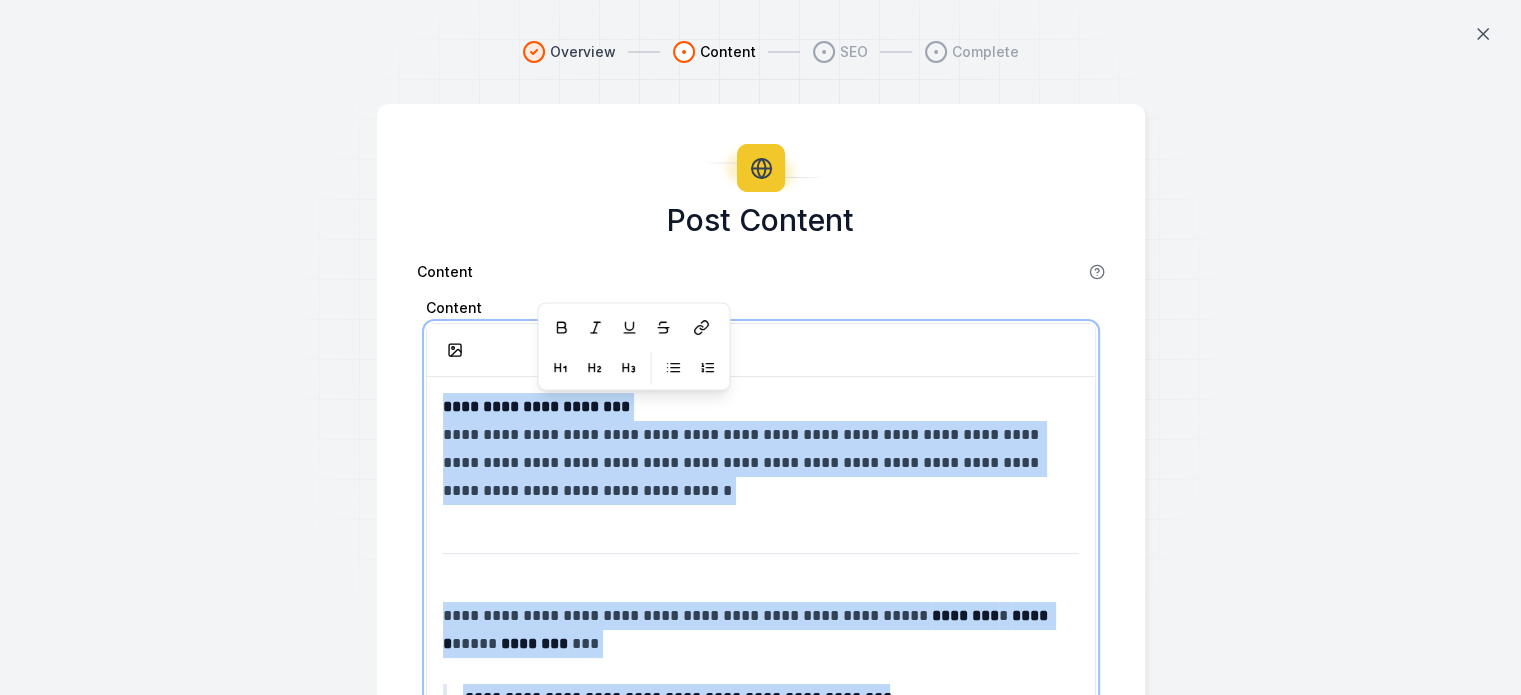 drag, startPoint x: 1035, startPoint y: 175, endPoint x: 0, endPoint y: -121, distance: 1076.4948 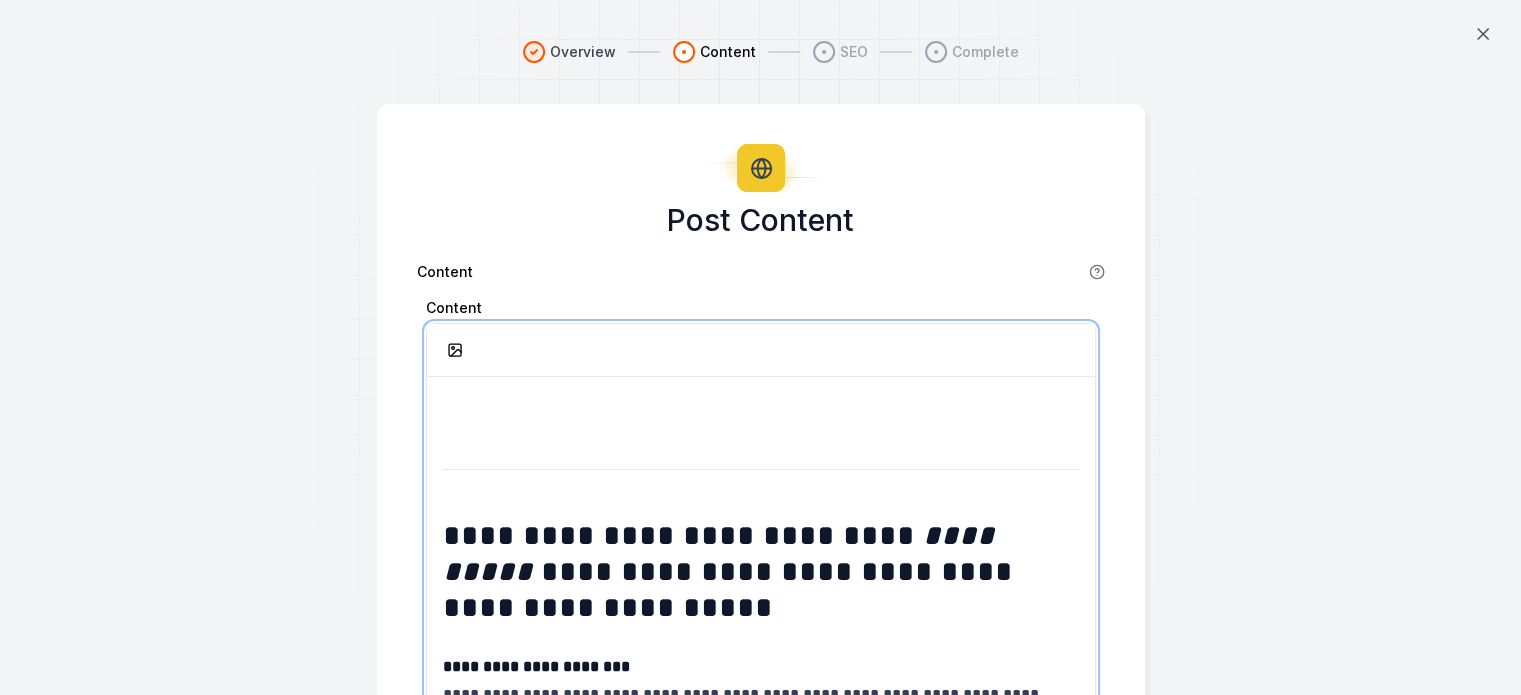 click on "**********" at bounding box center [761, 2551] 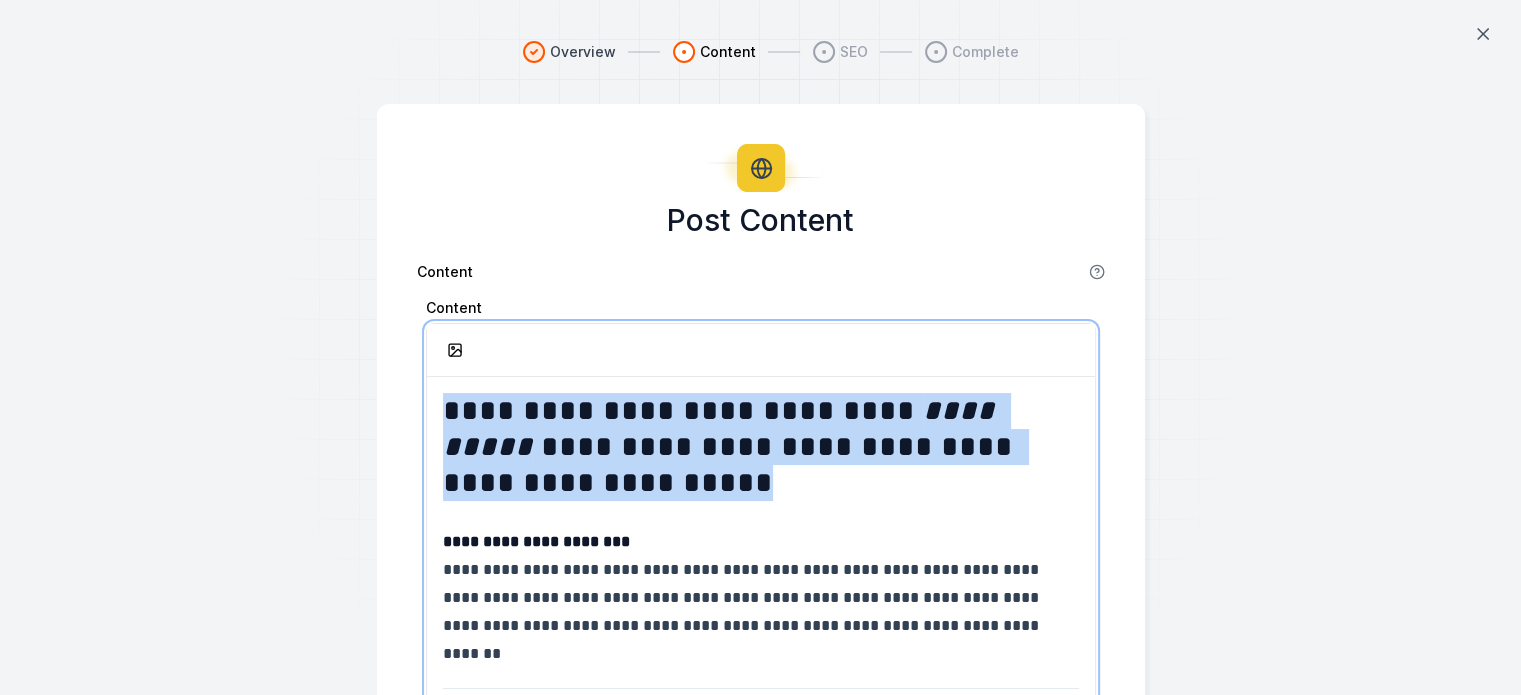 drag, startPoint x: 692, startPoint y: 478, endPoint x: 181, endPoint y: 235, distance: 565.8357 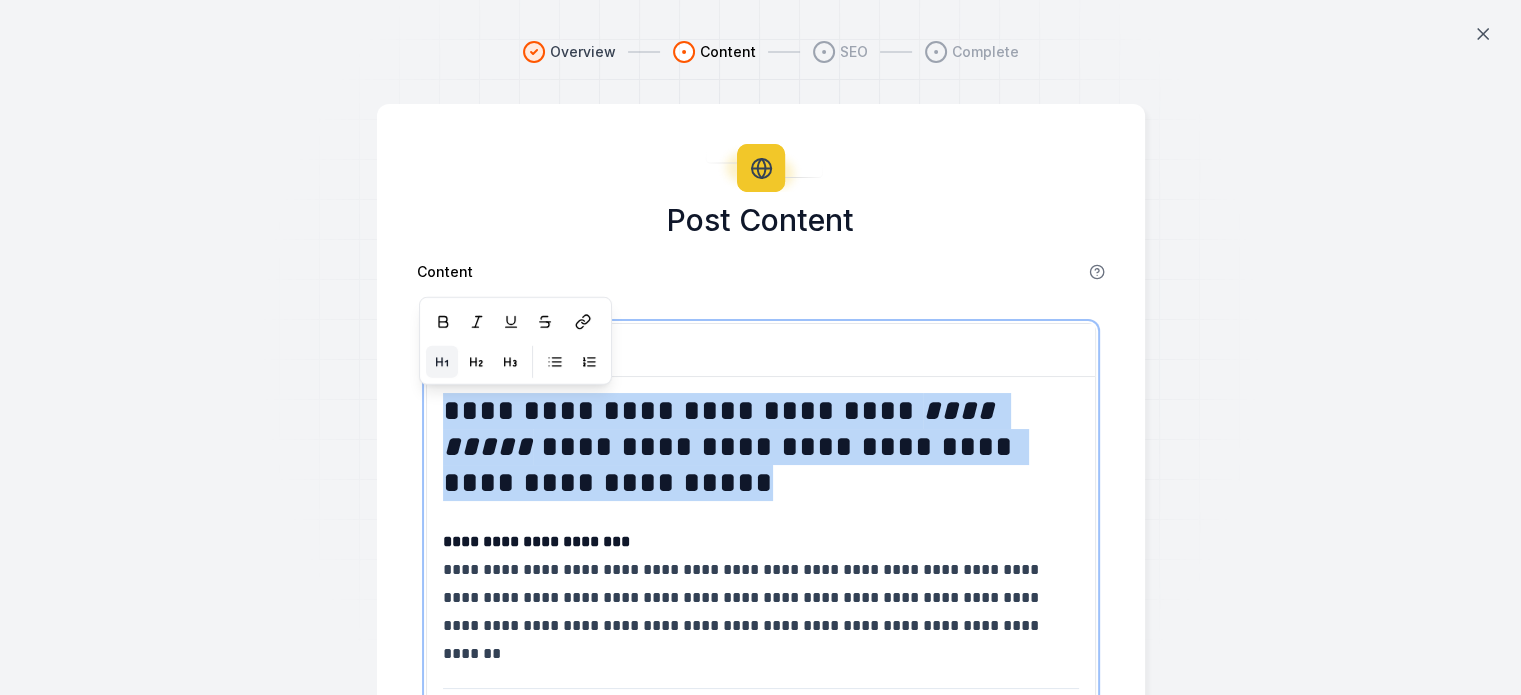scroll, scrollTop: 300, scrollLeft: 0, axis: vertical 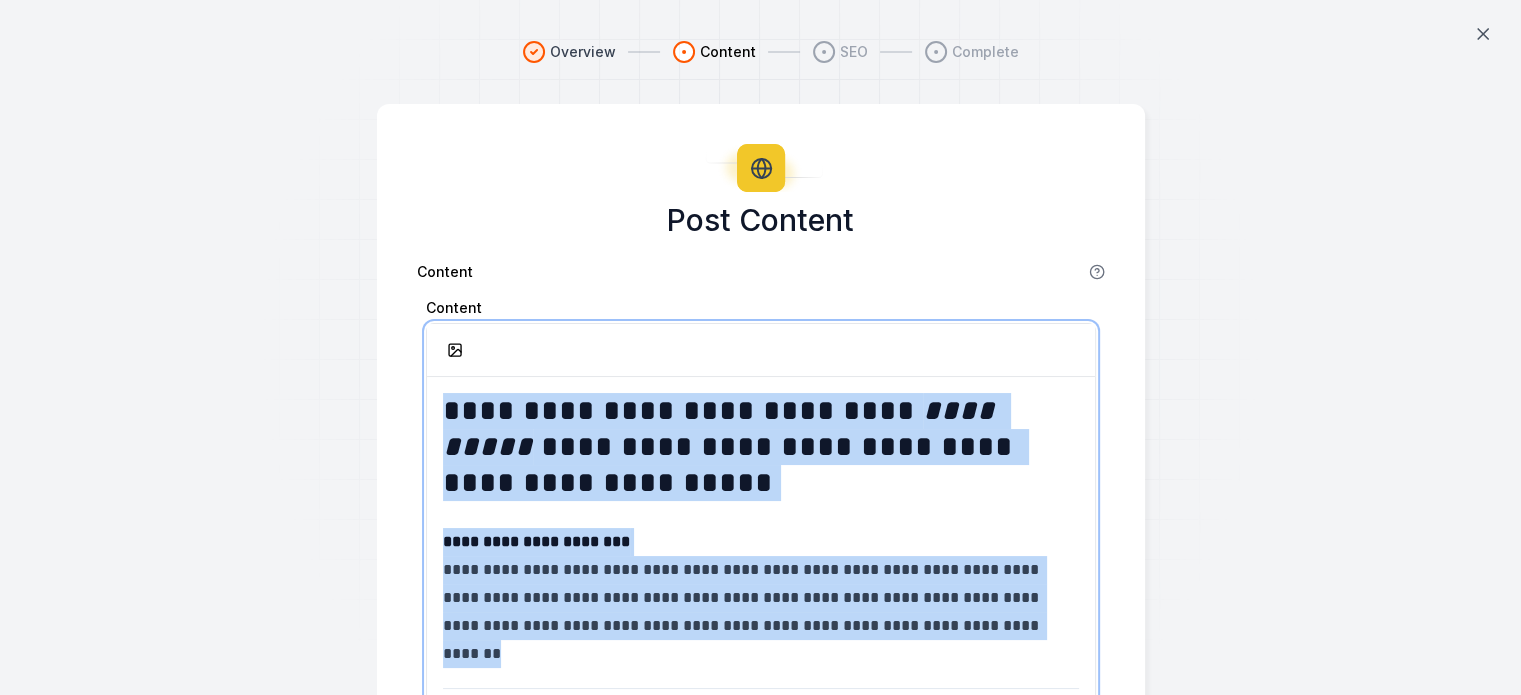 drag, startPoint x: 1086, startPoint y: 326, endPoint x: 280, endPoint y: -21, distance: 877.5221 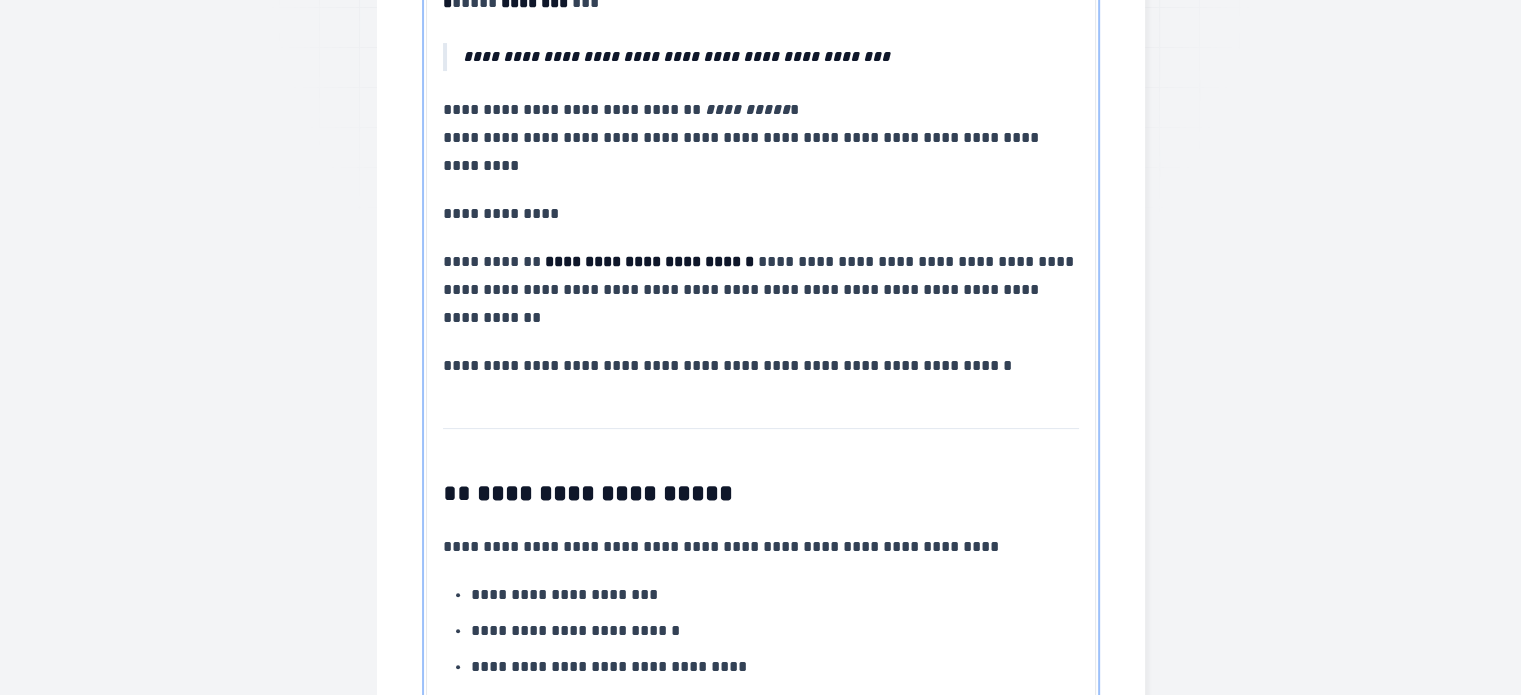 scroll, scrollTop: 271, scrollLeft: 0, axis: vertical 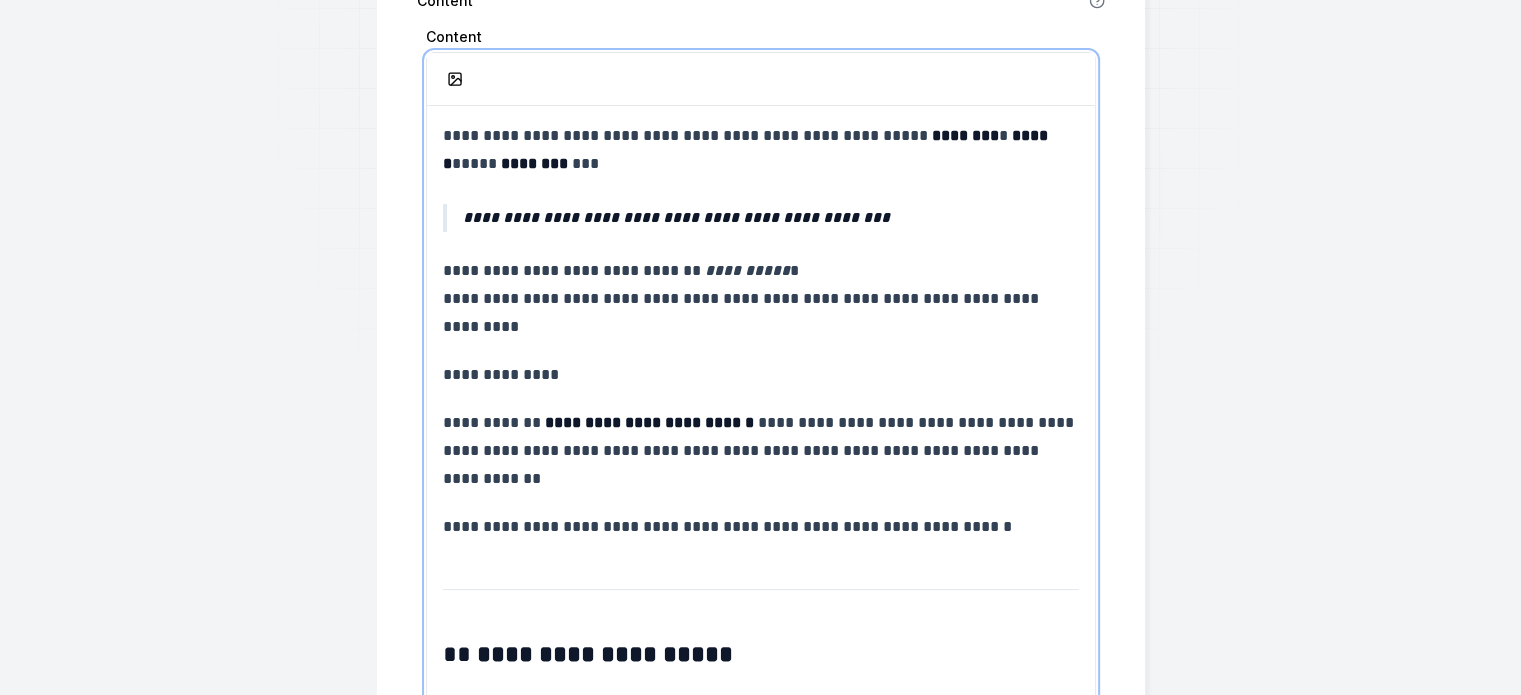 drag, startPoint x: 935, startPoint y: 131, endPoint x: 909, endPoint y: 141, distance: 27.856777 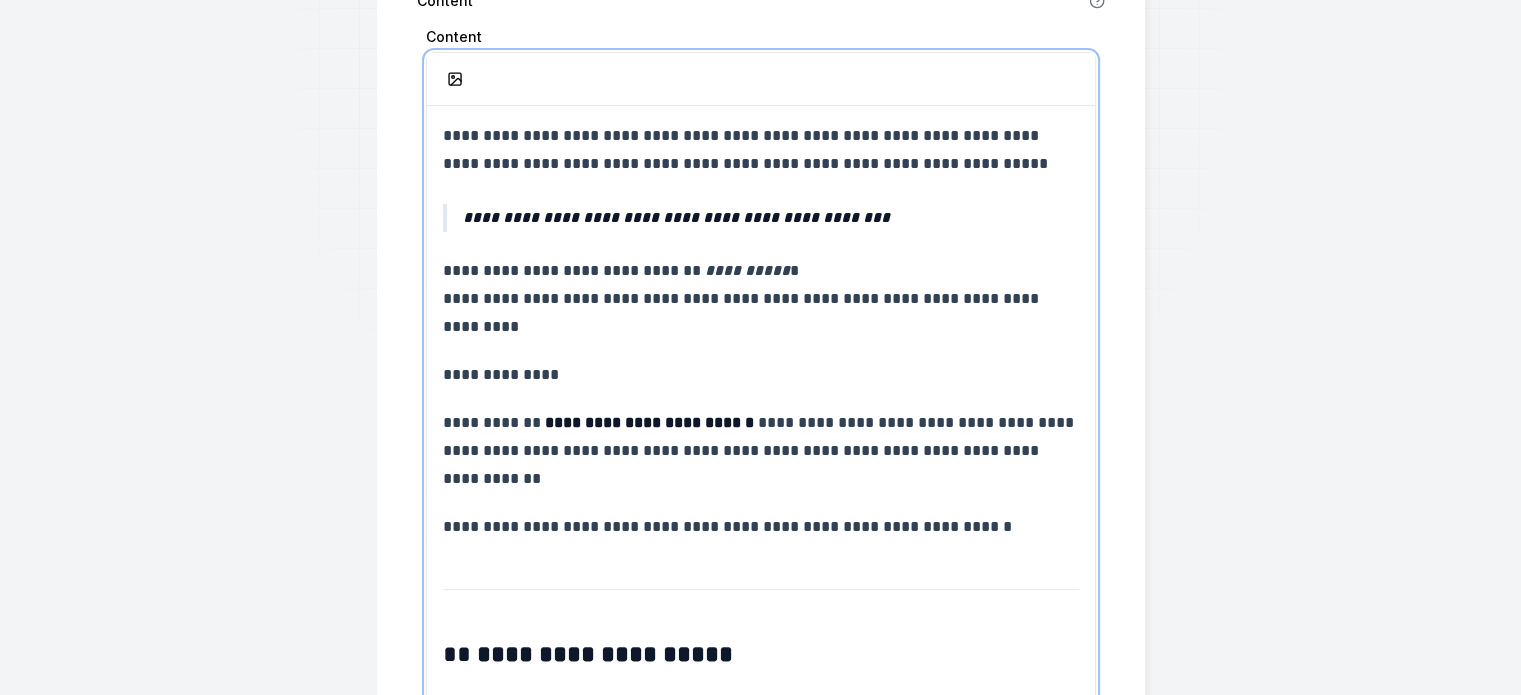 drag, startPoint x: 804, startPoint y: 356, endPoint x: 806, endPoint y: 366, distance: 10.198039 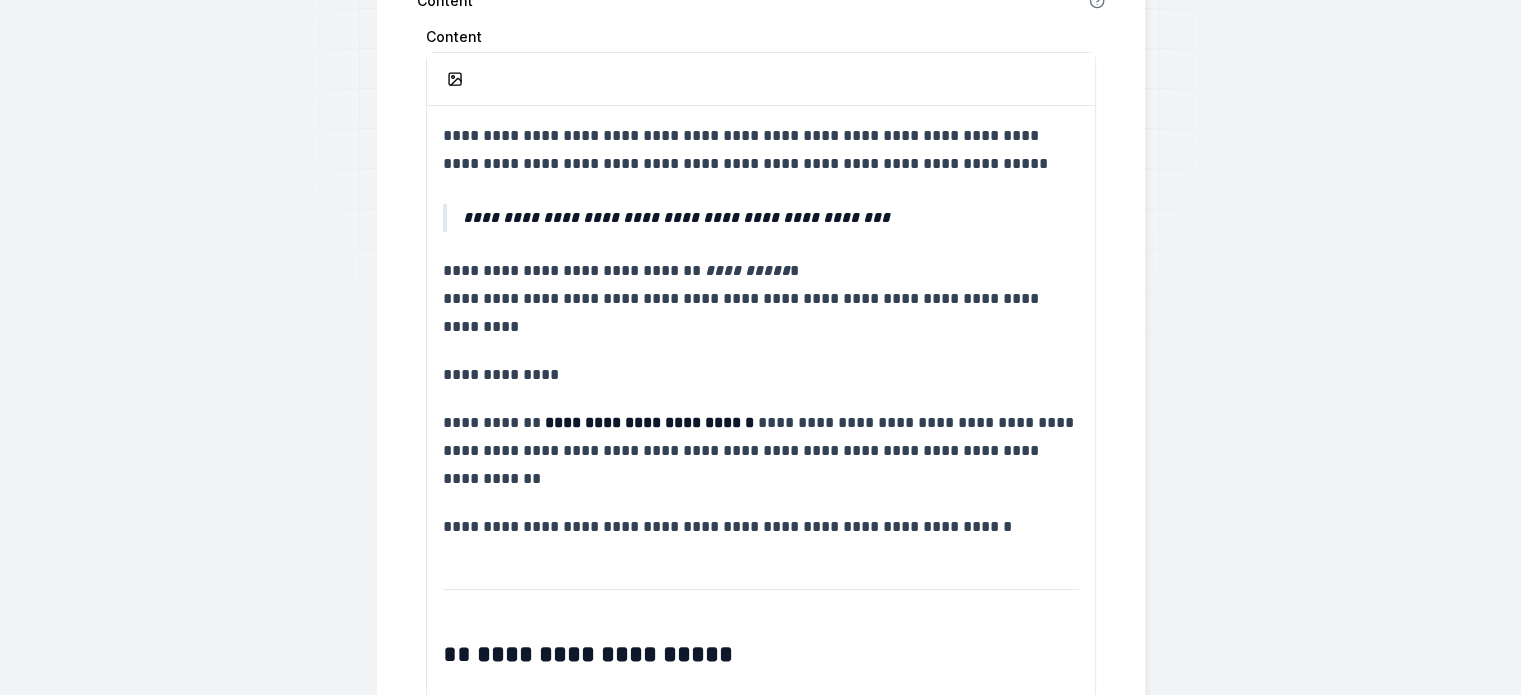 click on "**********" at bounding box center [760, 1948] 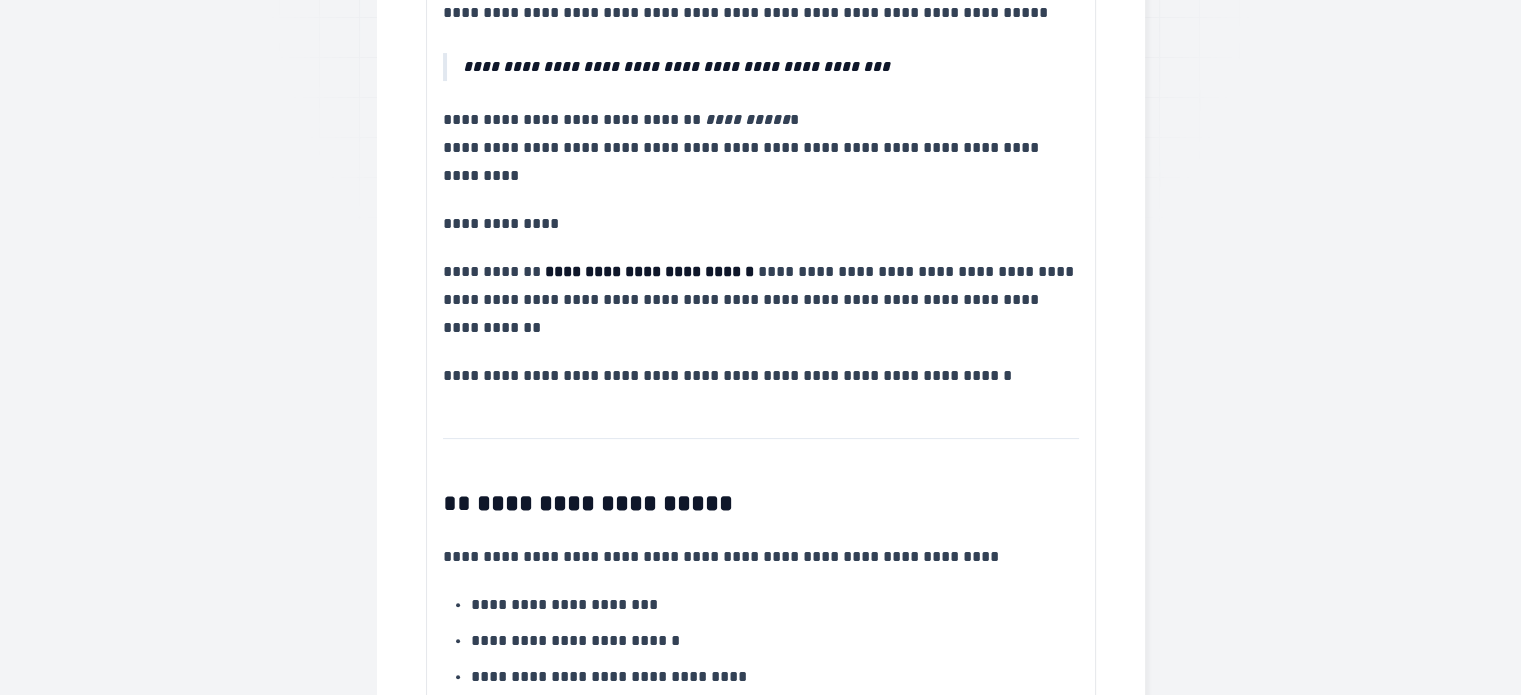 scroll, scrollTop: 441, scrollLeft: 0, axis: vertical 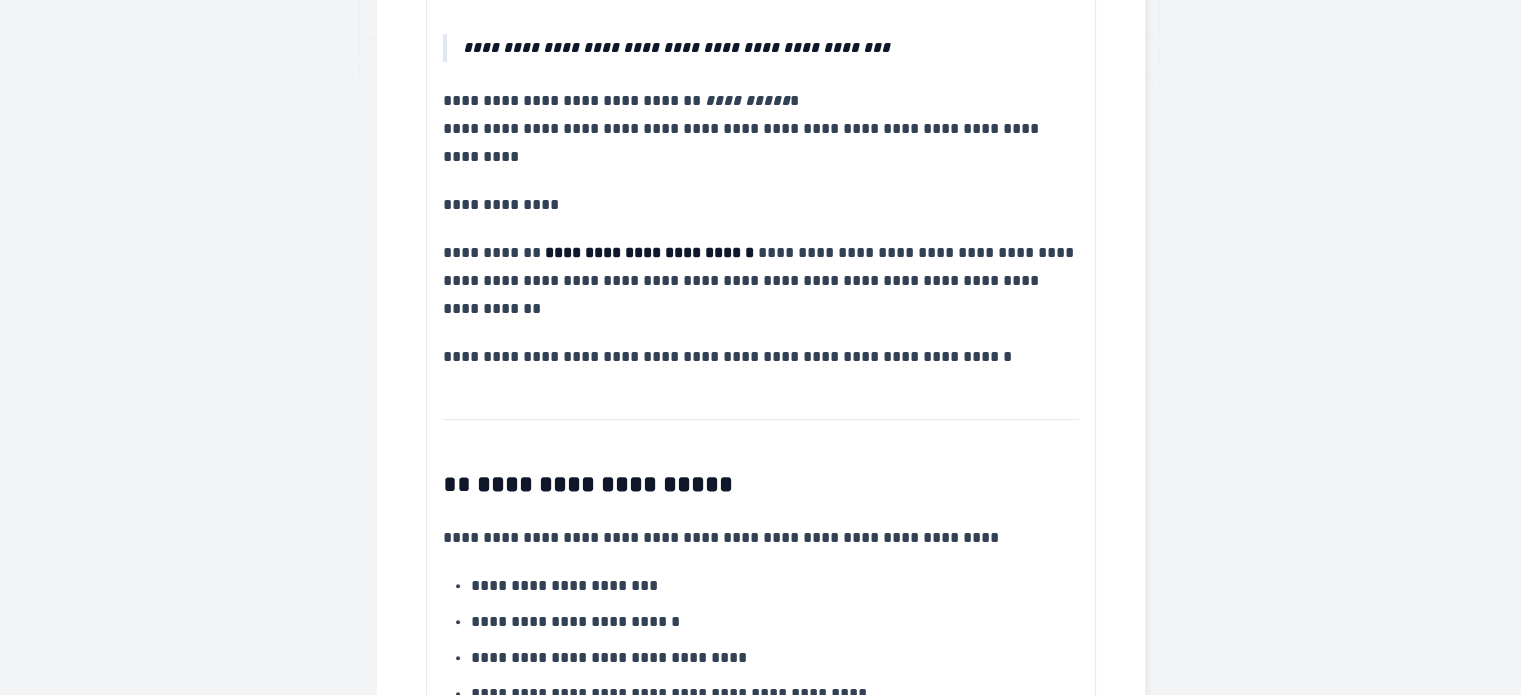 drag, startPoint x: 1188, startPoint y: 296, endPoint x: 1188, endPoint y: 318, distance: 22 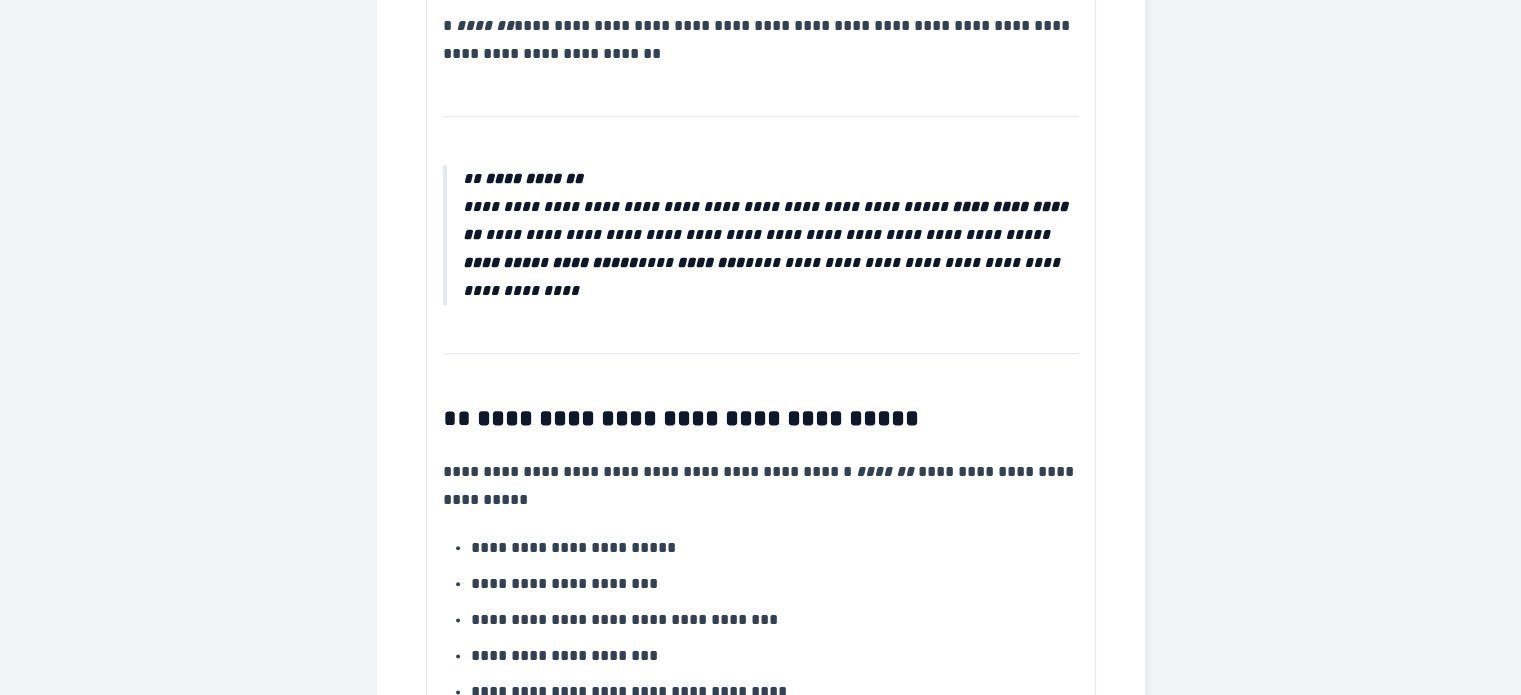 drag, startPoint x: 1212, startPoint y: 235, endPoint x: 1228, endPoint y: 248, distance: 20.615528 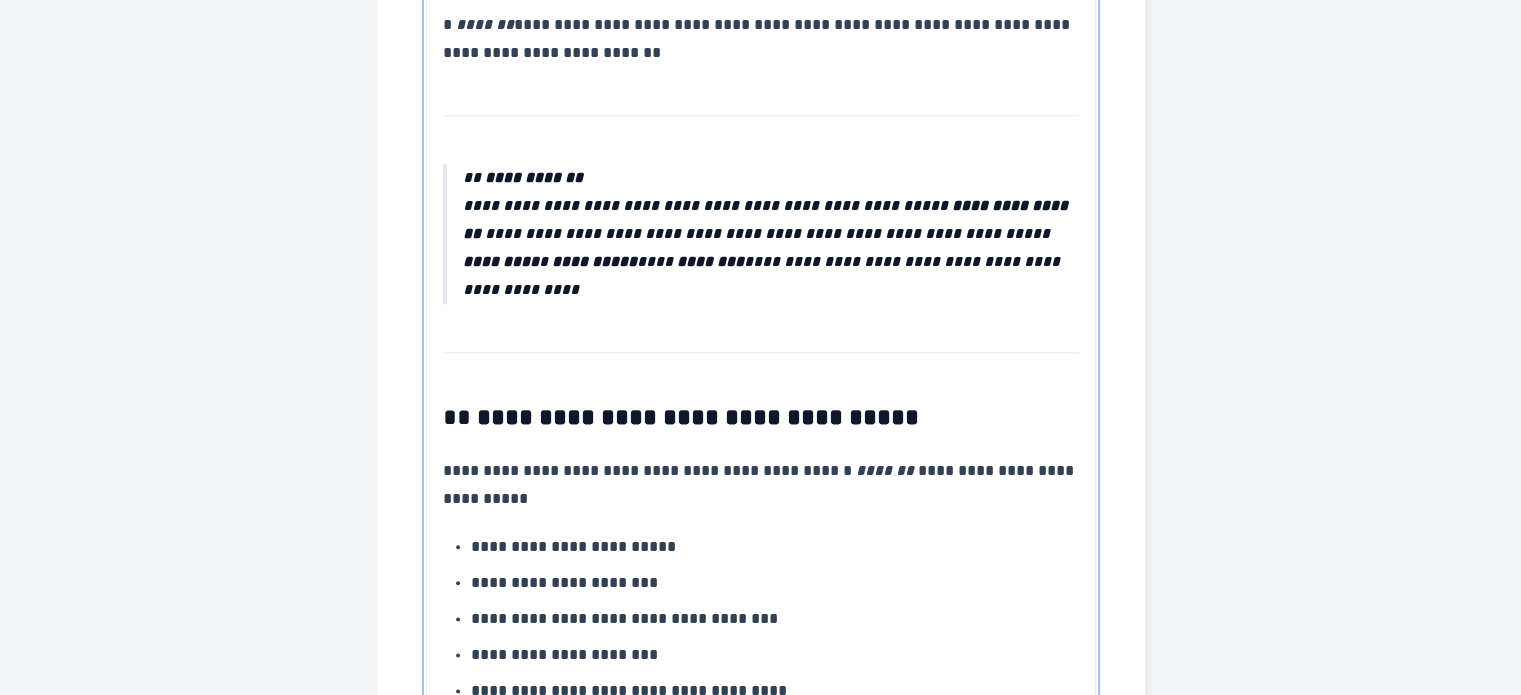 click on "**********" at bounding box center (771, 234) 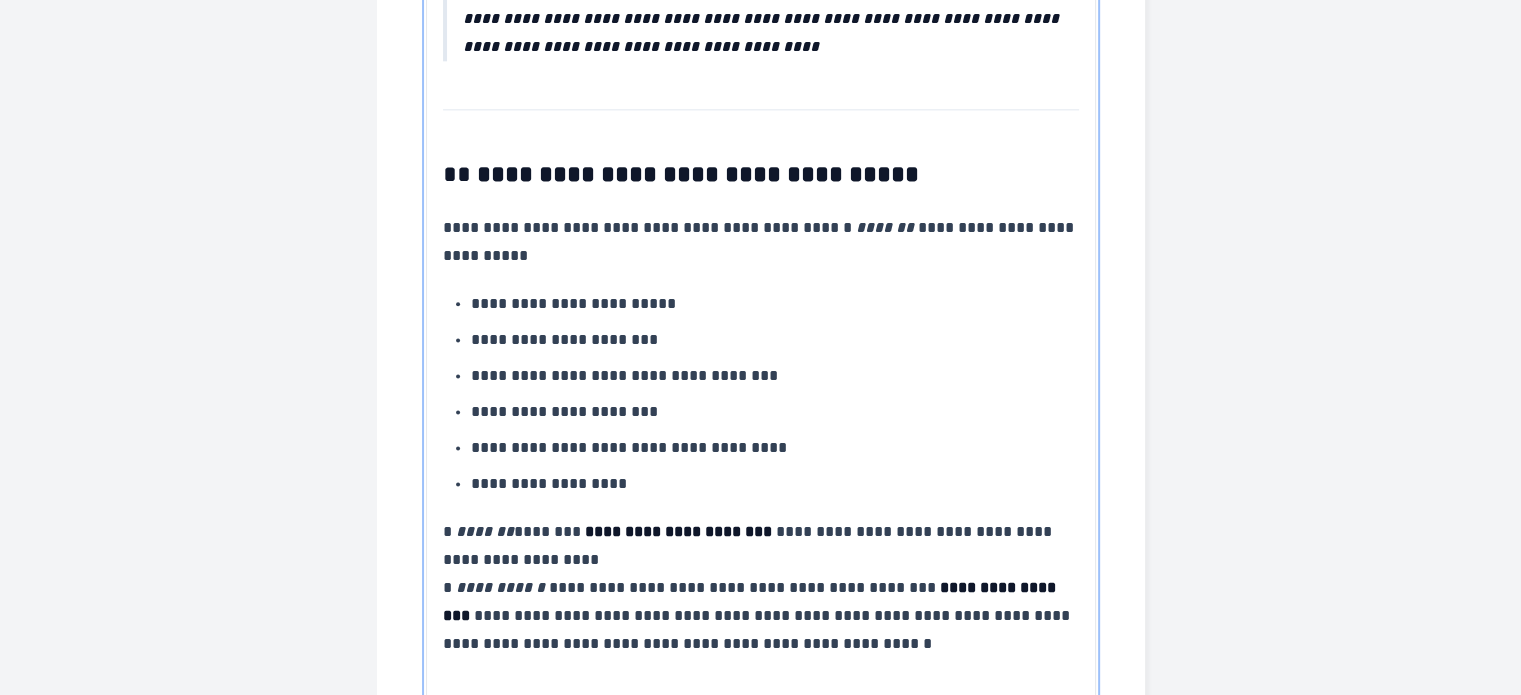 scroll, scrollTop: 2536, scrollLeft: 0, axis: vertical 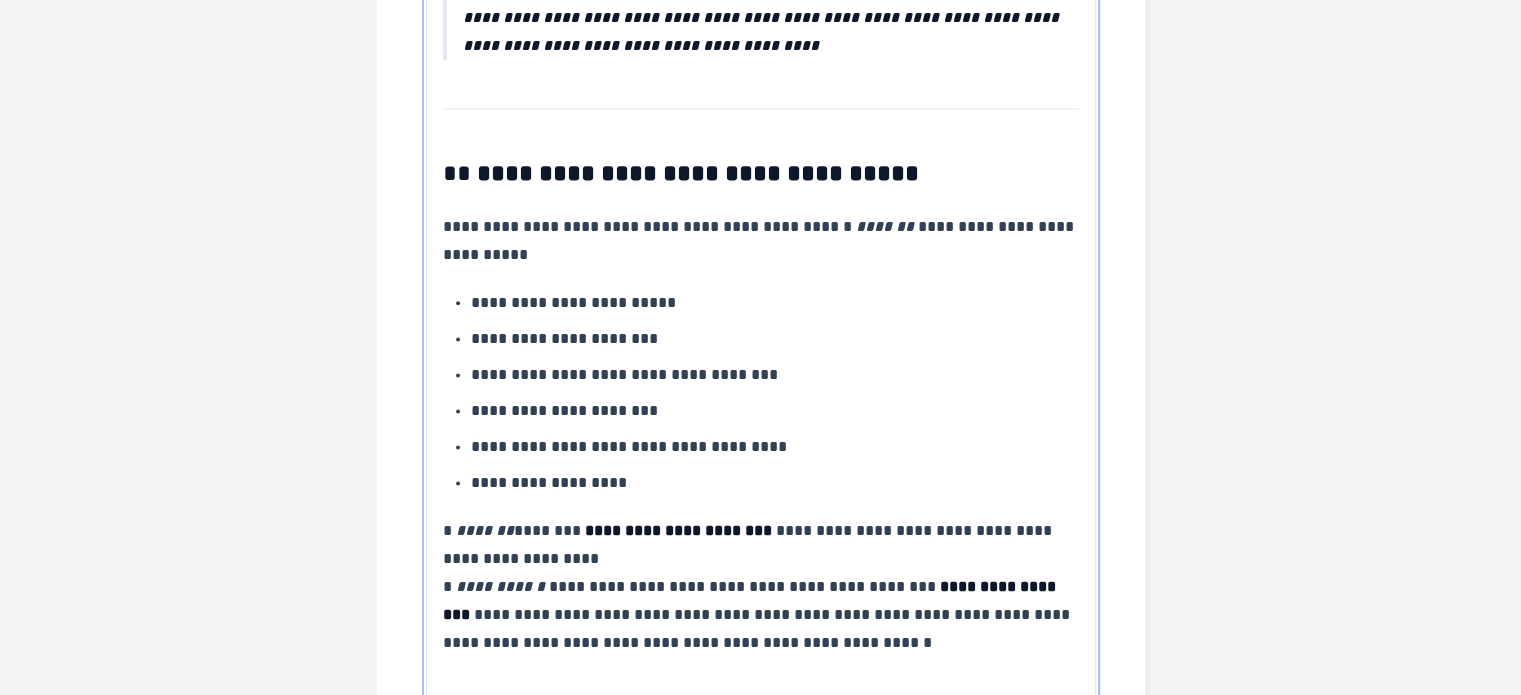 click on "**********" at bounding box center [761, 241] 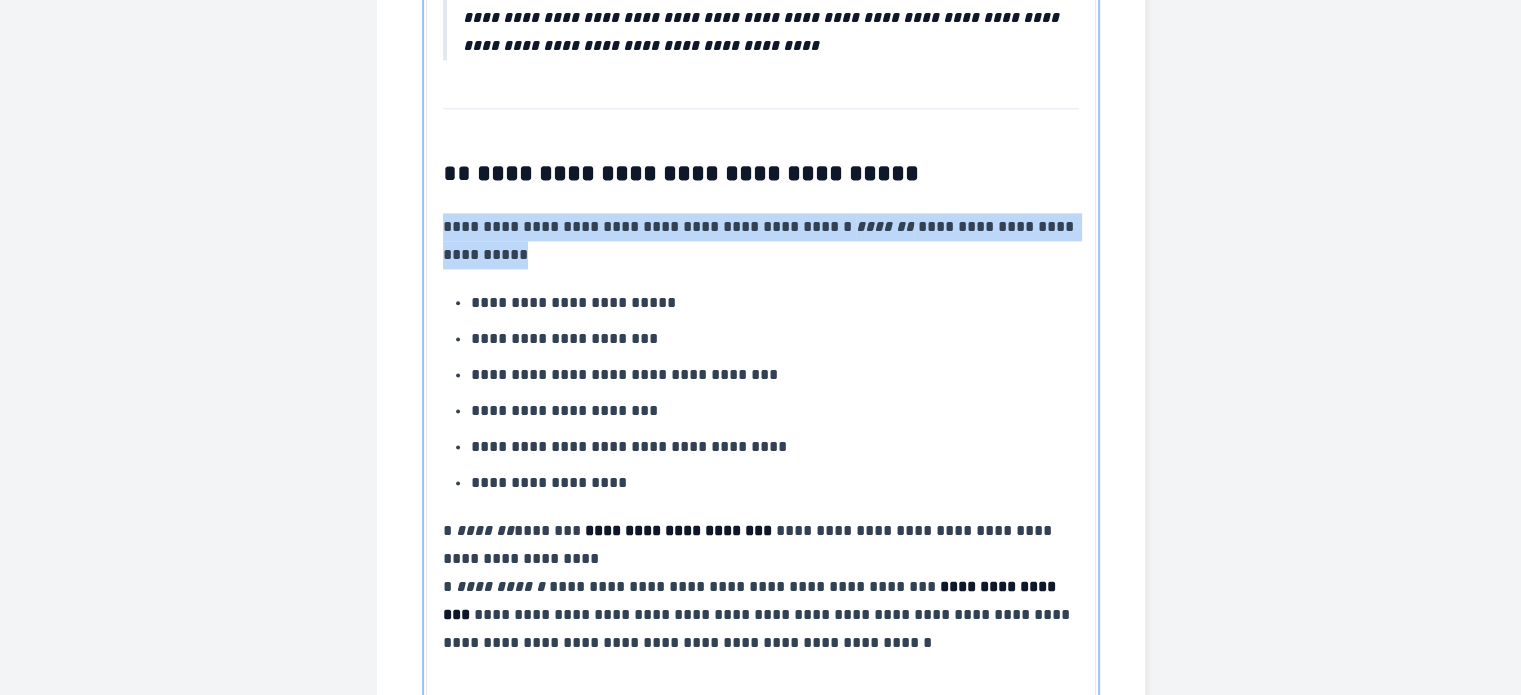 click on "**********" at bounding box center [761, 241] 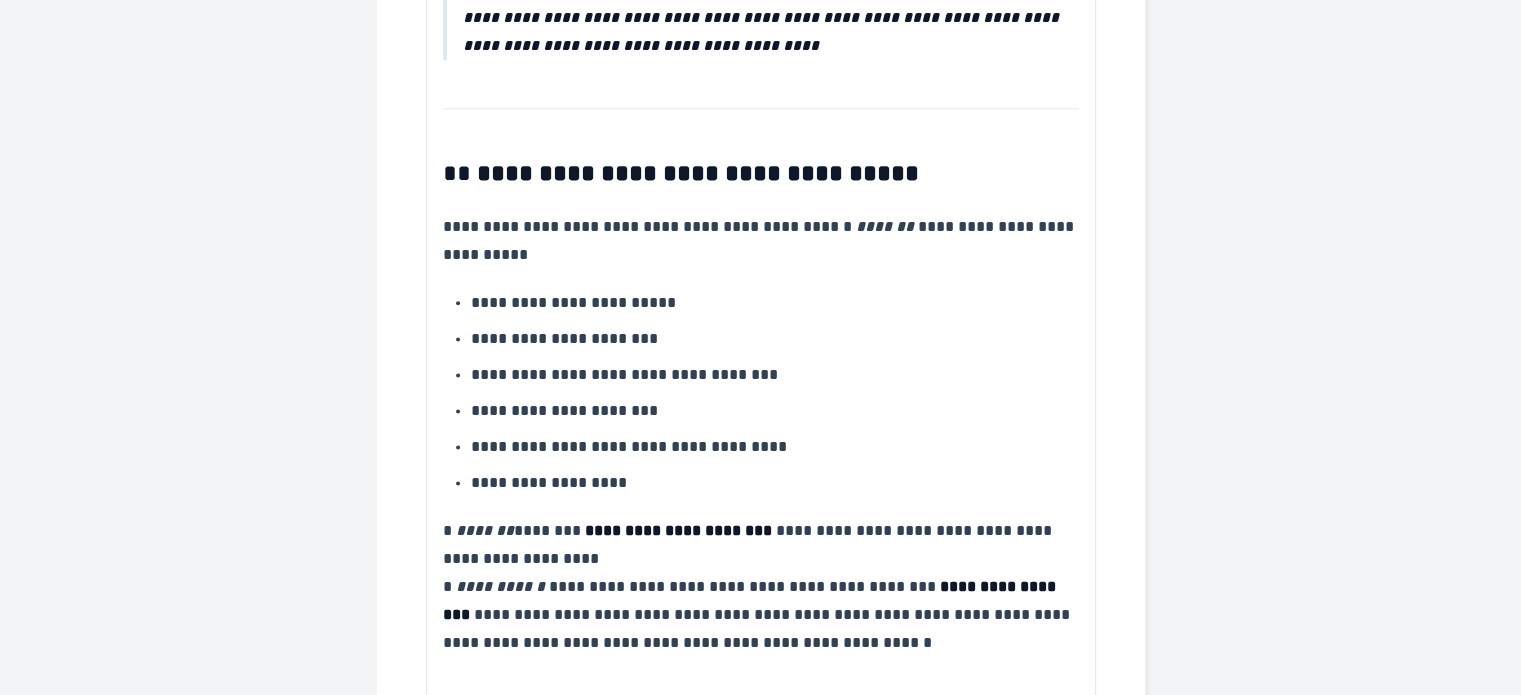 click on "**********" at bounding box center [760, -289] 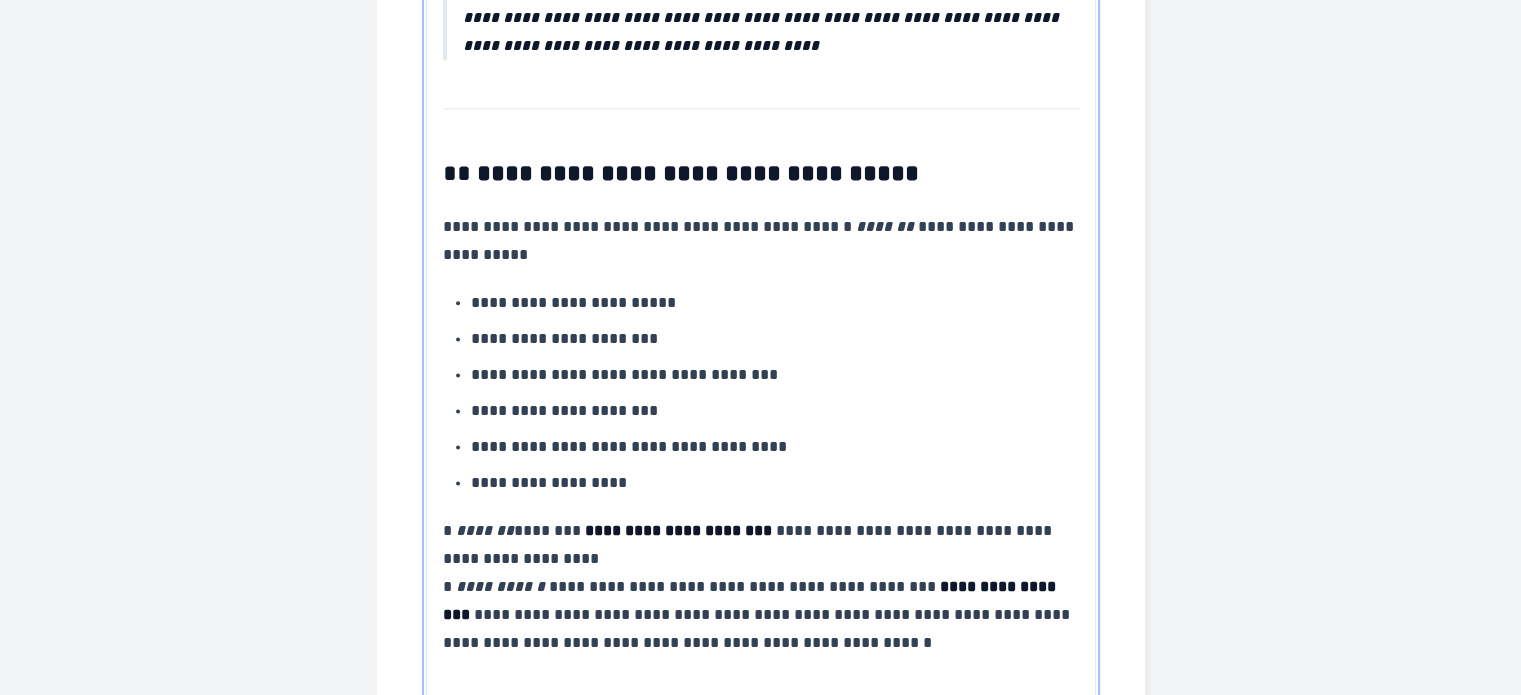 click on "**********" at bounding box center (771, -38) 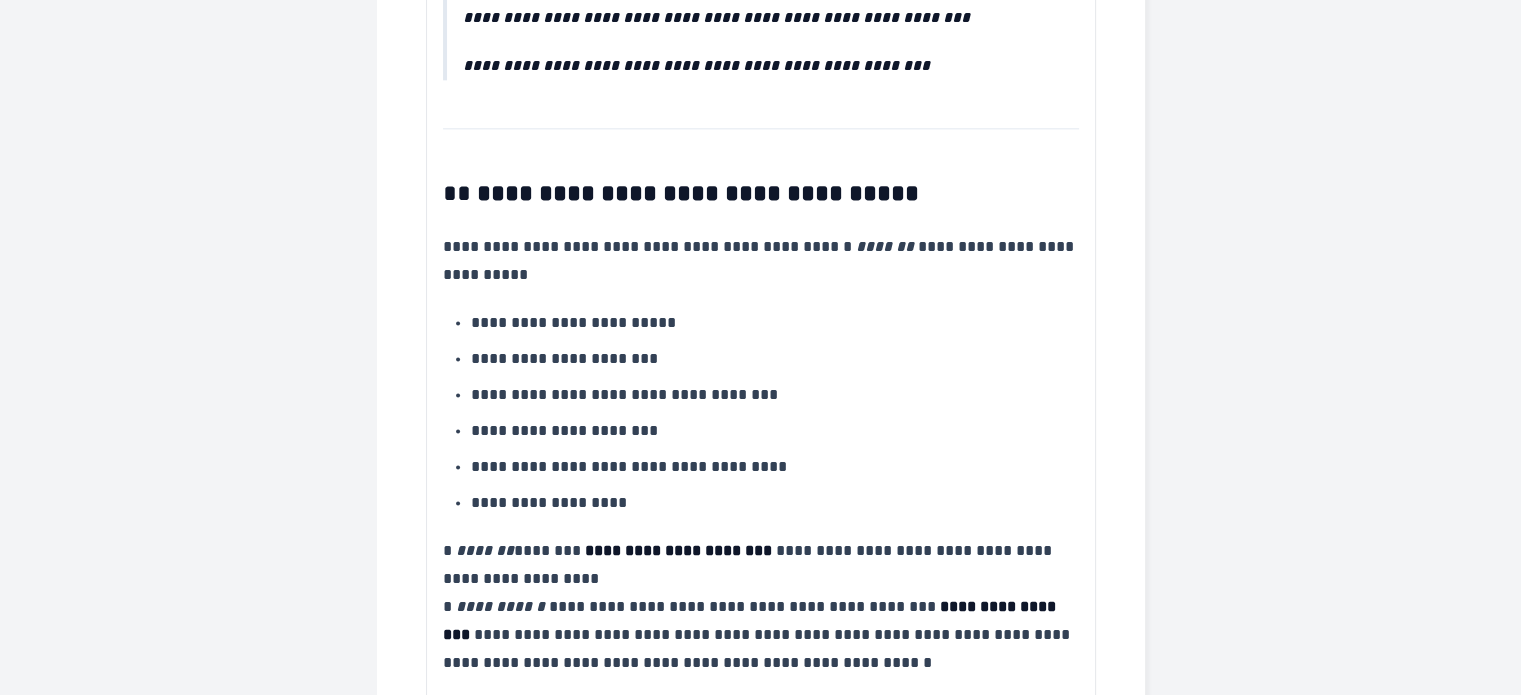 click on "**********" at bounding box center [760, -279] 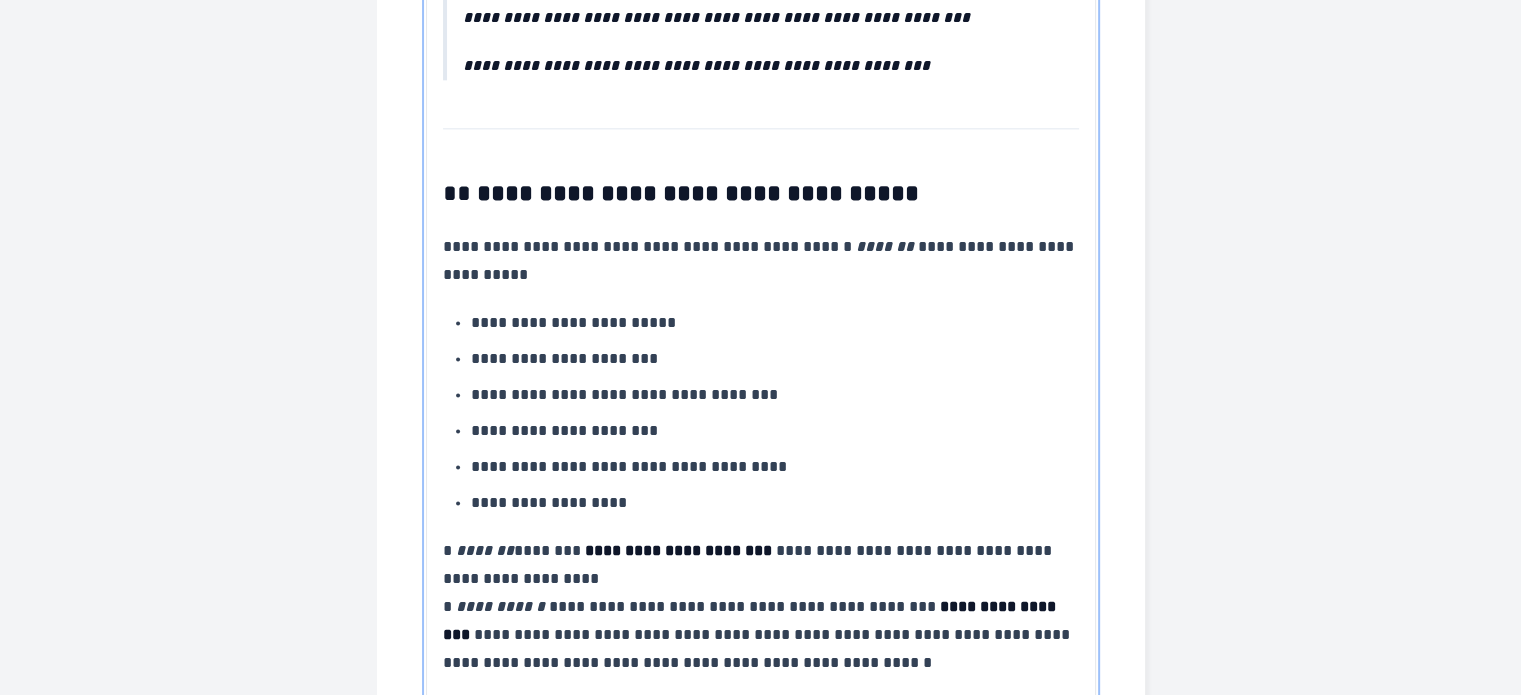 click on "**********" at bounding box center [771, 66] 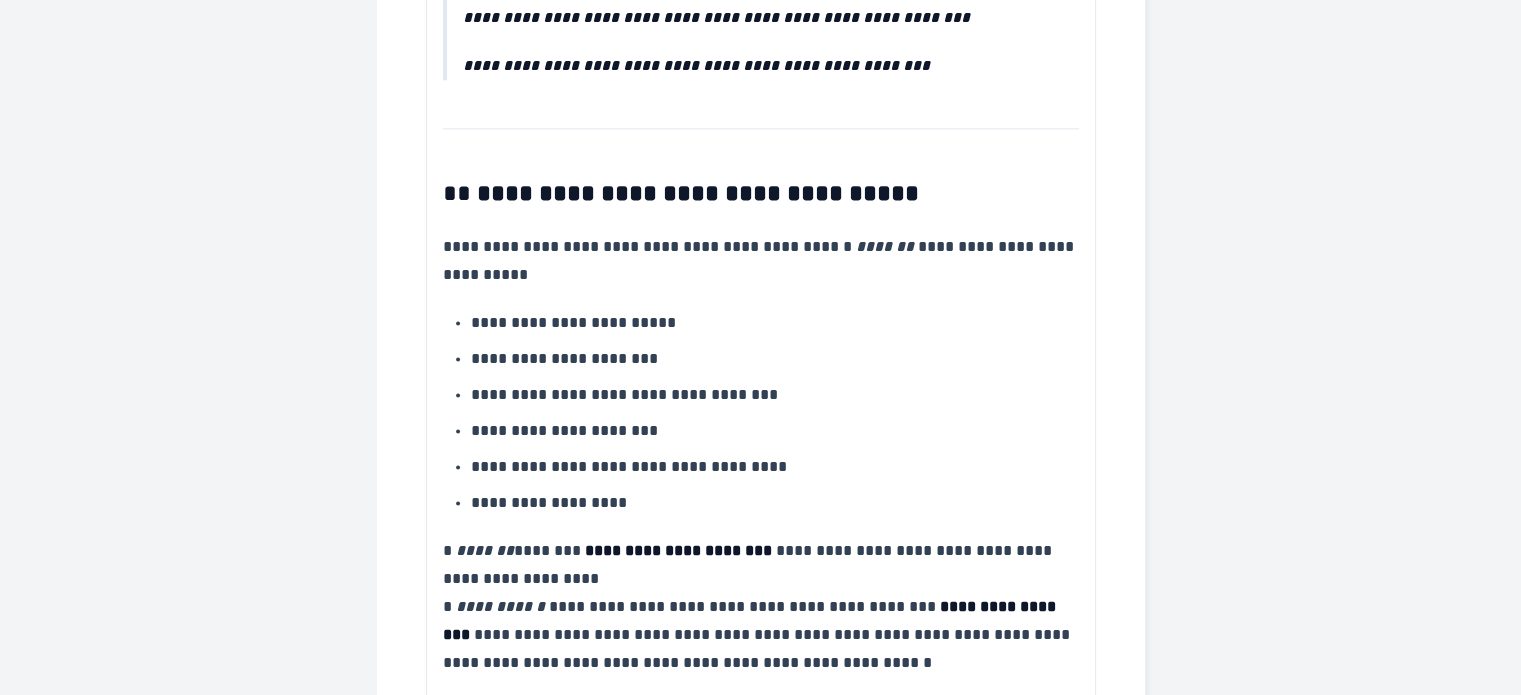click on "**********" at bounding box center [760, -279] 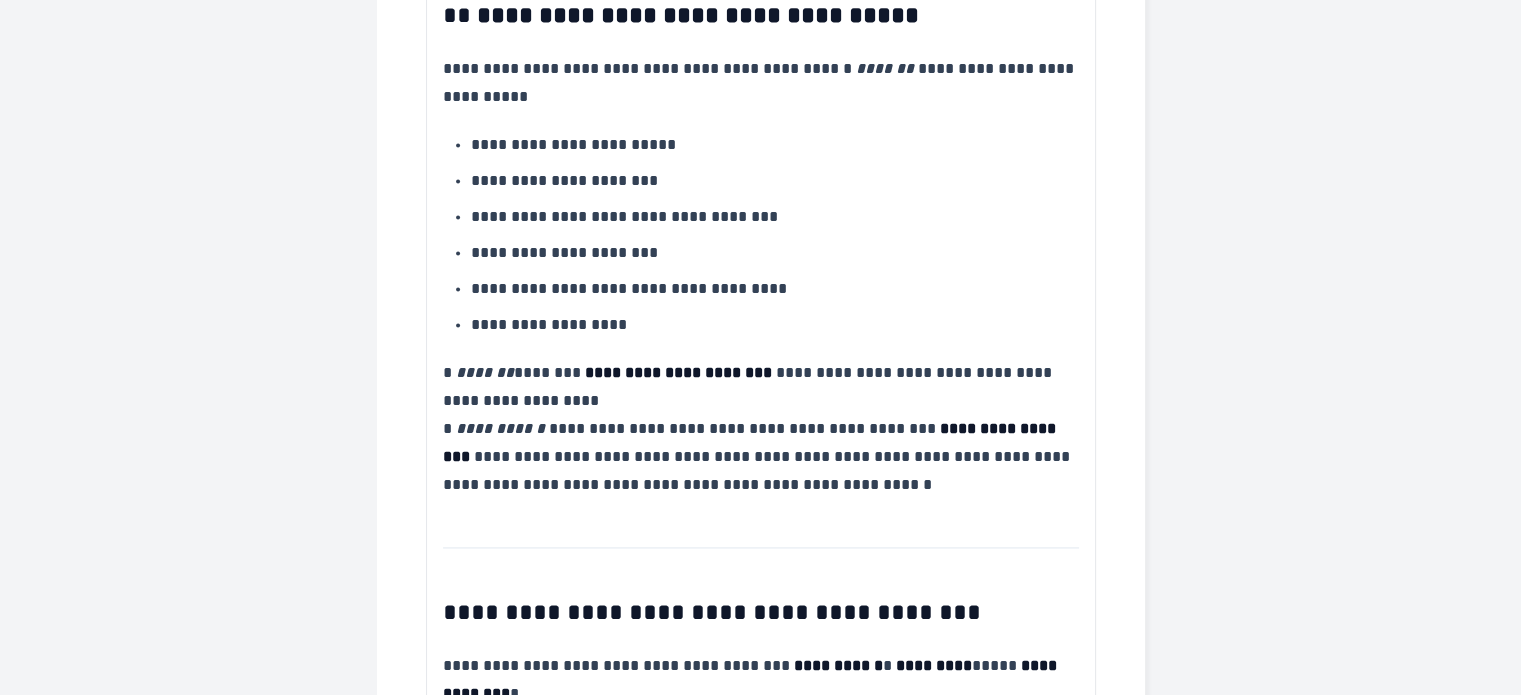 drag, startPoint x: 1336, startPoint y: 208, endPoint x: 1336, endPoint y: 253, distance: 45 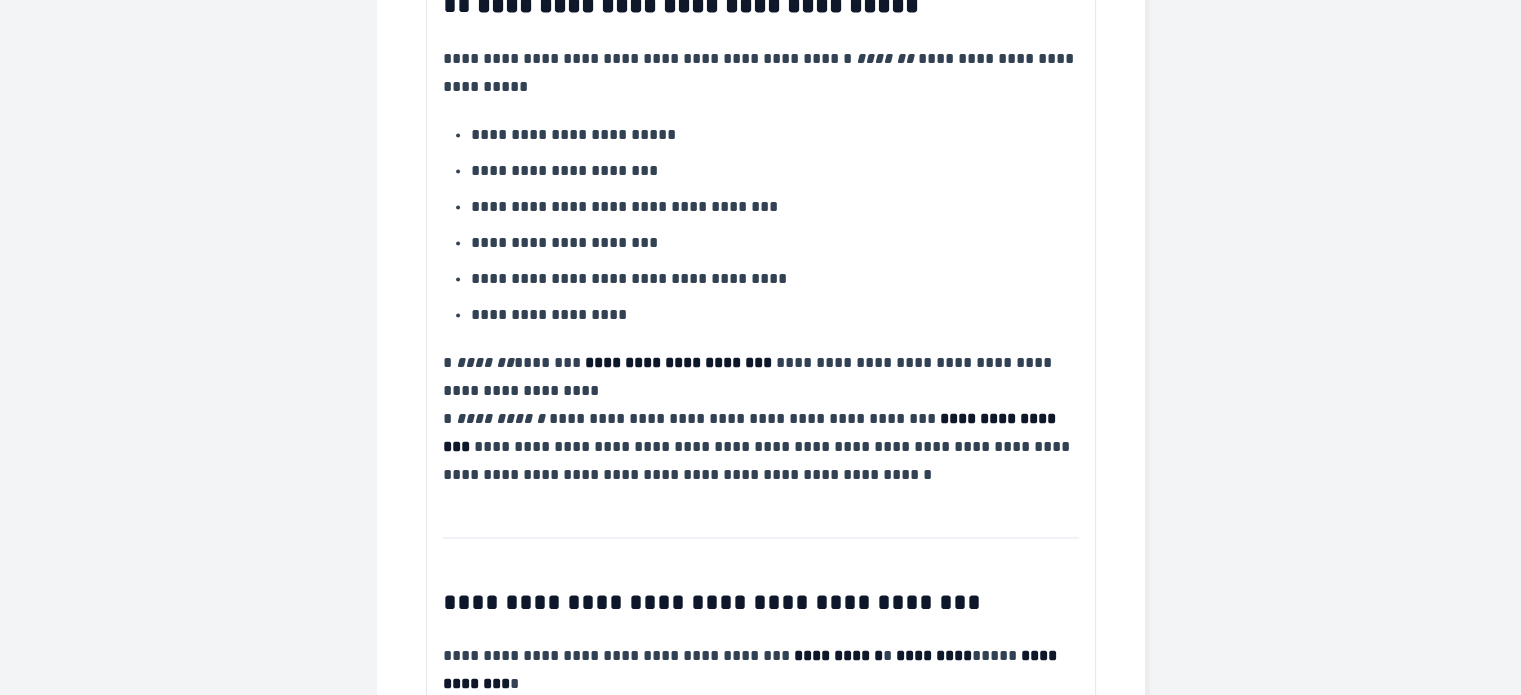 scroll, scrollTop: 2424, scrollLeft: 0, axis: vertical 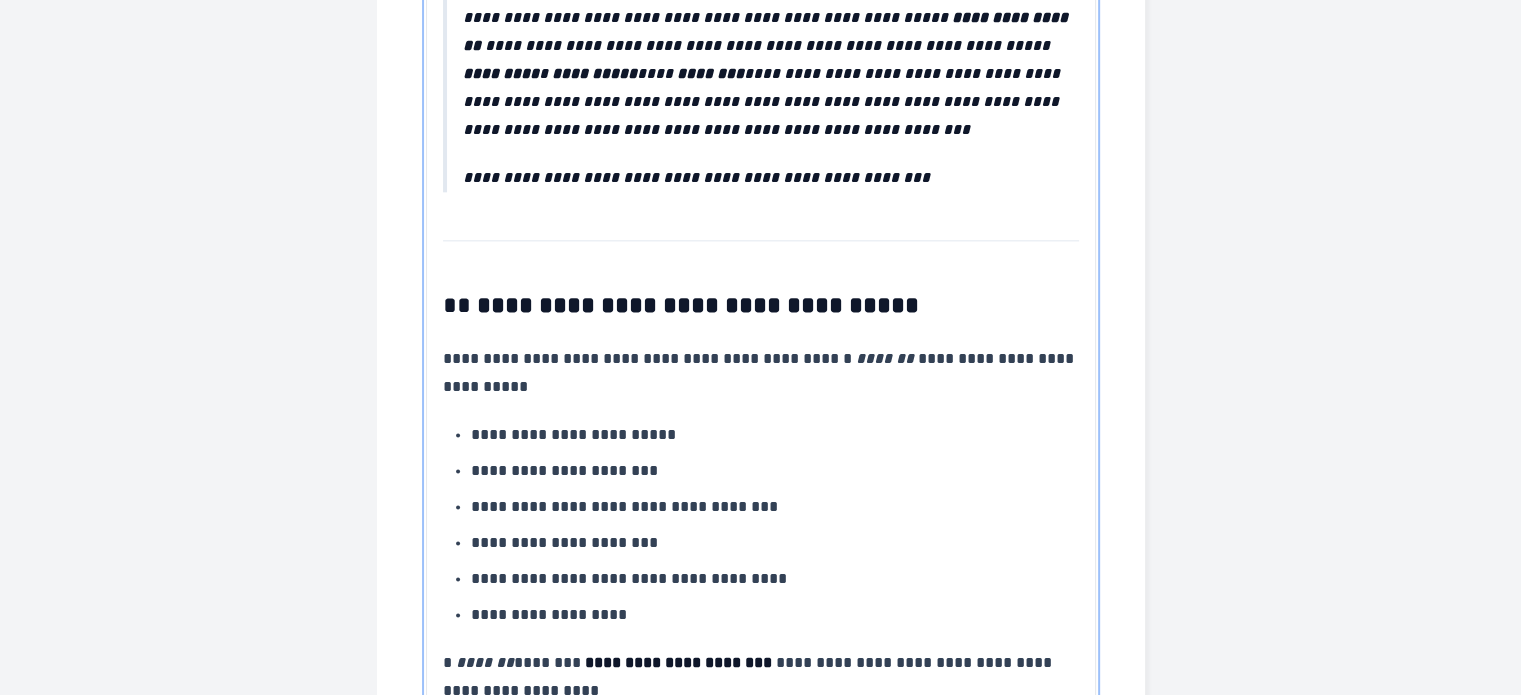 click on "**********" at bounding box center [771, 178] 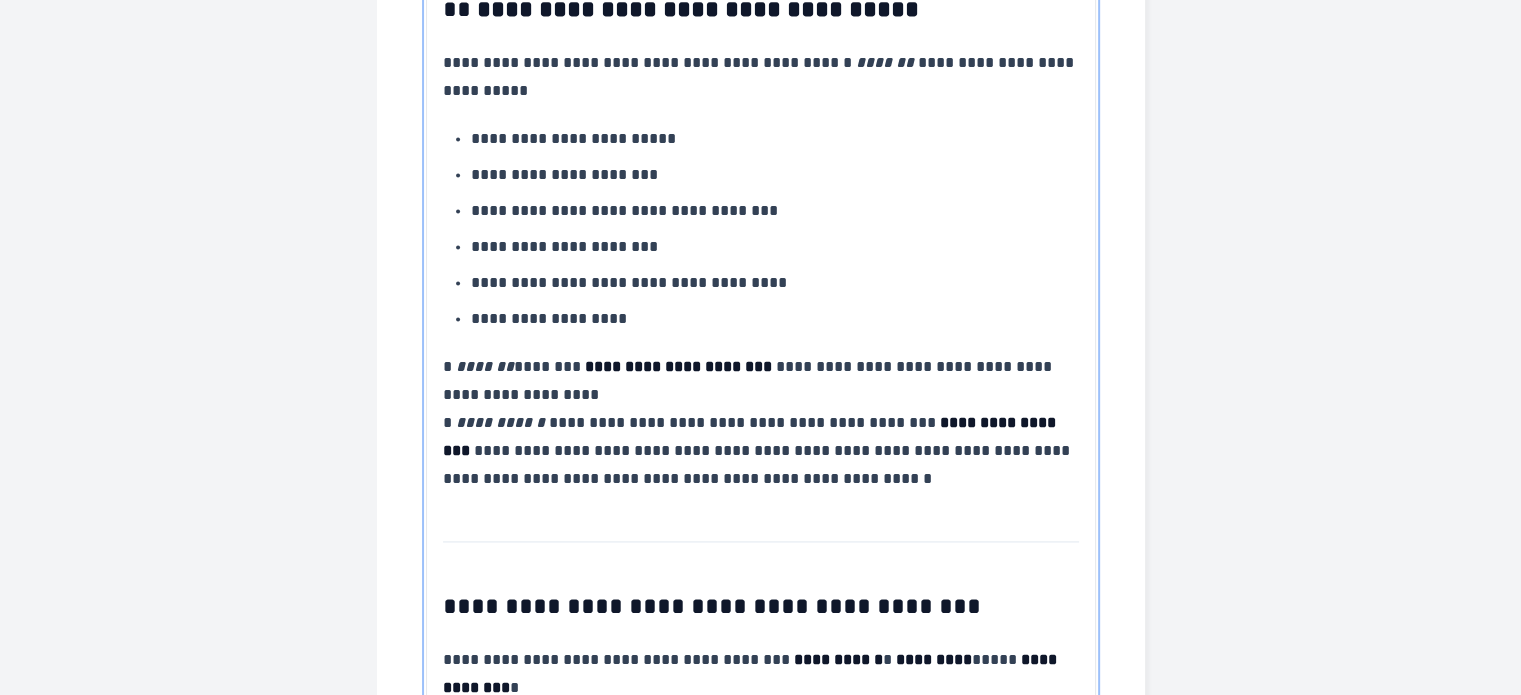 scroll, scrollTop: 2724, scrollLeft: 0, axis: vertical 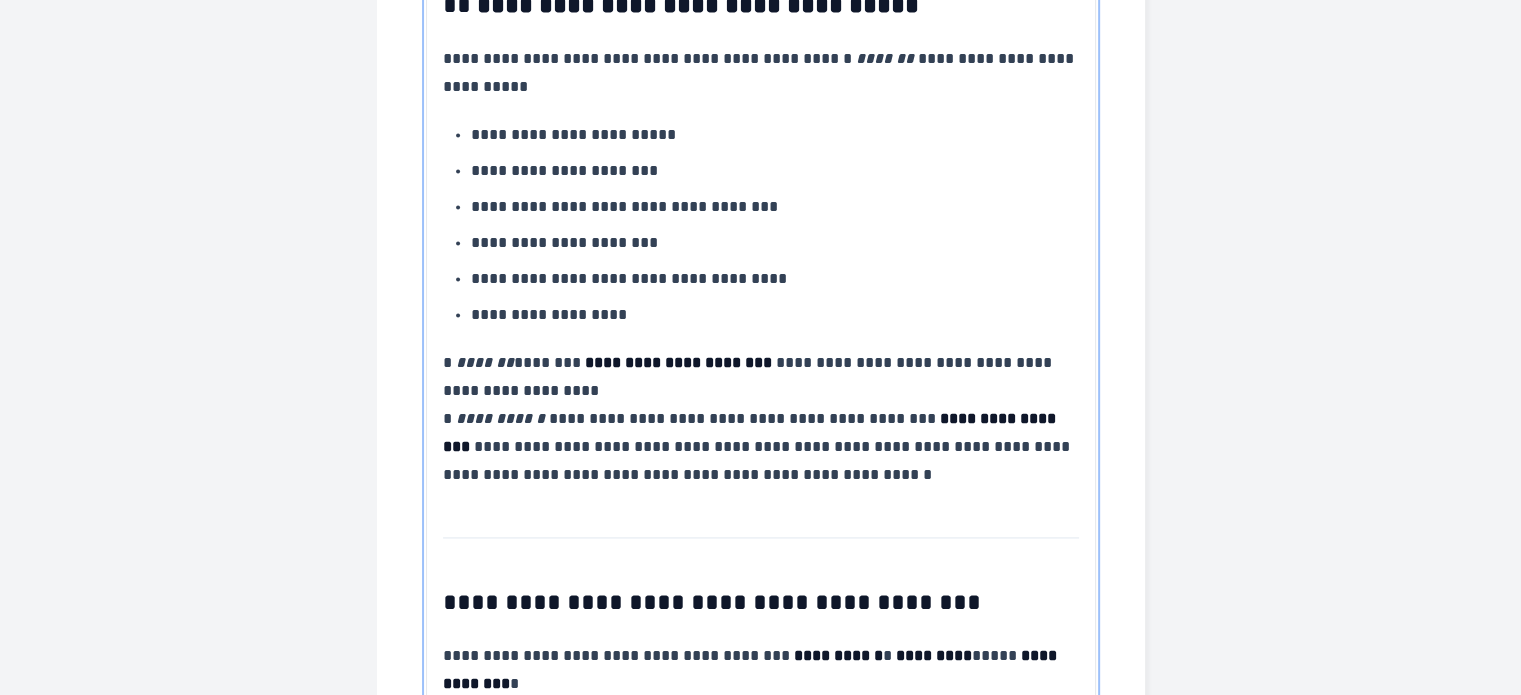 click on "**********" at bounding box center [761, 419] 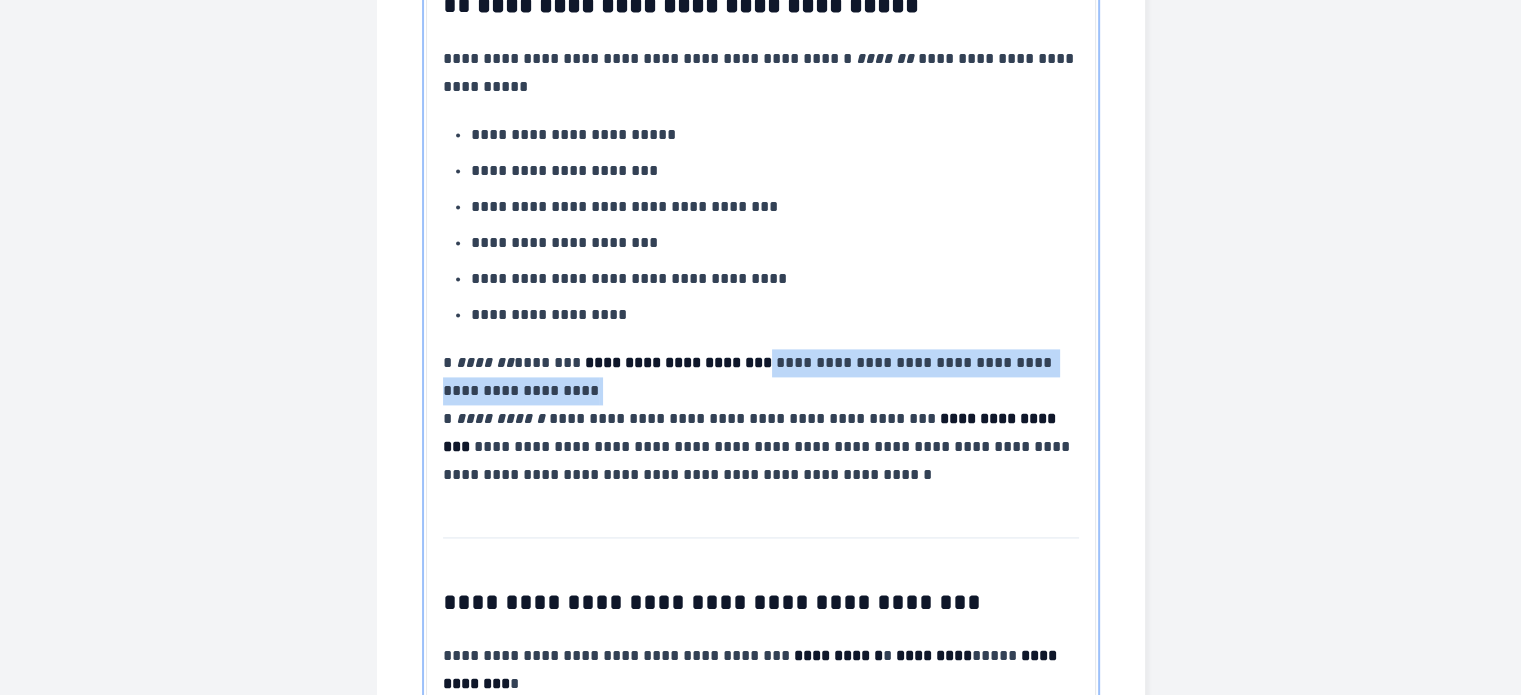 click on "**********" at bounding box center (761, 419) 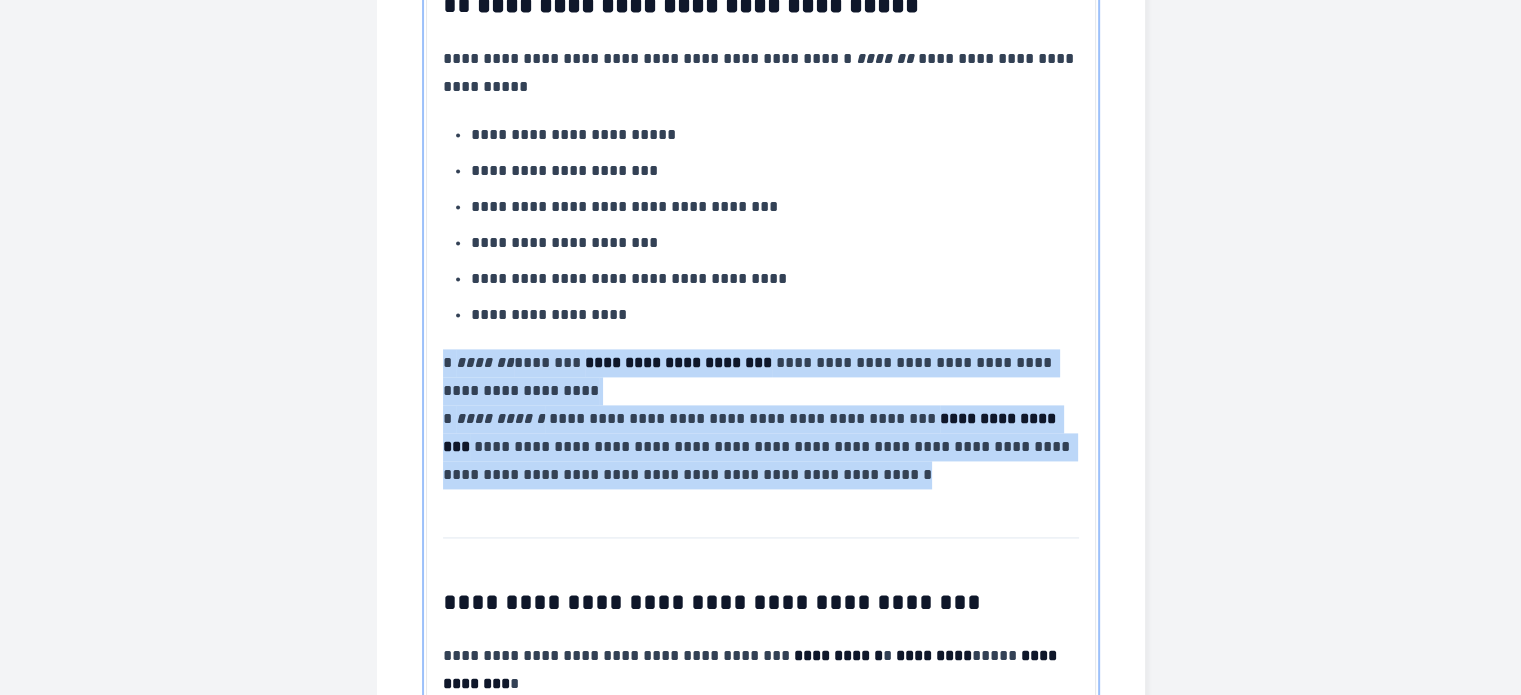 click on "**********" at bounding box center [761, 419] 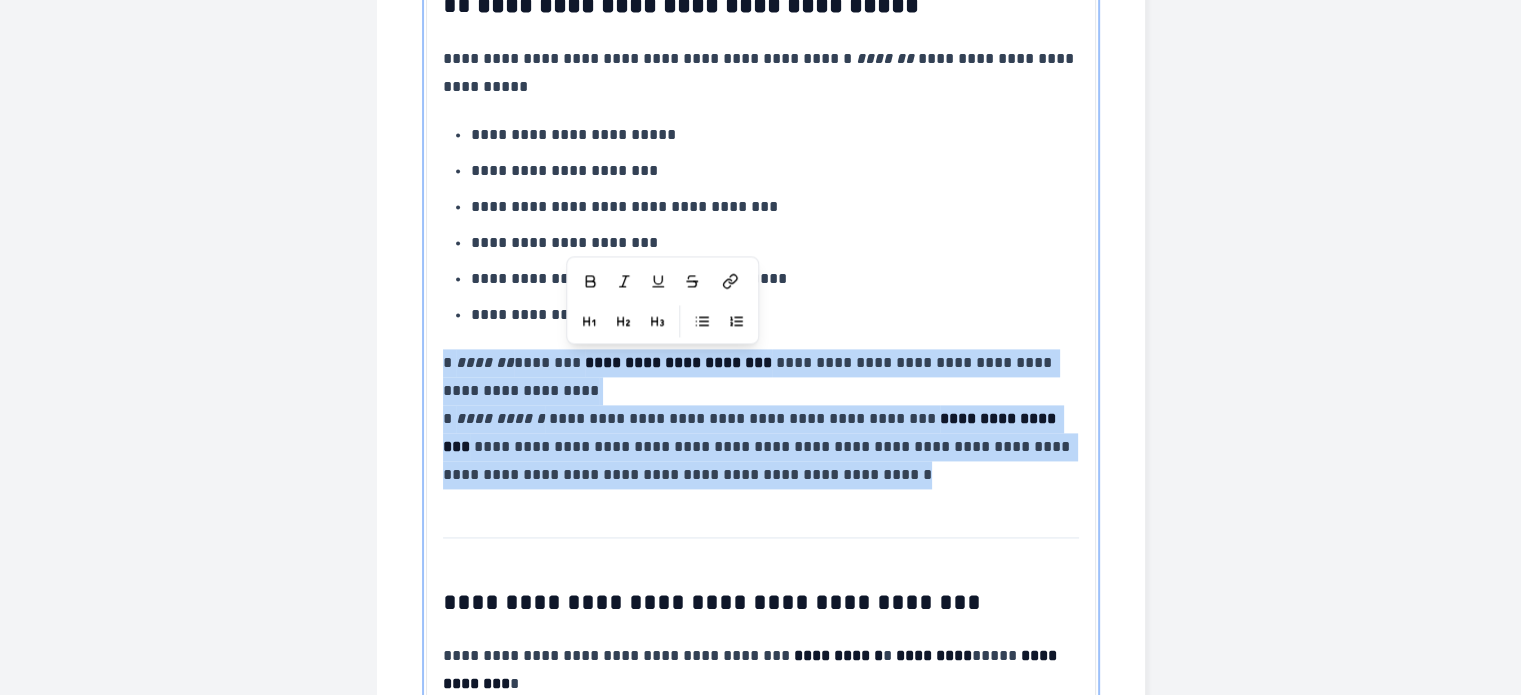 click on "**********" at bounding box center (761, 419) 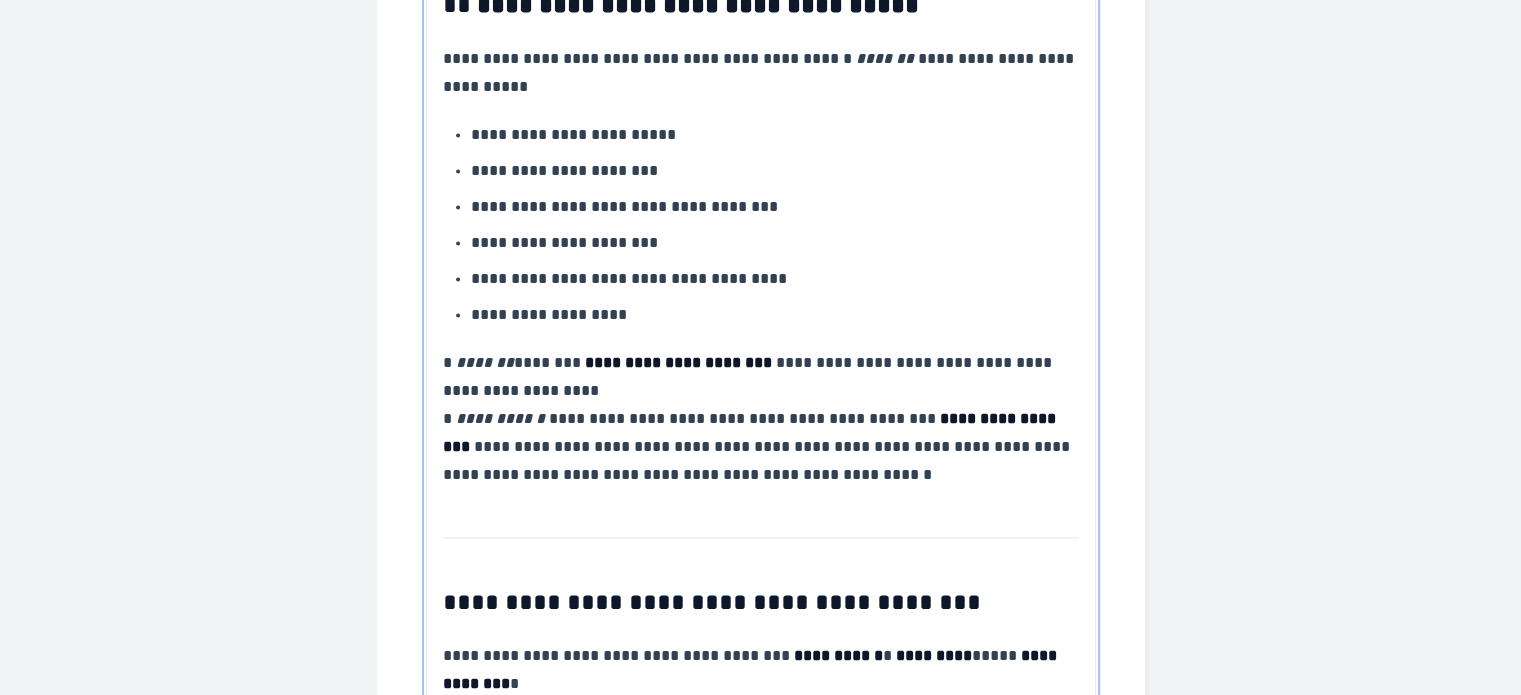 scroll, scrollTop: 2424, scrollLeft: 0, axis: vertical 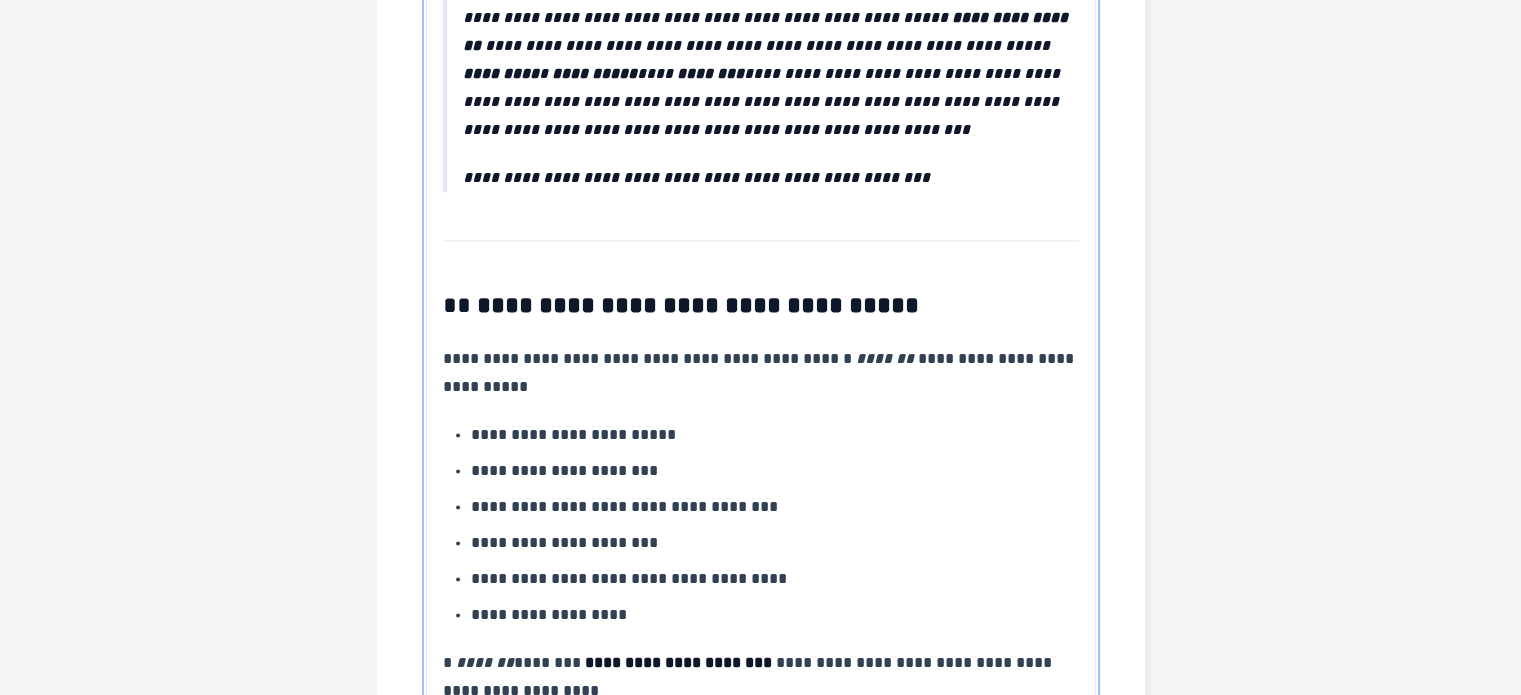 click on "**********" at bounding box center [771, 178] 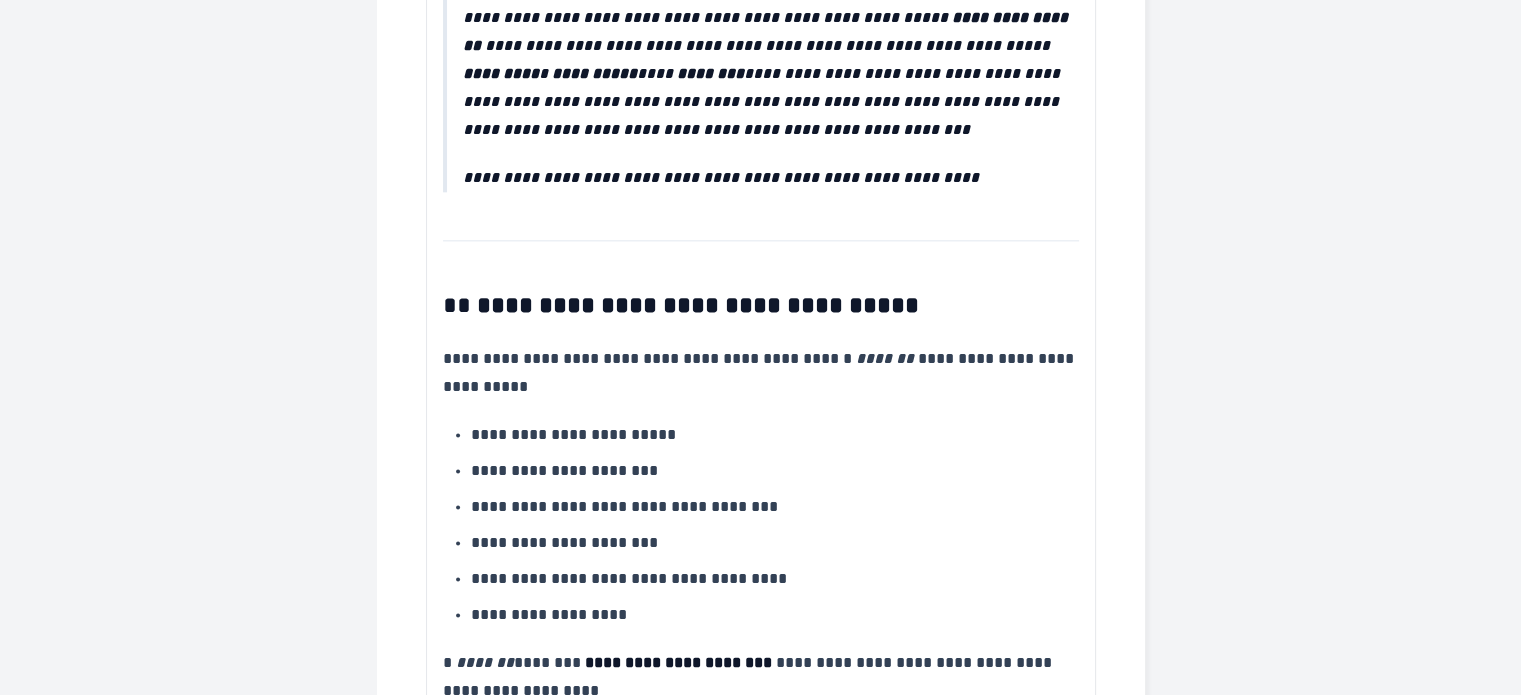 click on "**********" at bounding box center (760, -167) 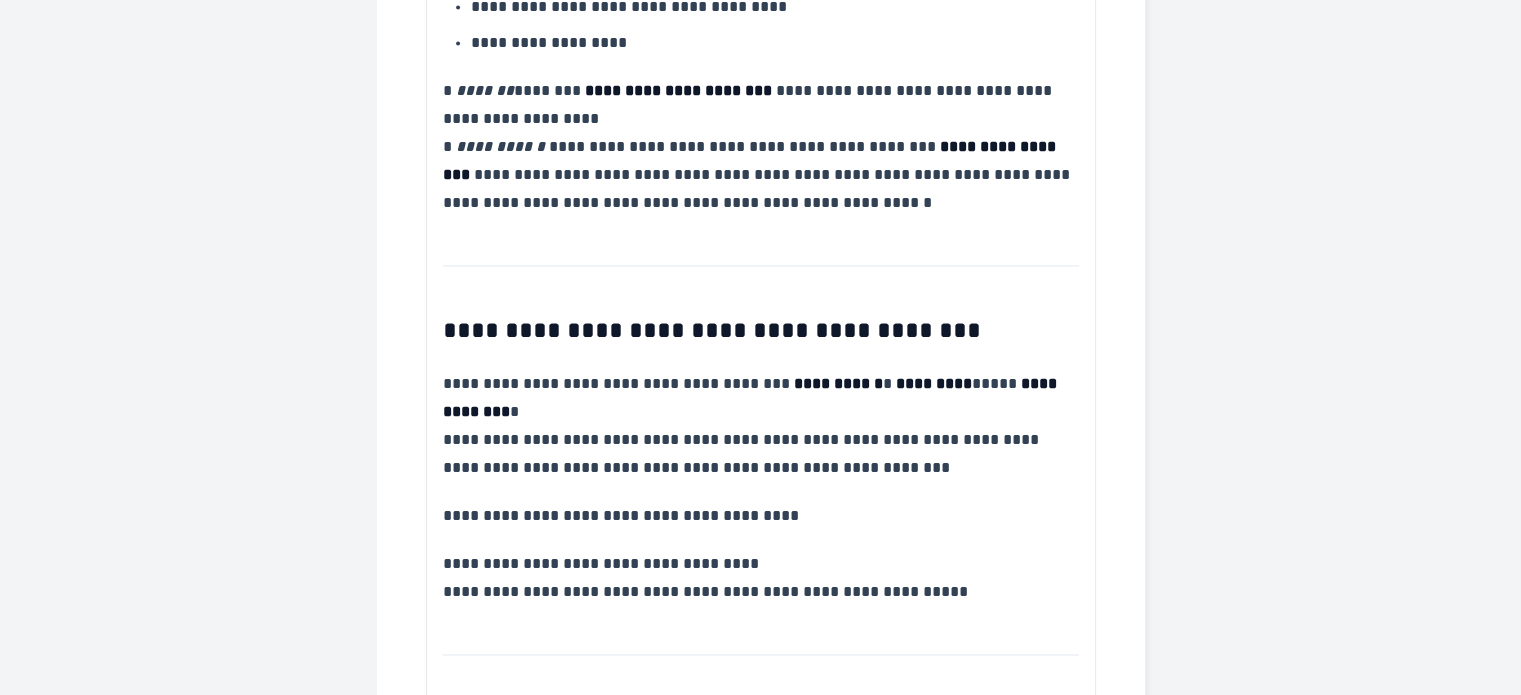 scroll, scrollTop: 3024, scrollLeft: 0, axis: vertical 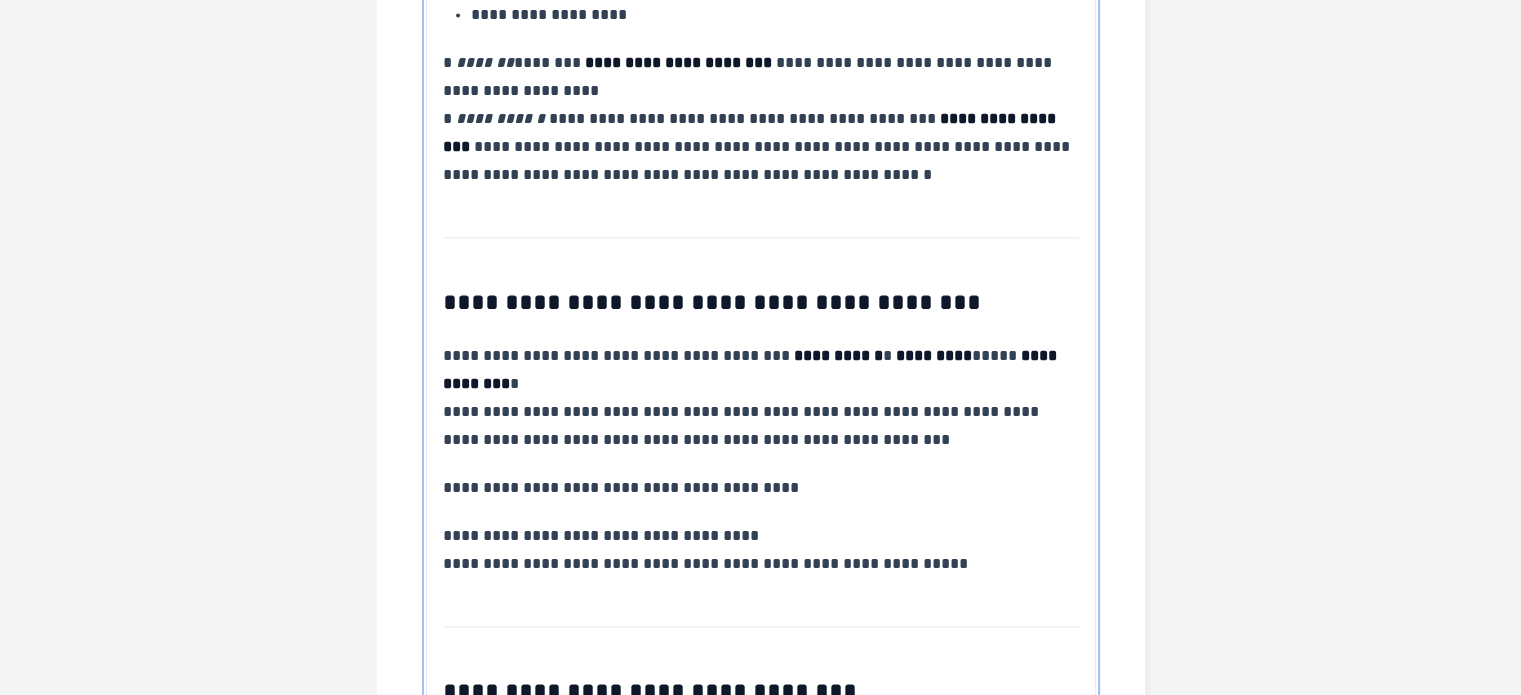 click on "**********" at bounding box center (761, 119) 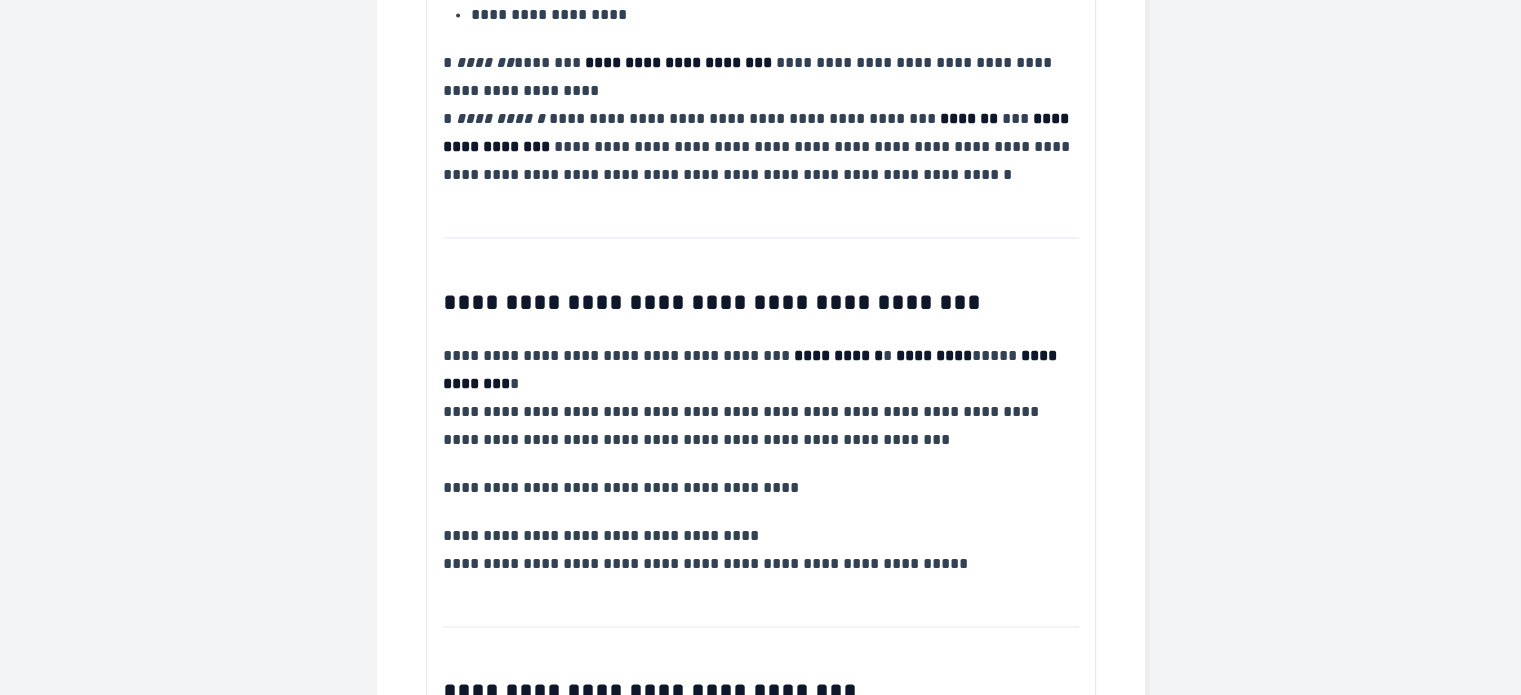 click on "**********" at bounding box center [760, -767] 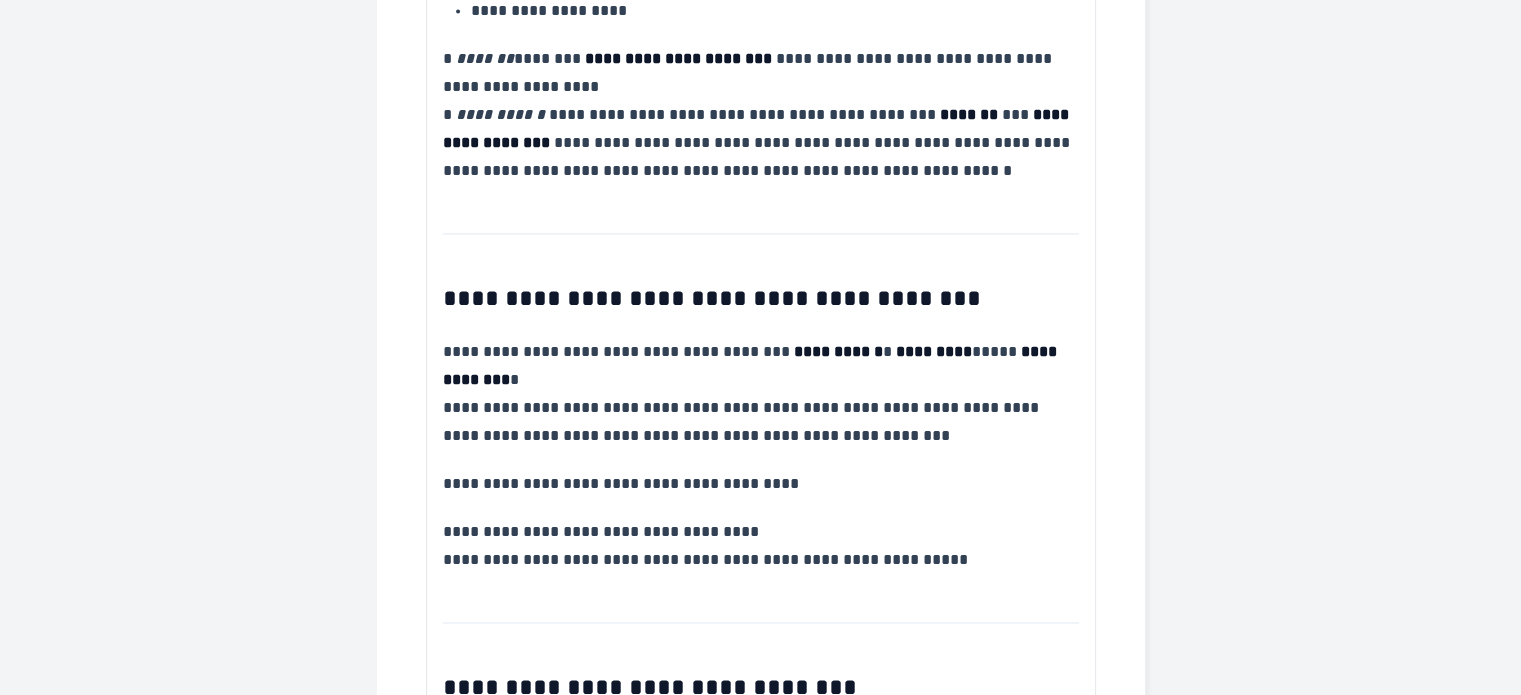 scroll, scrollTop: 3024, scrollLeft: 0, axis: vertical 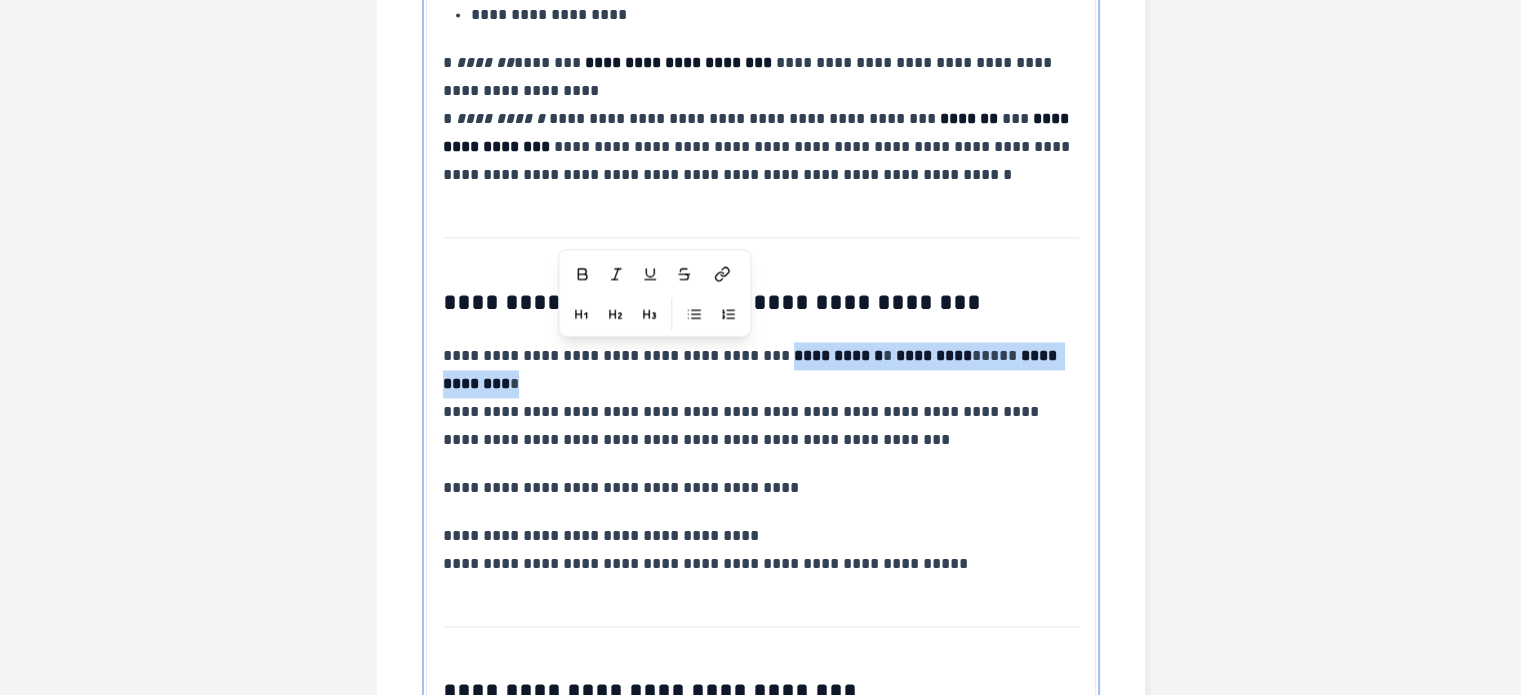 drag, startPoint x: 797, startPoint y: 383, endPoint x: 783, endPoint y: 343, distance: 42.379242 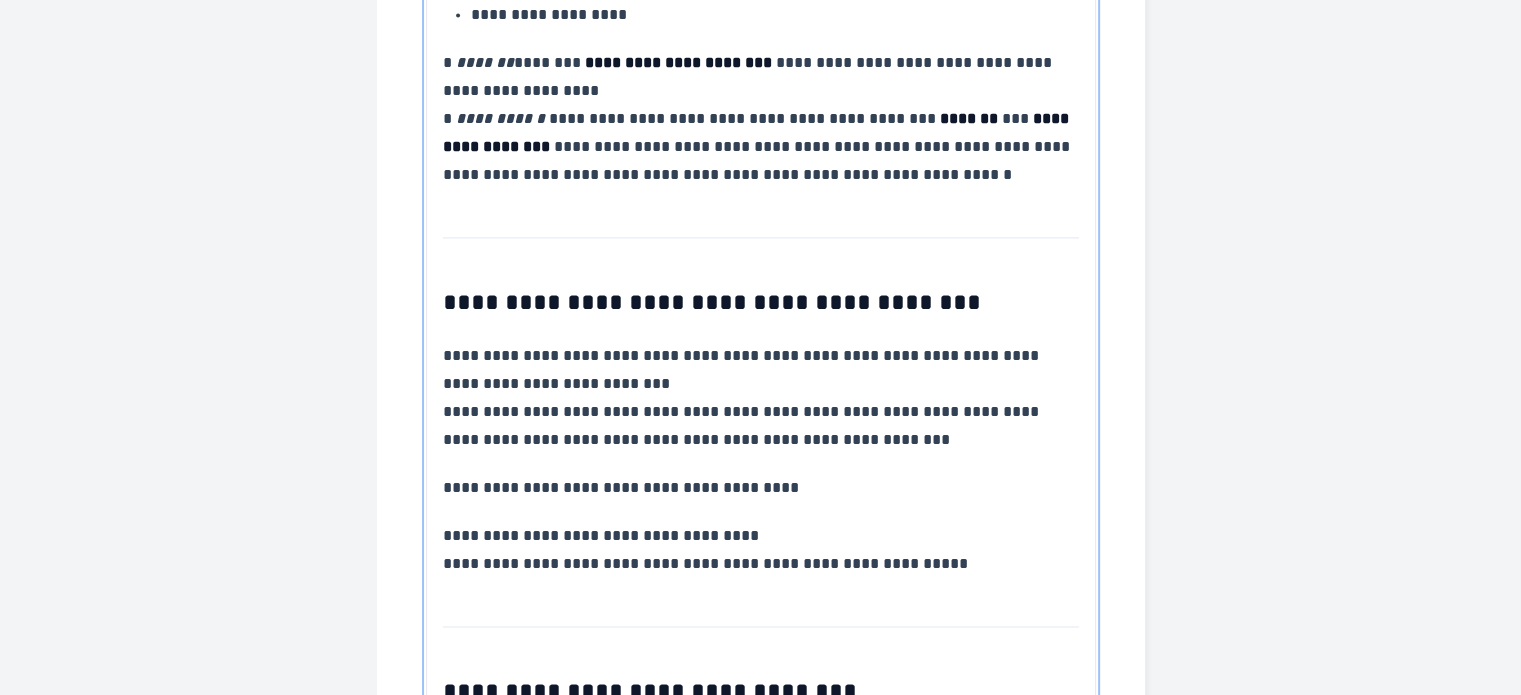 click on "**********" at bounding box center (761, 398) 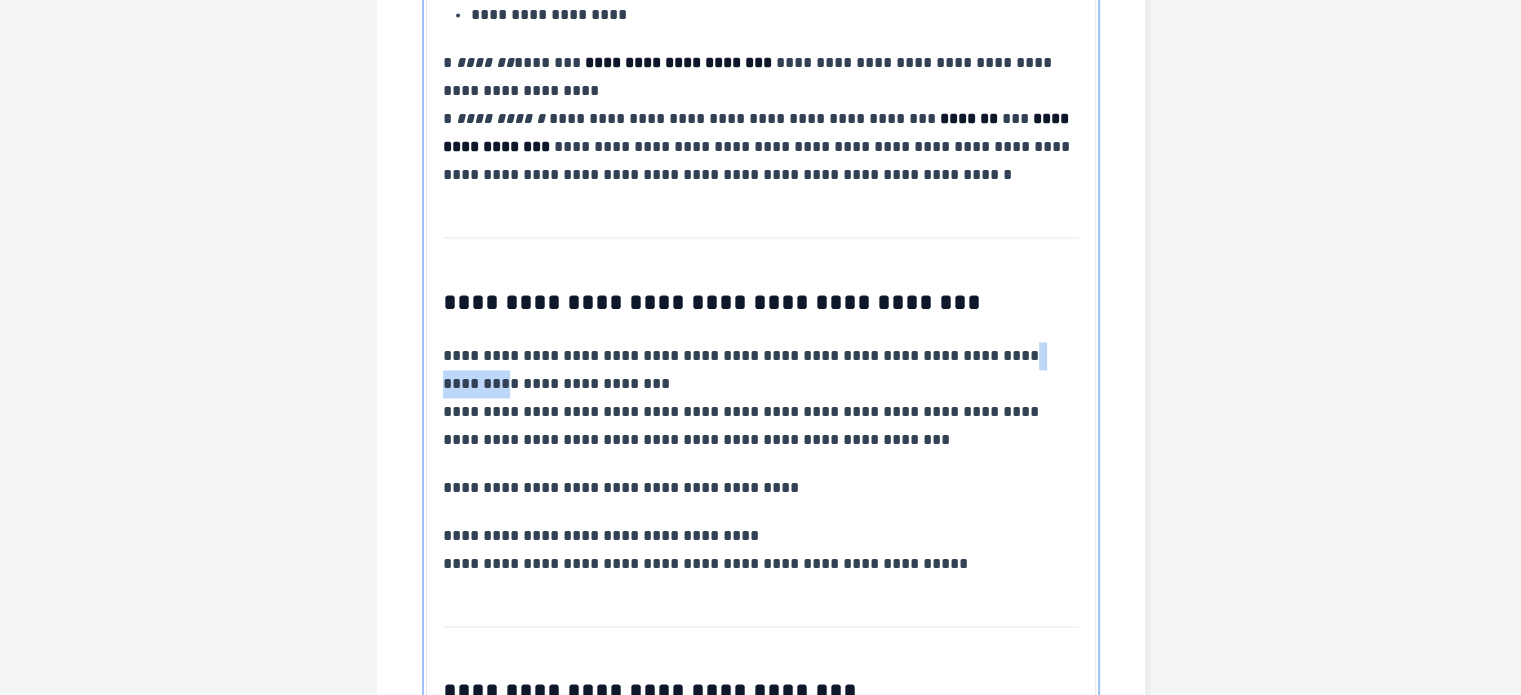 click on "**********" at bounding box center [761, 398] 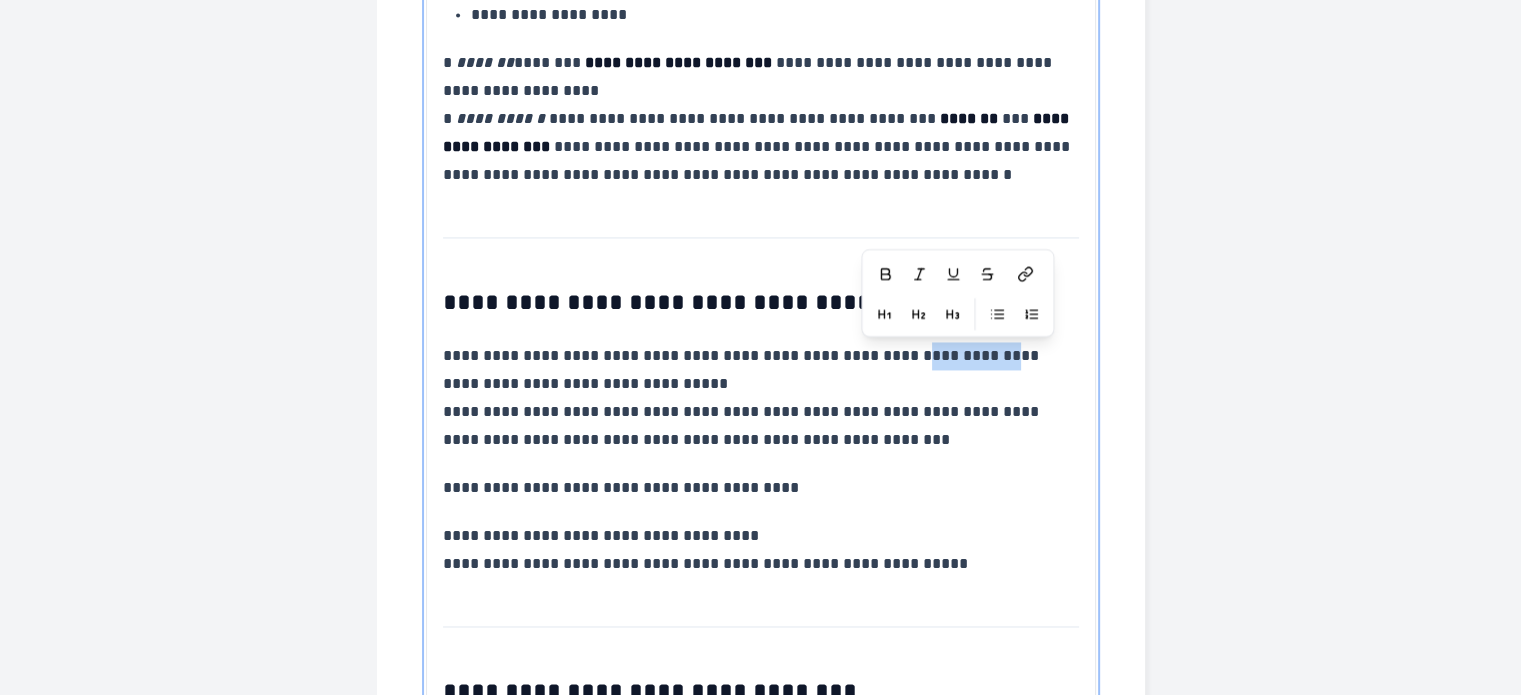 drag, startPoint x: 990, startPoint y: 359, endPoint x: 913, endPoint y: 359, distance: 77 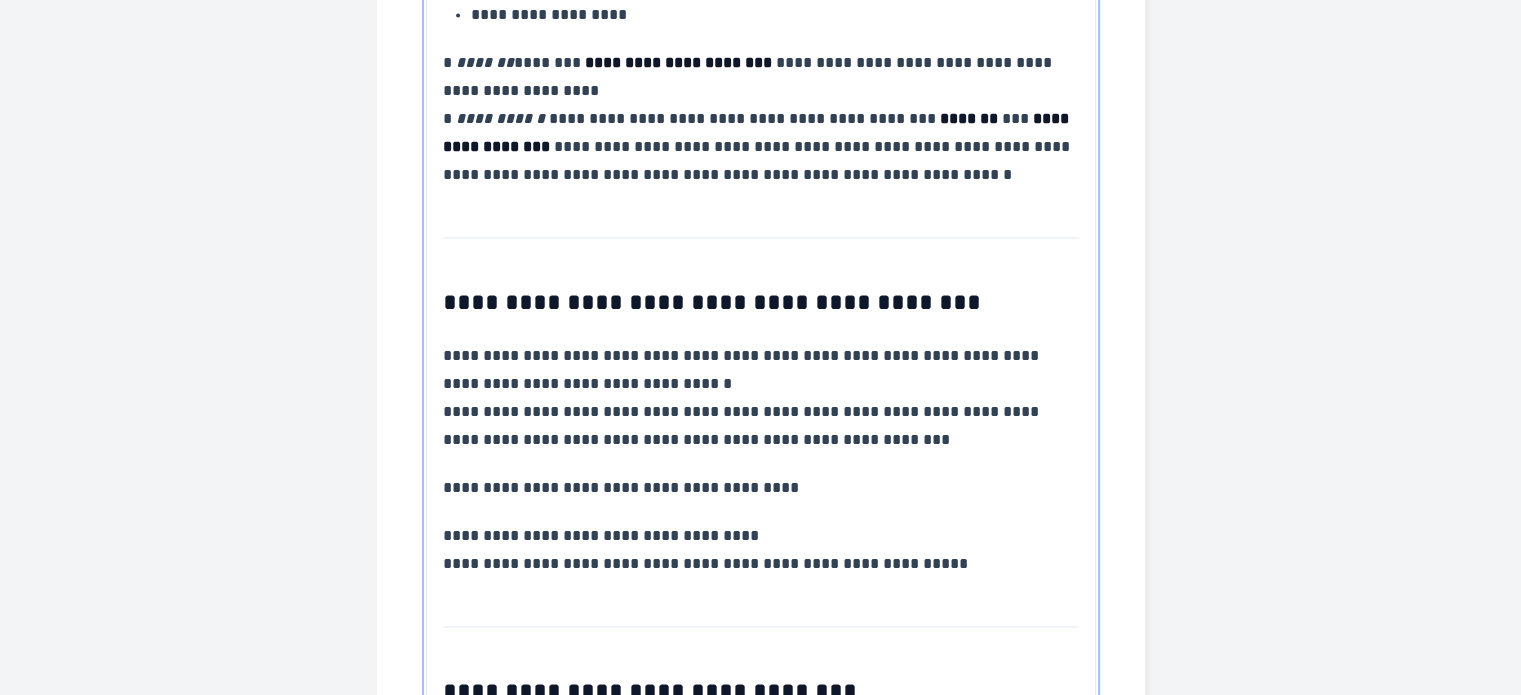 click on "**********" at bounding box center (761, 398) 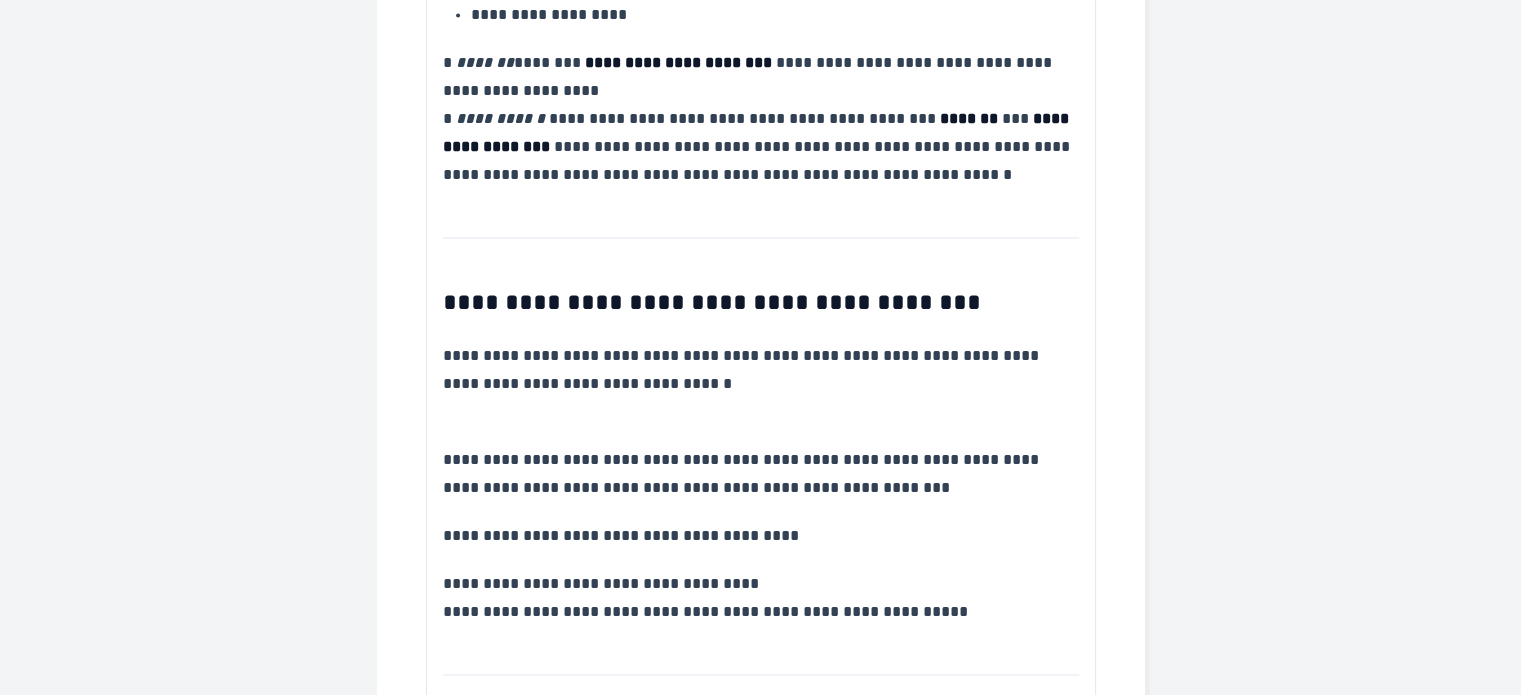 click on "**********" at bounding box center (760, -743) 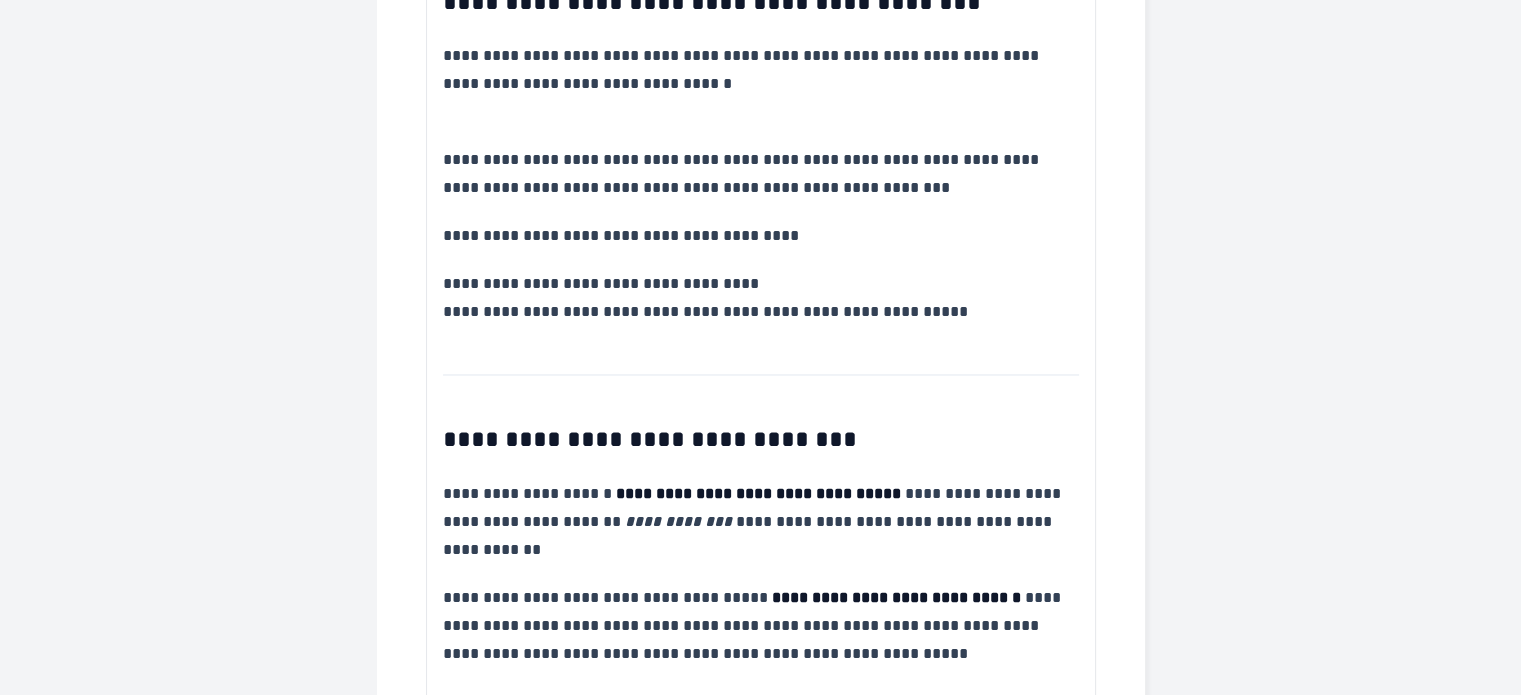 scroll, scrollTop: 3624, scrollLeft: 0, axis: vertical 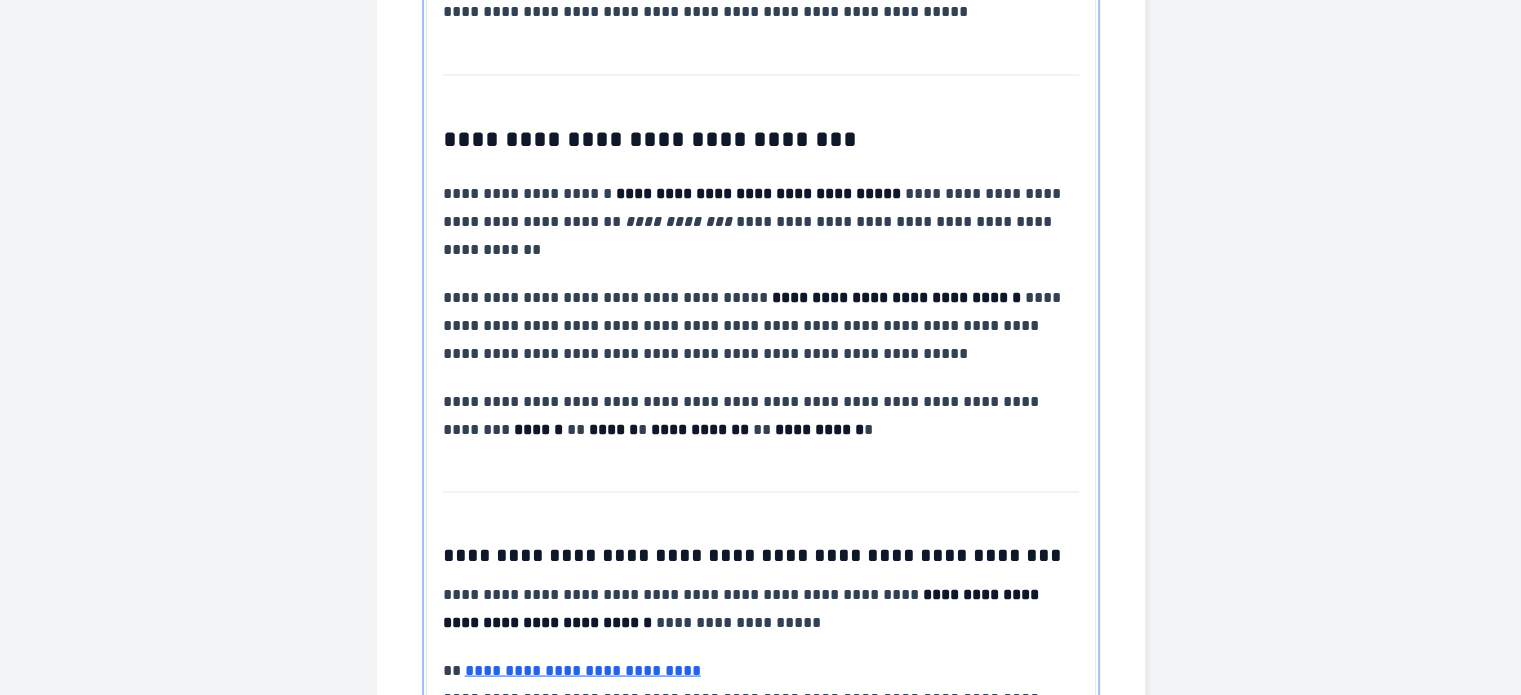 click on "**********" at bounding box center [761, 139] 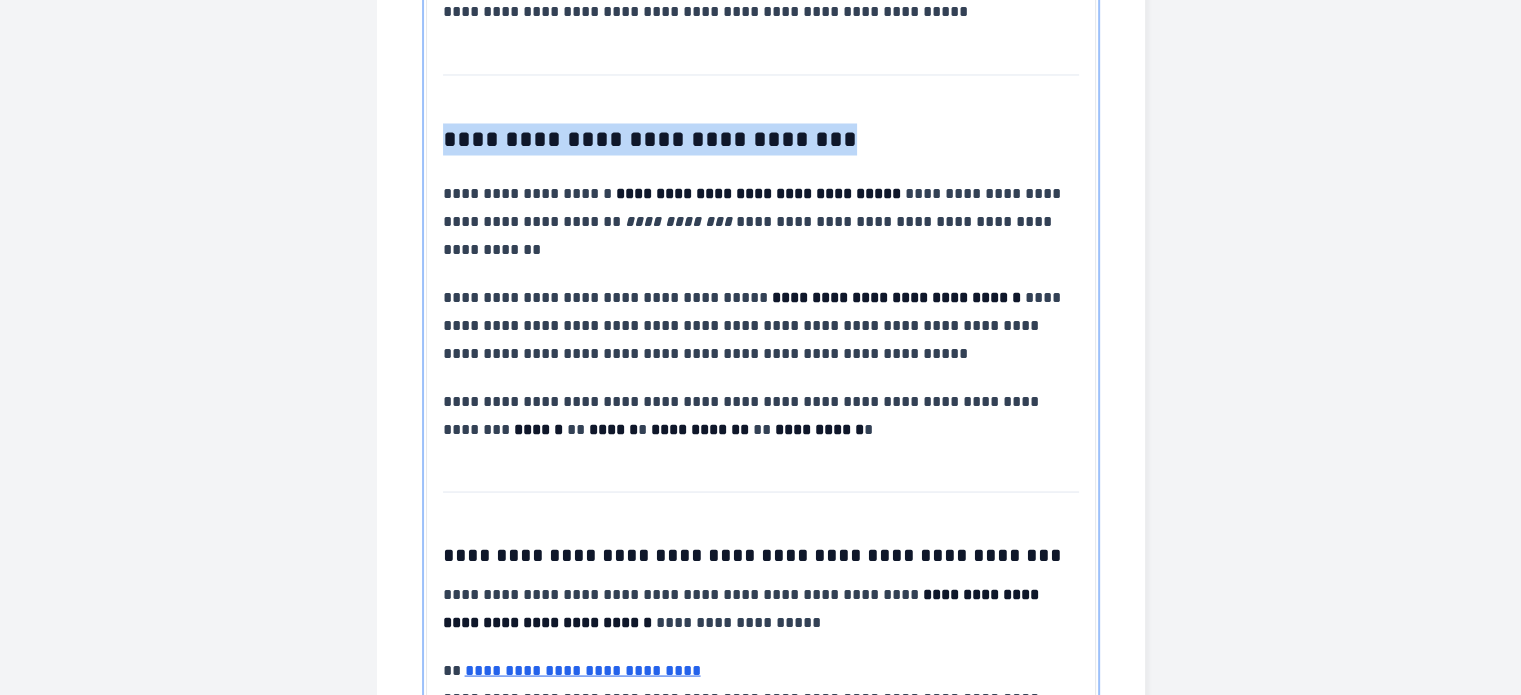 click on "**********" at bounding box center (761, 139) 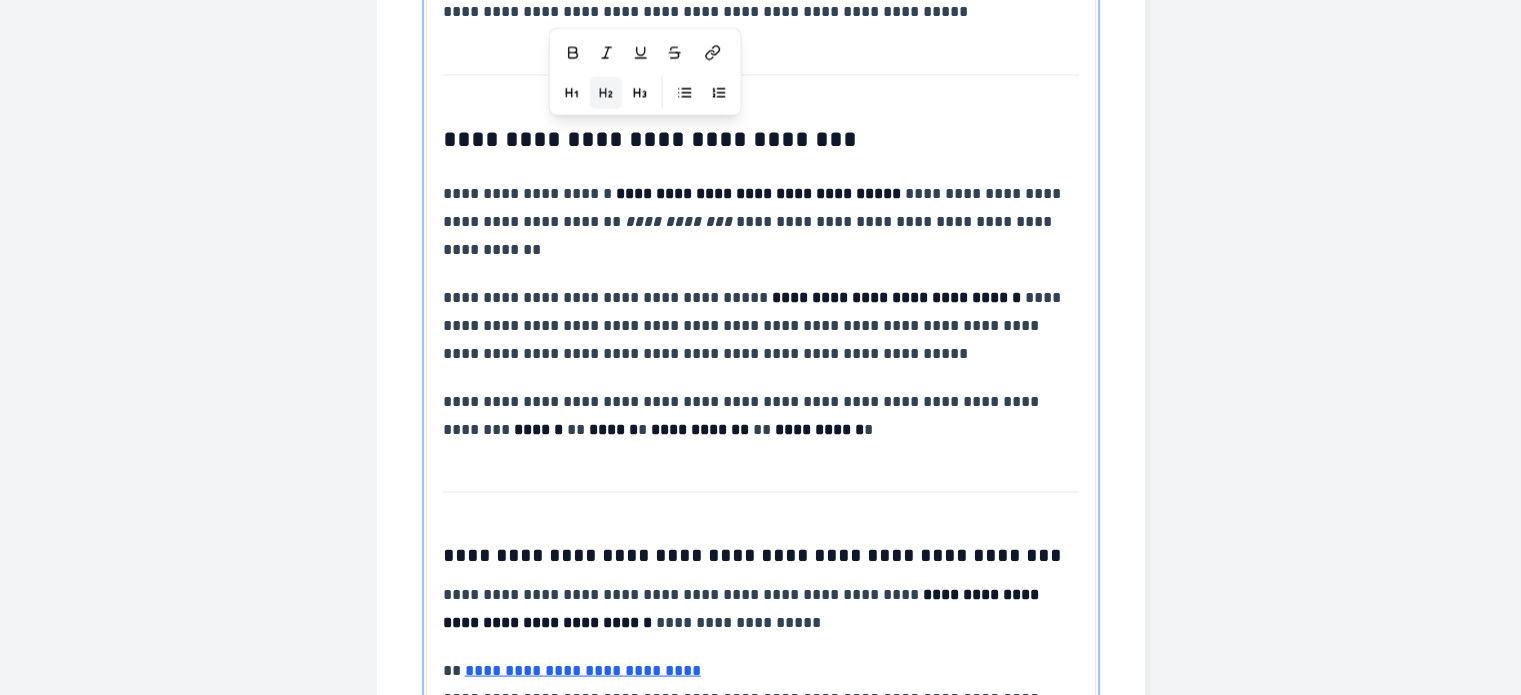 click on "**********" at bounding box center [758, 192] 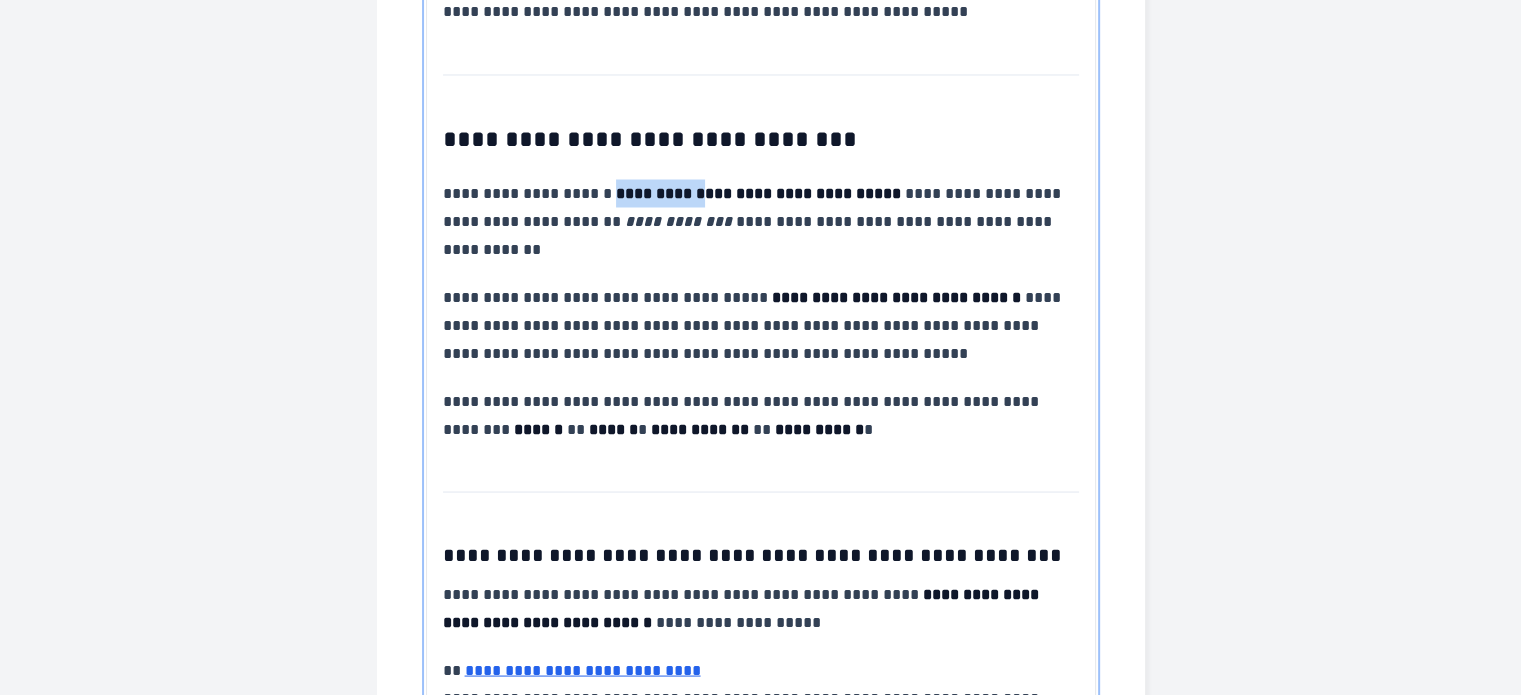 click on "**********" at bounding box center (758, 192) 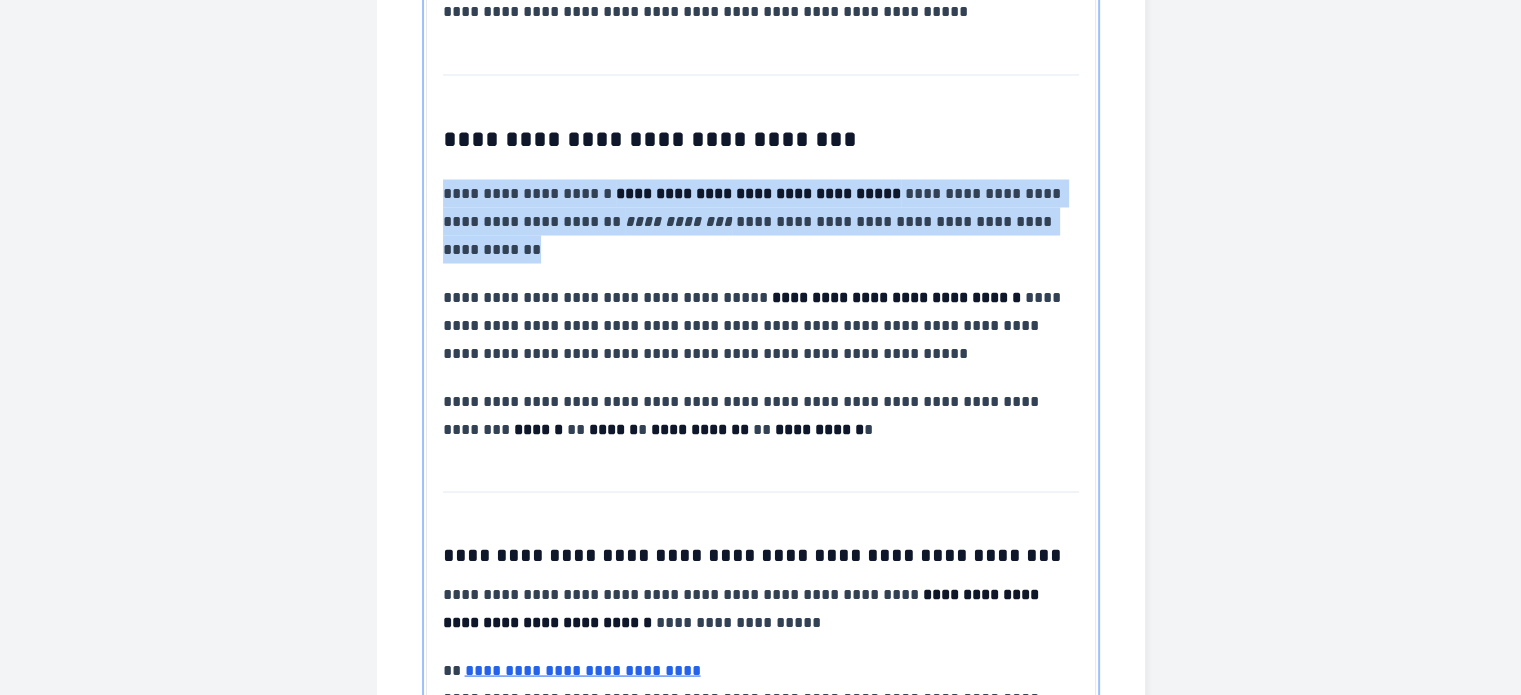 click on "**********" at bounding box center [758, 192] 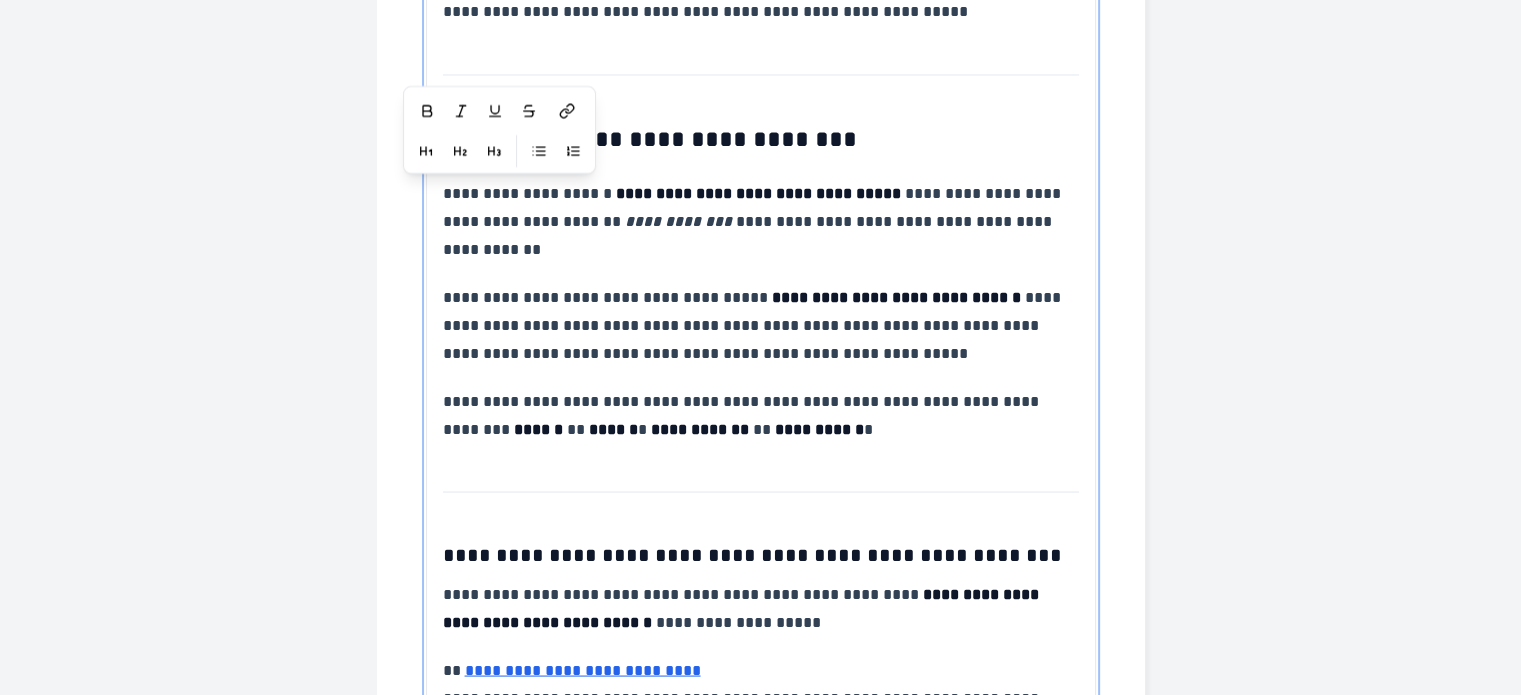 click on "**********" at bounding box center (761, -1246) 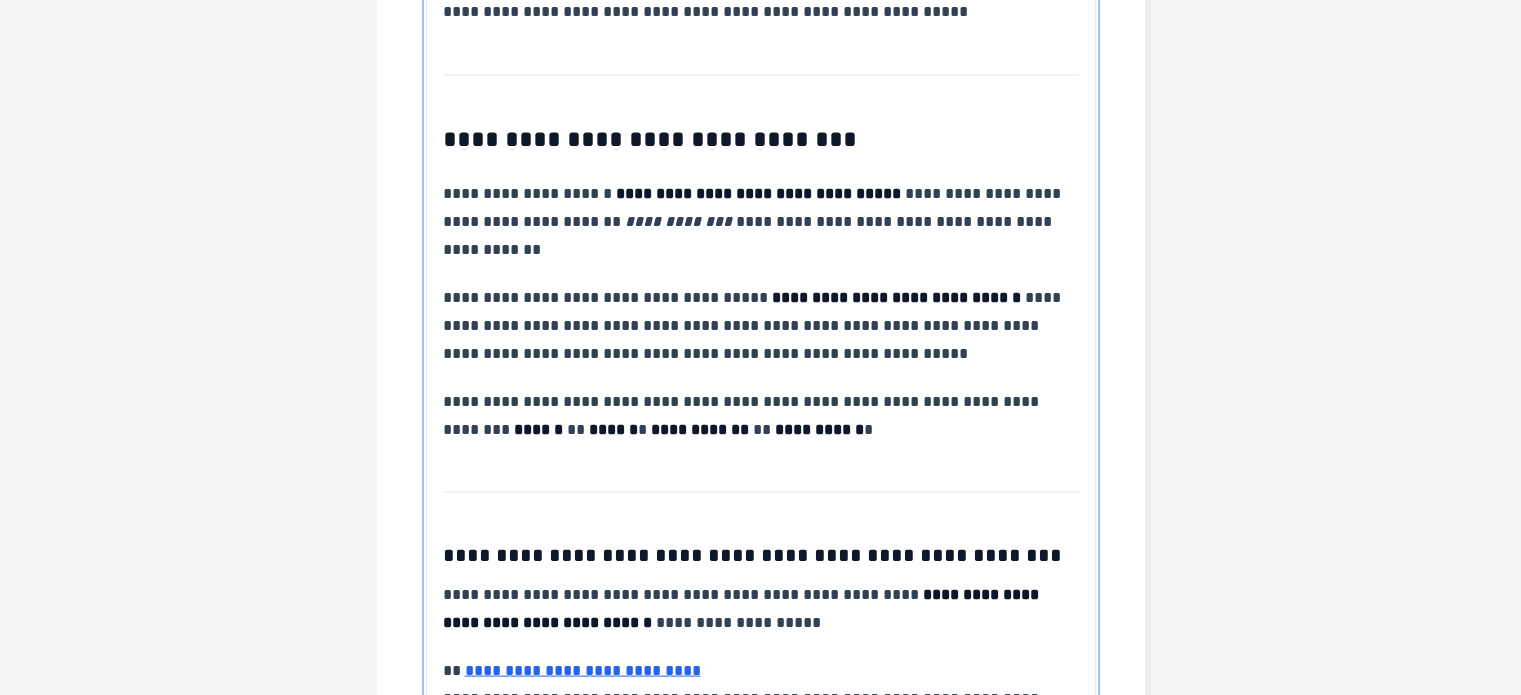 click on "**********" at bounding box center (761, 325) 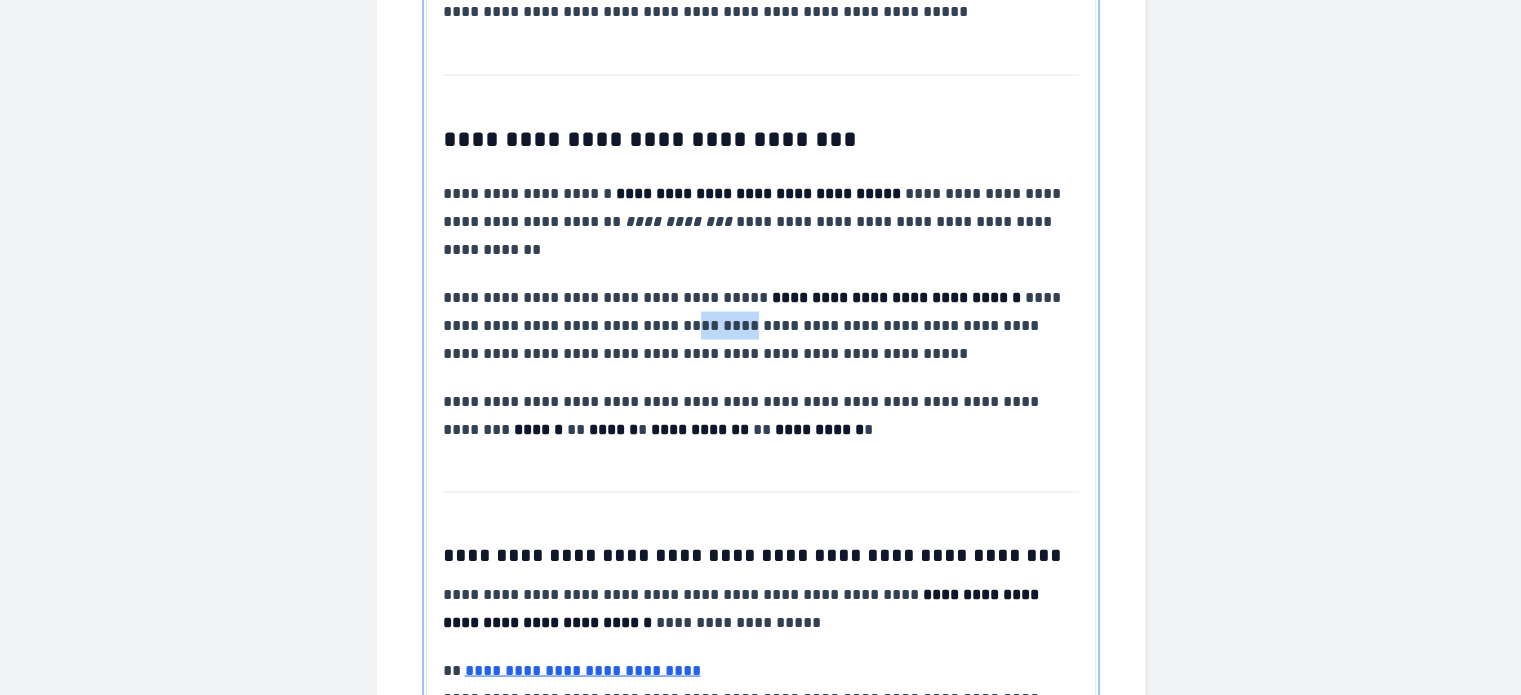 click on "**********" at bounding box center (761, 325) 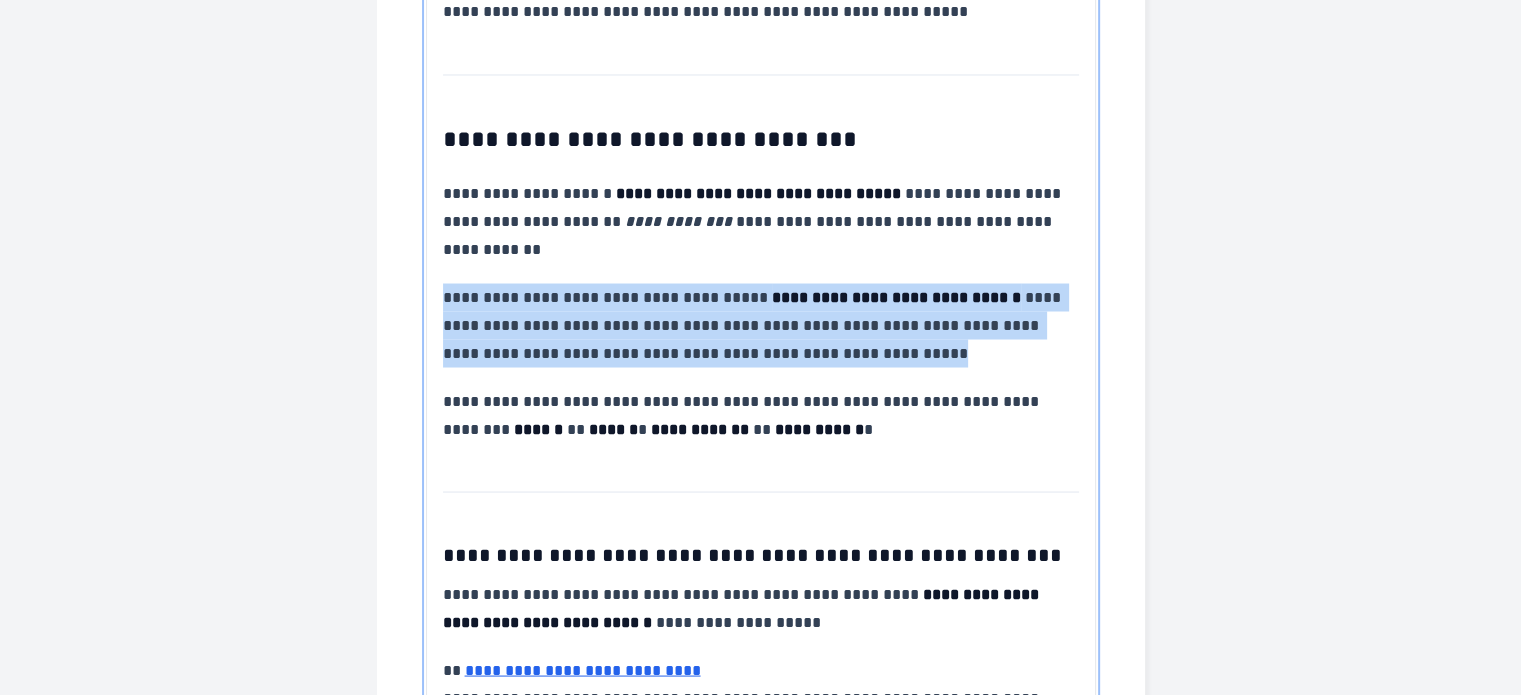 click on "**********" at bounding box center (761, 325) 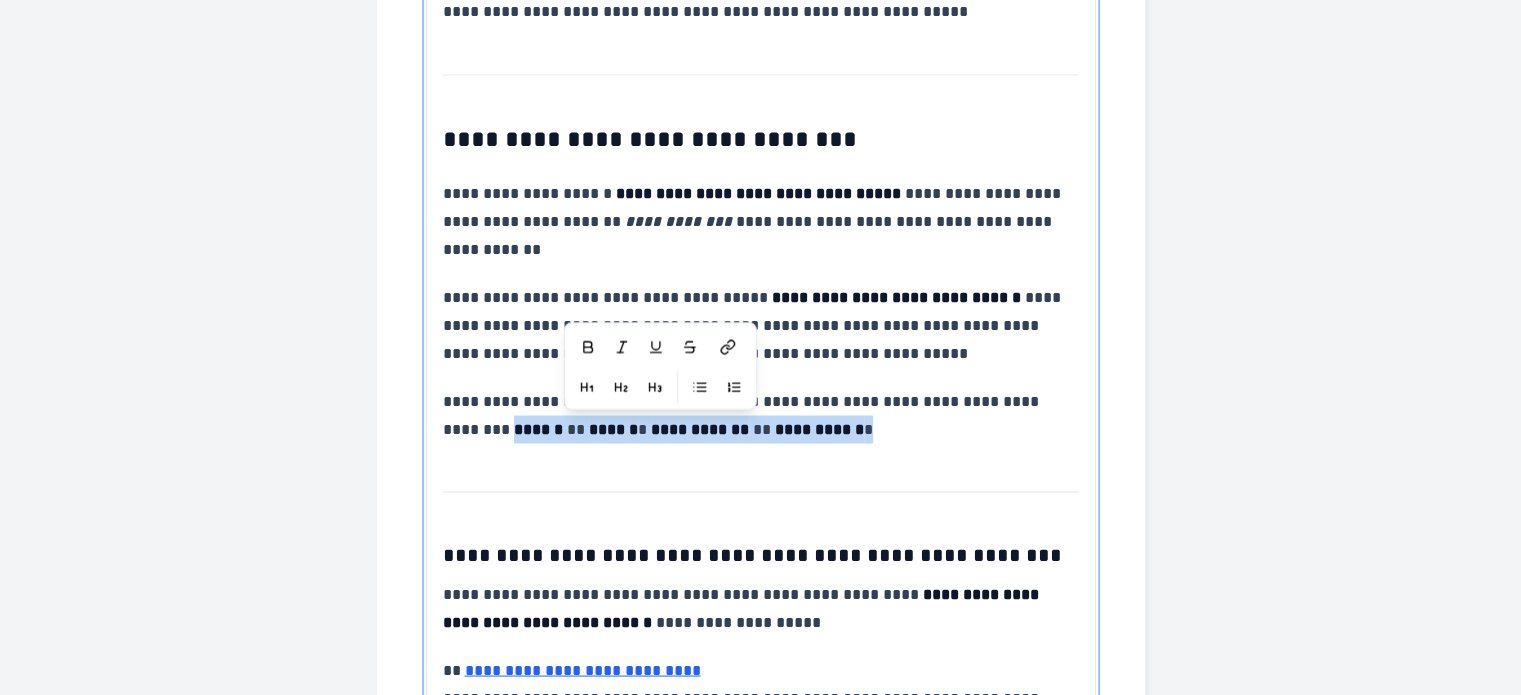 drag, startPoint x: 908, startPoint y: 434, endPoint x: 496, endPoint y: 433, distance: 412.00122 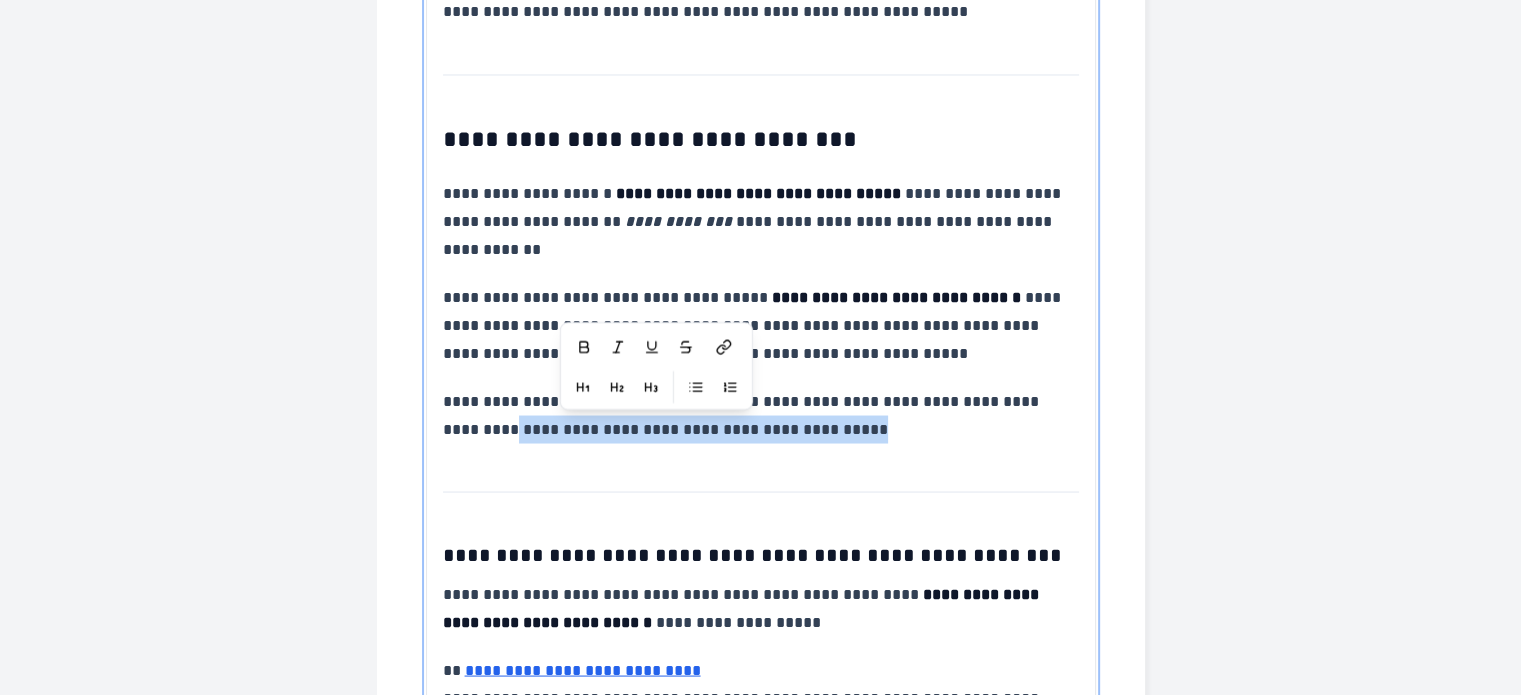 click on "**********" at bounding box center (761, -1246) 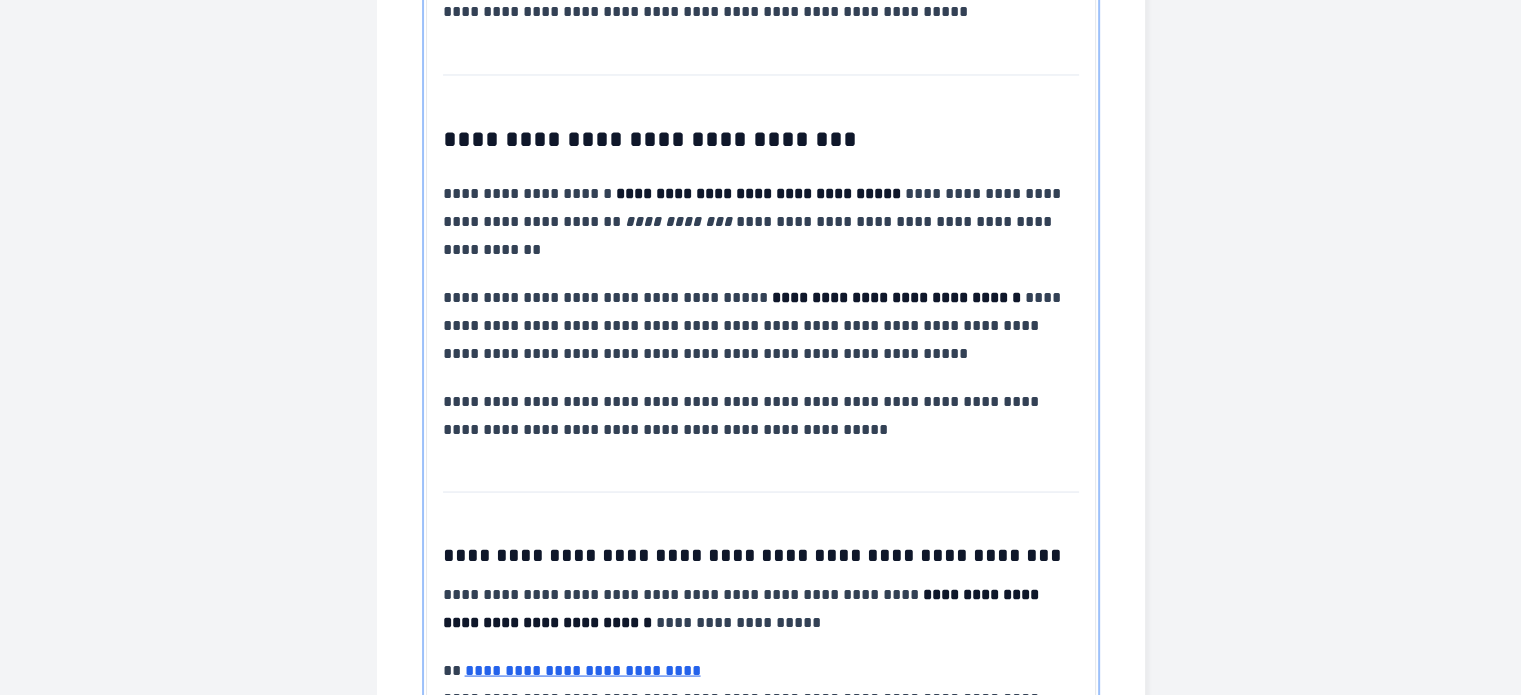 click on "**********" at bounding box center (761, 415) 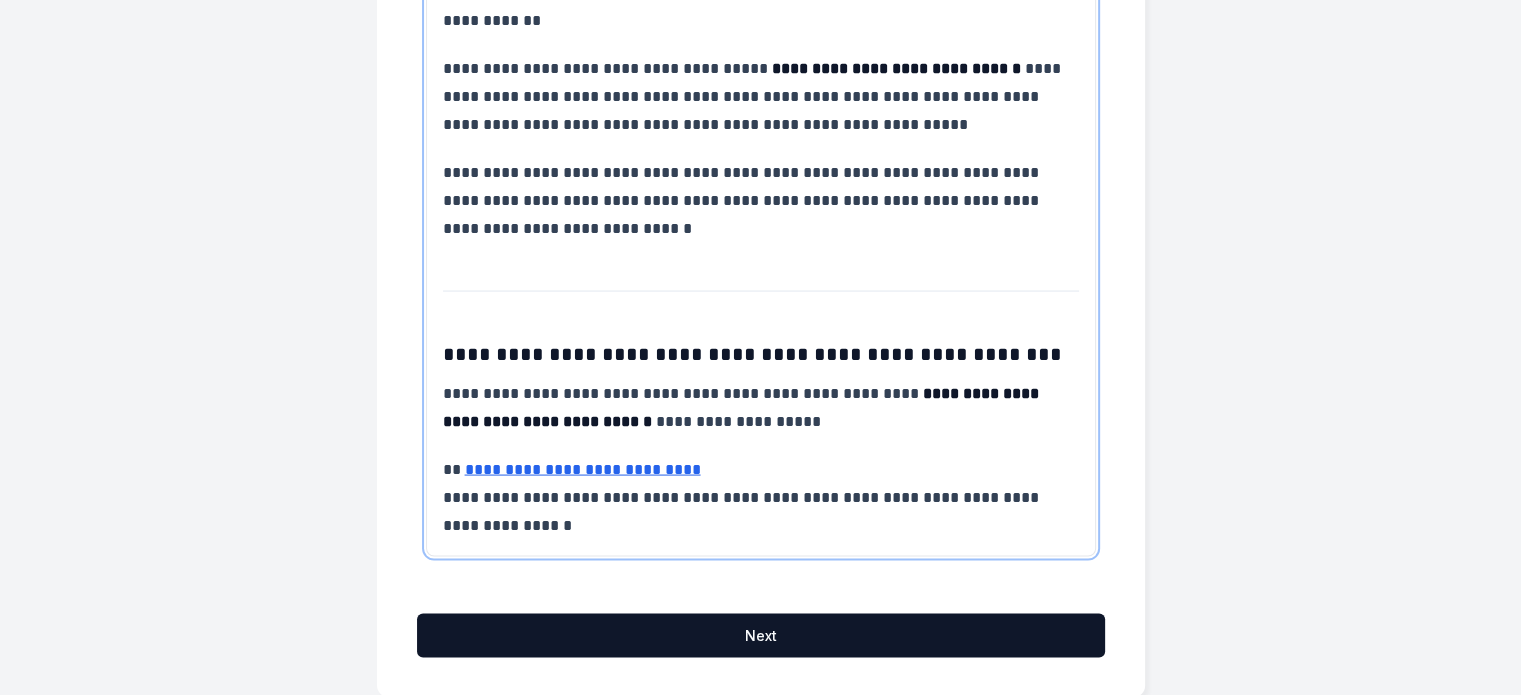 scroll, scrollTop: 3892, scrollLeft: 0, axis: vertical 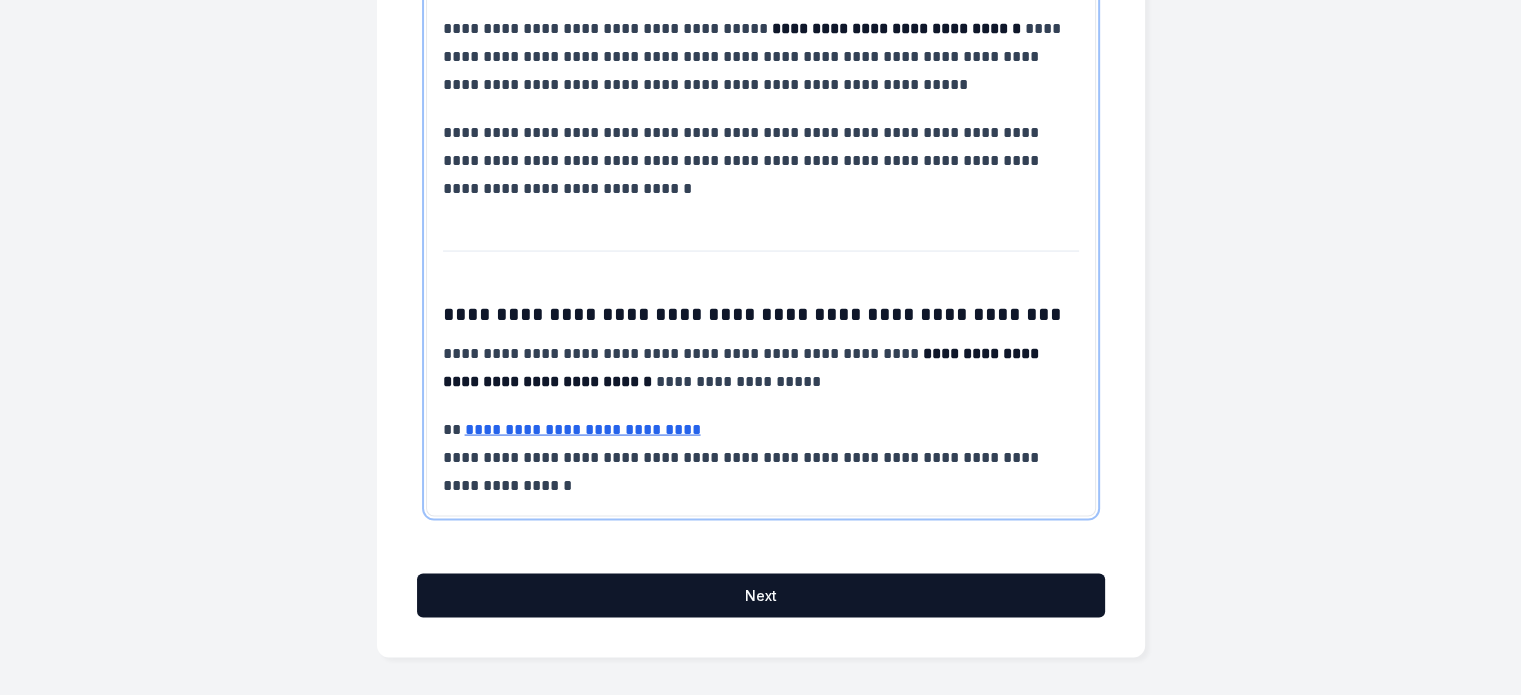 click on "**********" at bounding box center (761, -1500) 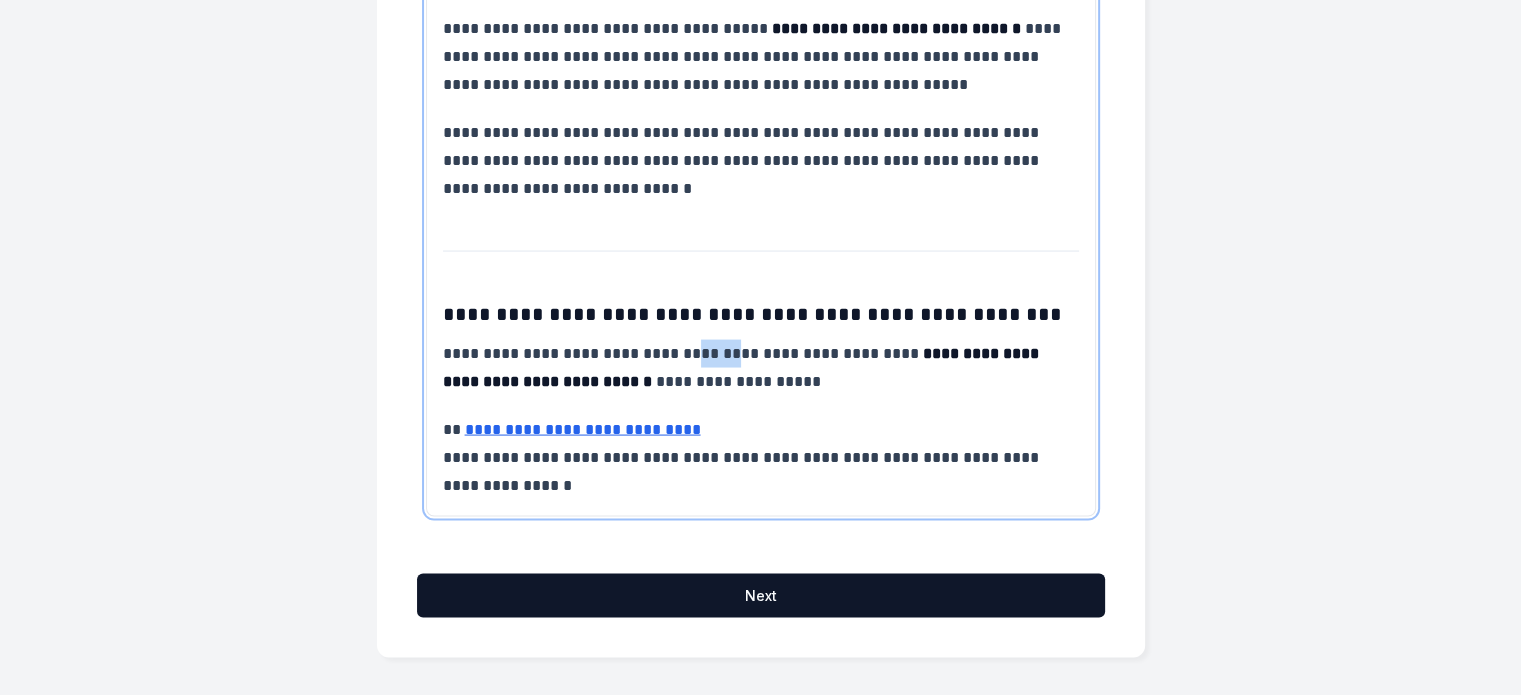 click on "**********" at bounding box center [761, -1500] 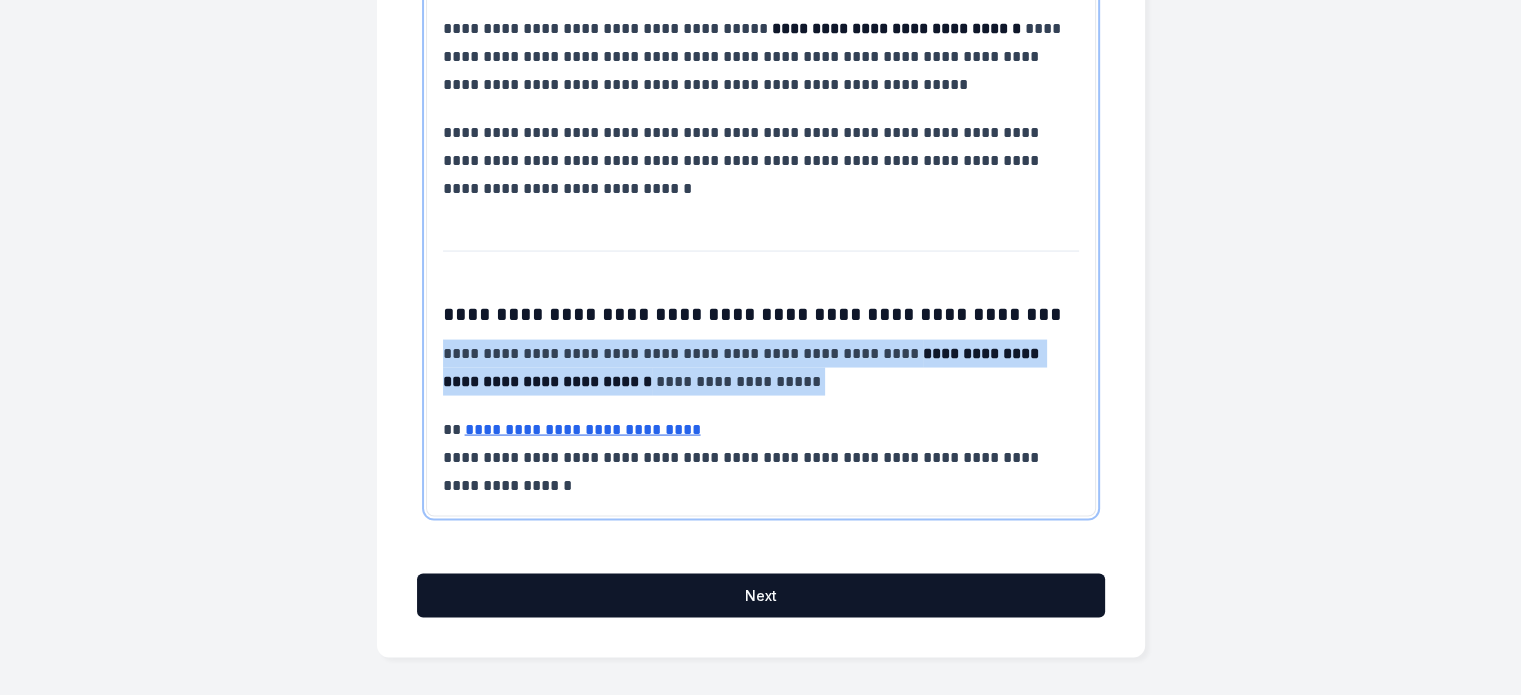 click on "**********" at bounding box center [761, -1500] 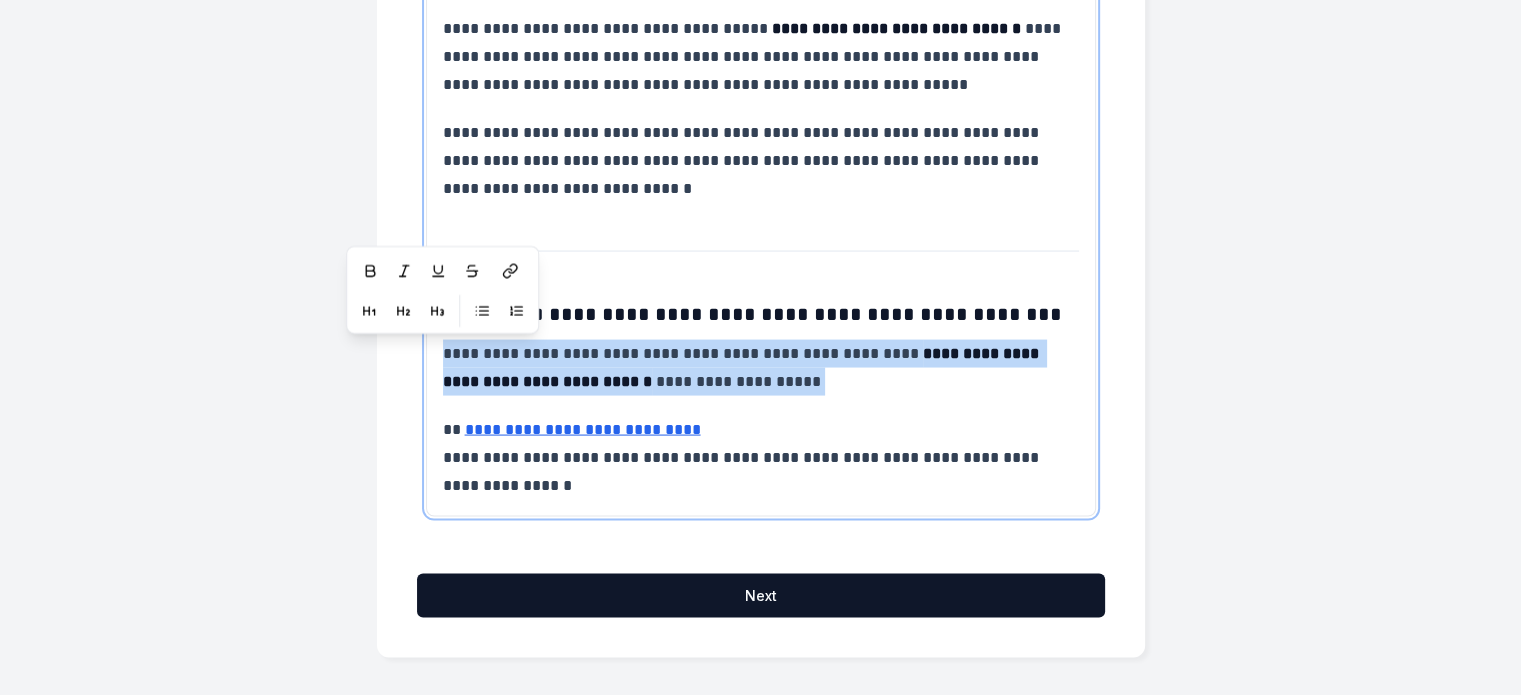 click on "**********" at bounding box center [761, -1500] 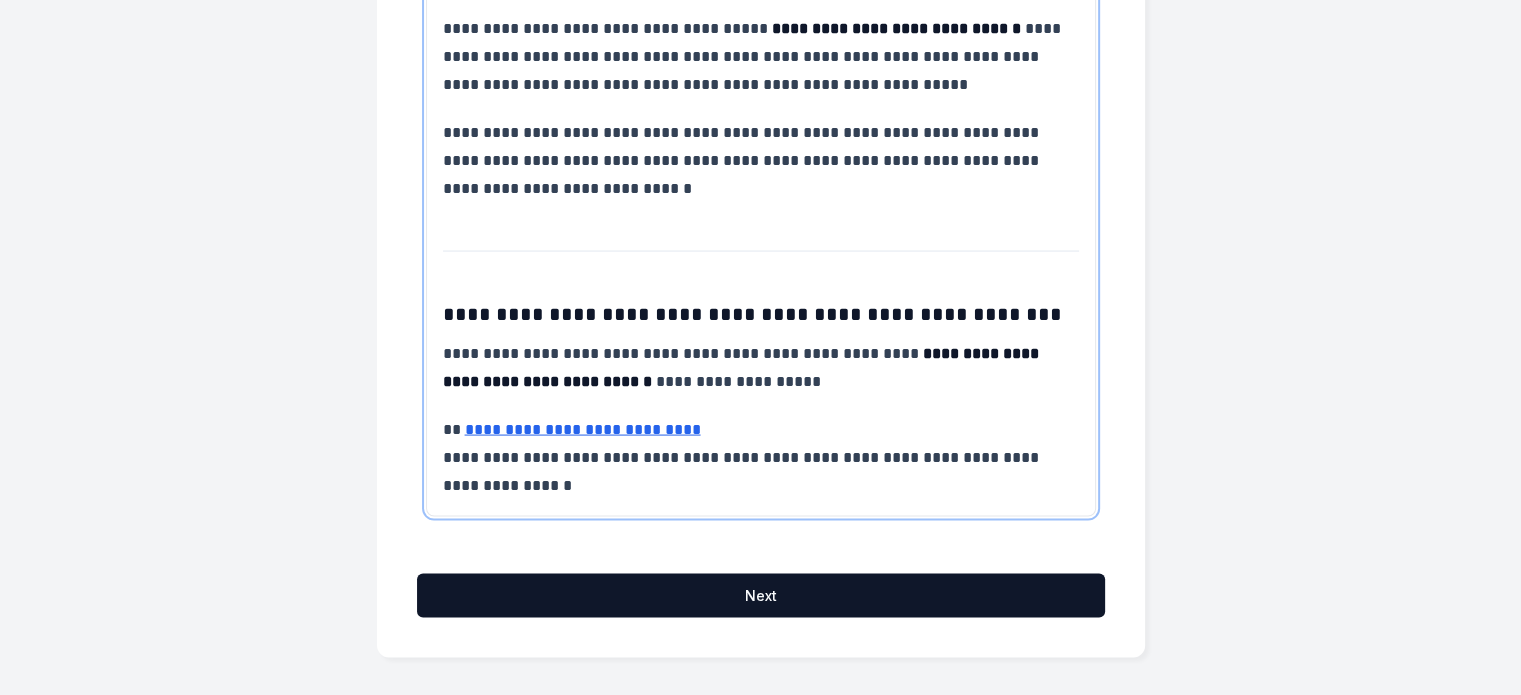 click on "**********" at bounding box center [761, 314] 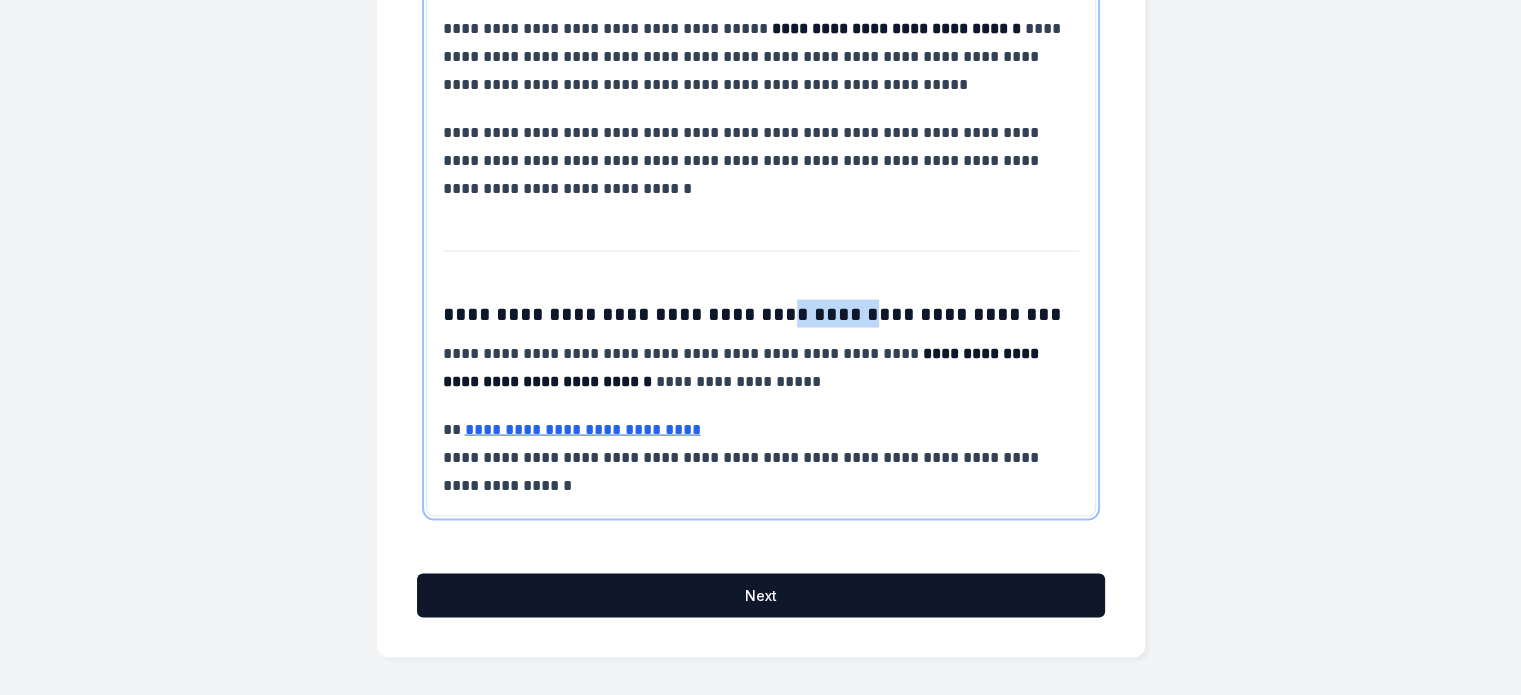 click on "**********" at bounding box center (761, 314) 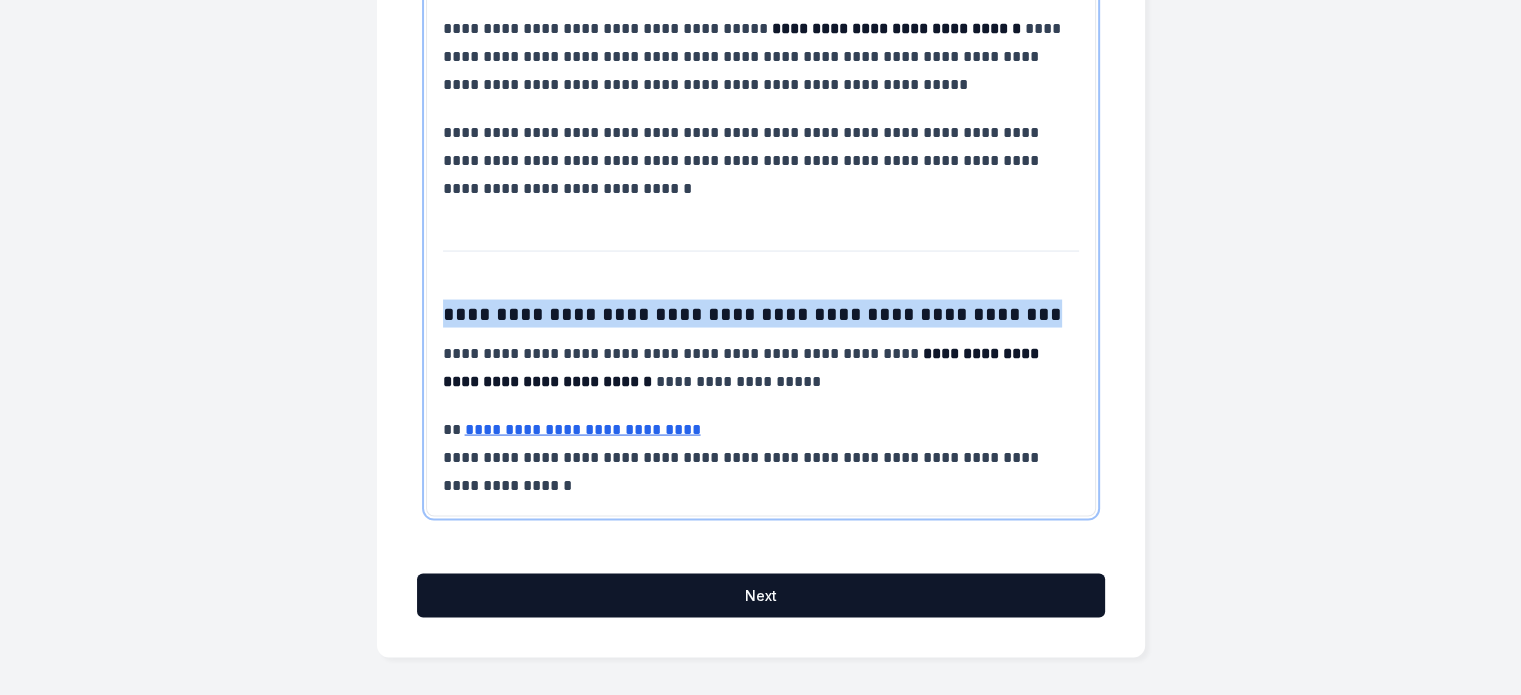 click on "**********" at bounding box center [761, 314] 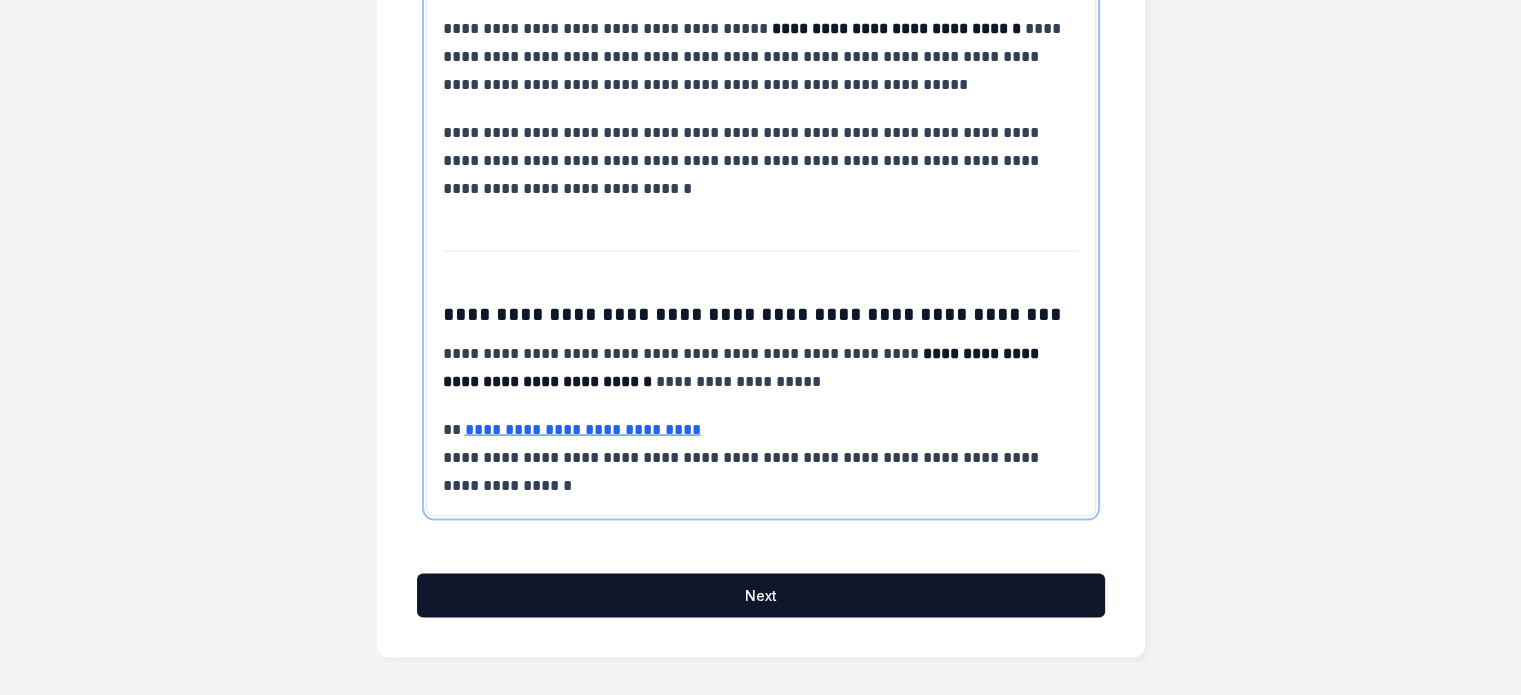 click on "**********" at bounding box center [761, 368] 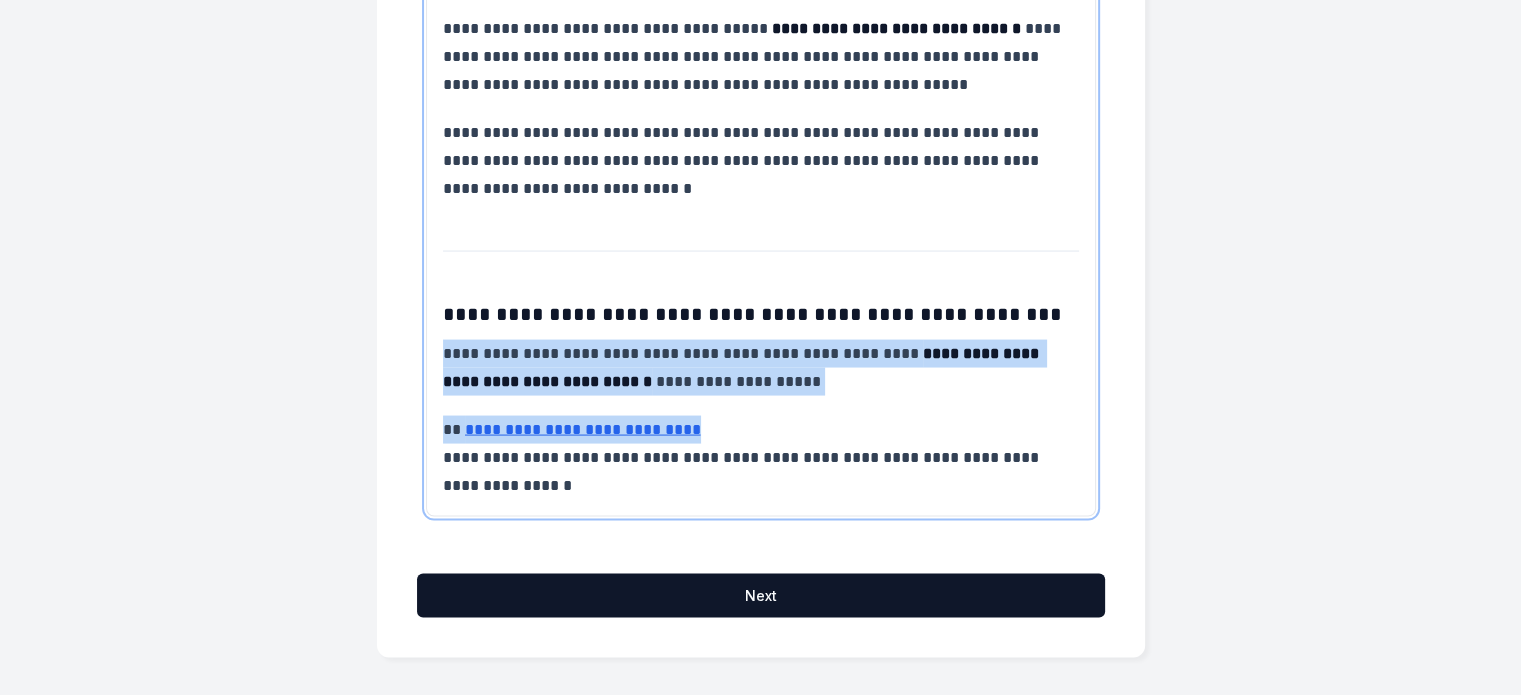 drag, startPoint x: 719, startPoint y: 384, endPoint x: 389, endPoint y: 363, distance: 330.6675 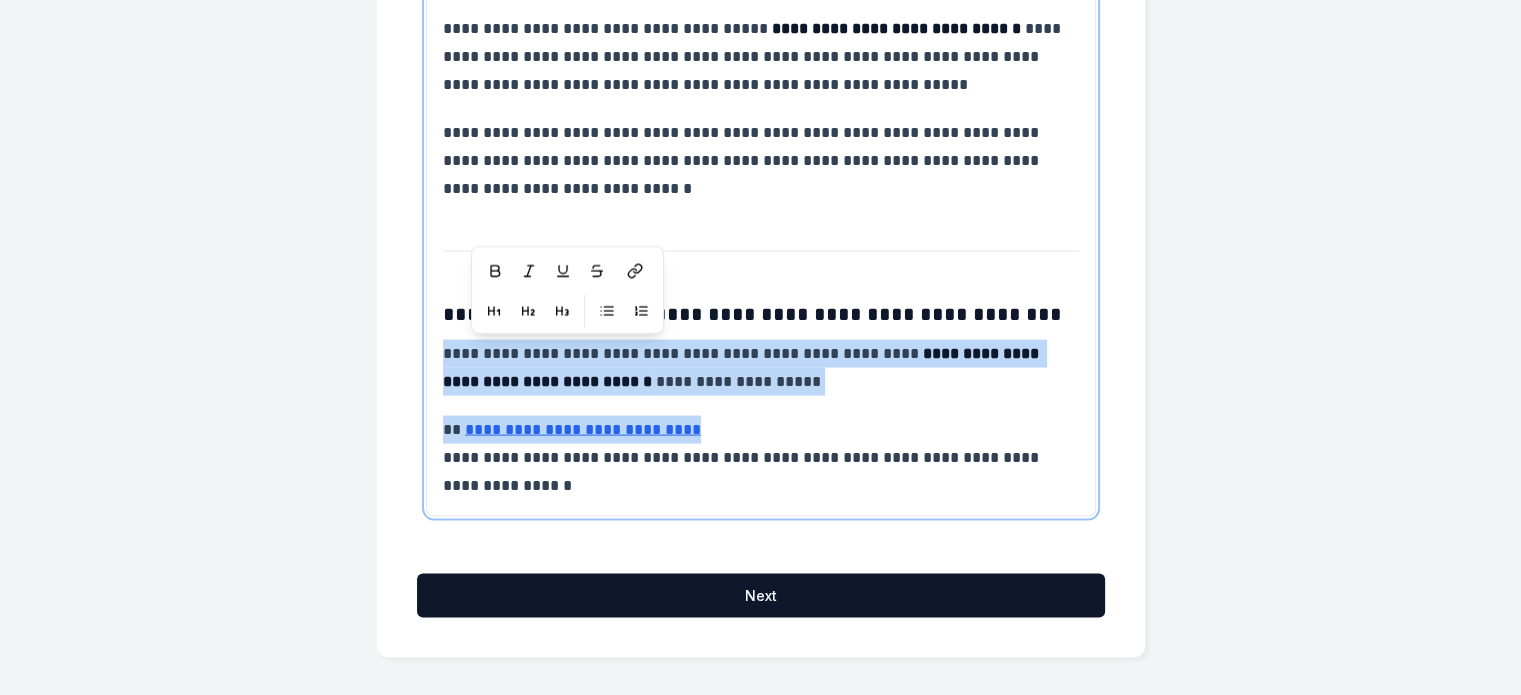 click on "**********" at bounding box center [761, 458] 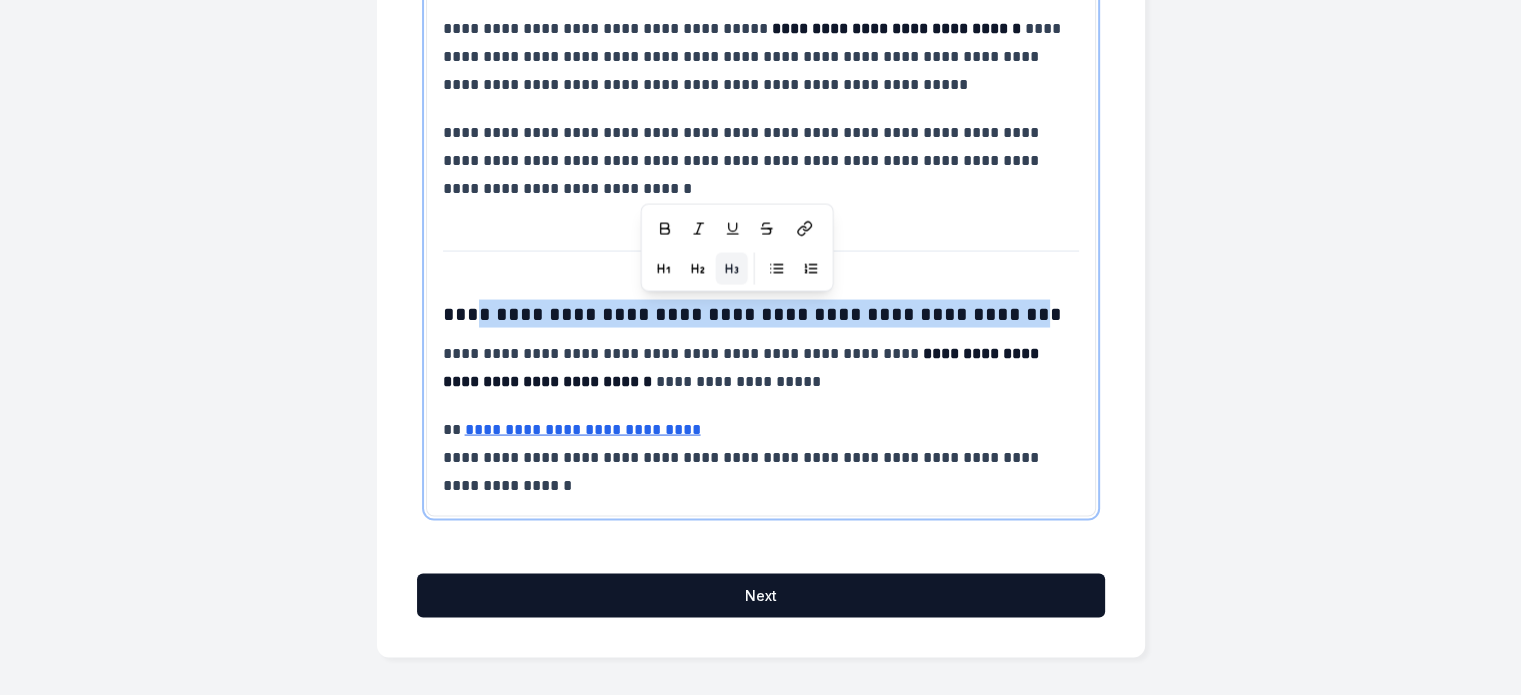 drag, startPoint x: 978, startPoint y: 306, endPoint x: 478, endPoint y: 283, distance: 500.52872 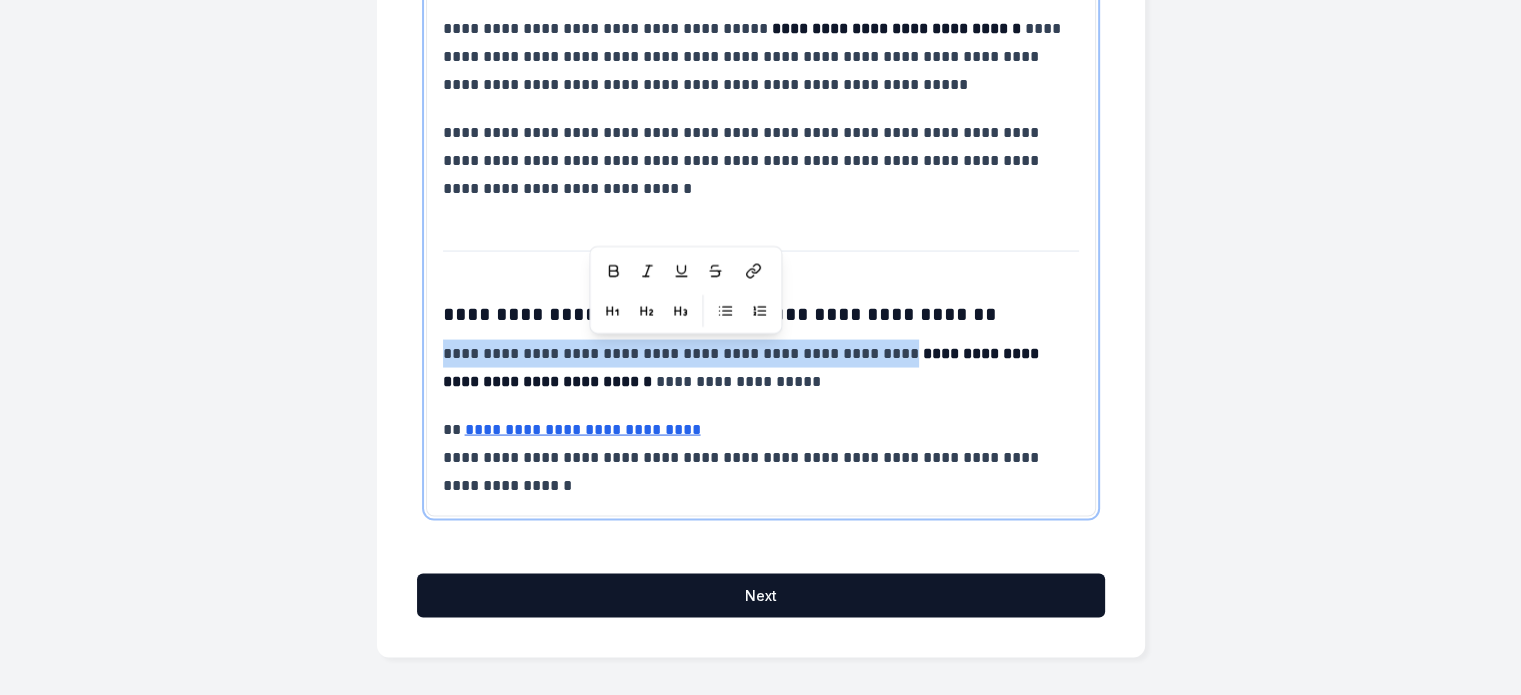 drag, startPoint x: 906, startPoint y: 351, endPoint x: 420, endPoint y: 341, distance: 486.10287 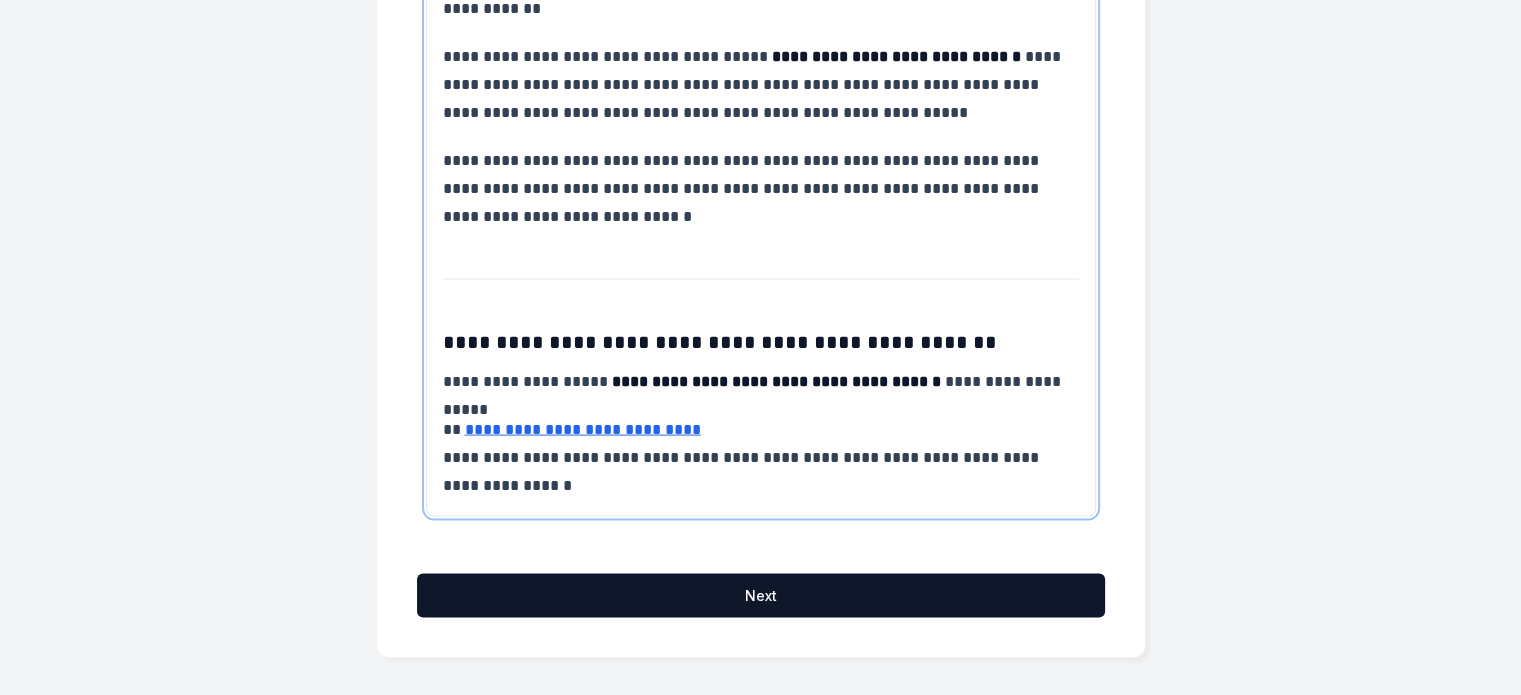 scroll, scrollTop: 3892, scrollLeft: 0, axis: vertical 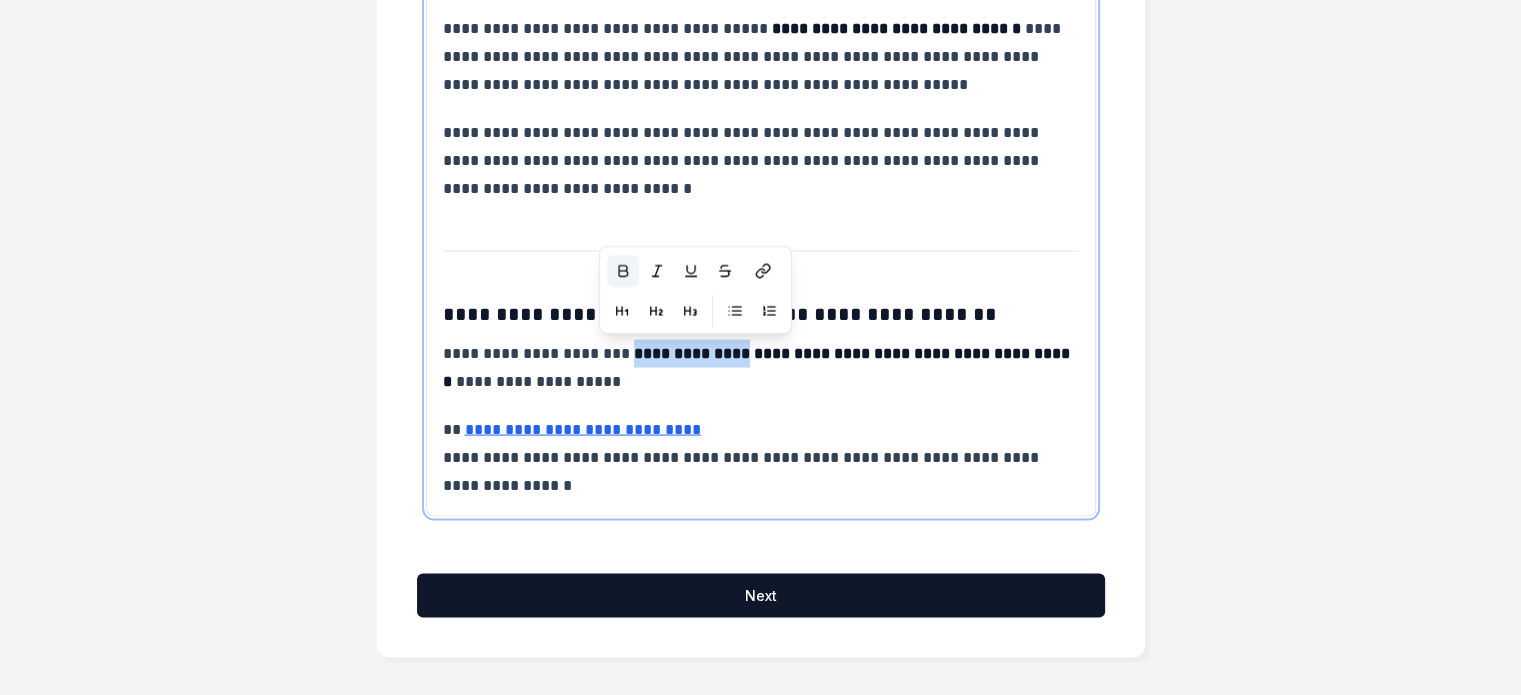click on "**********" at bounding box center [692, 353] 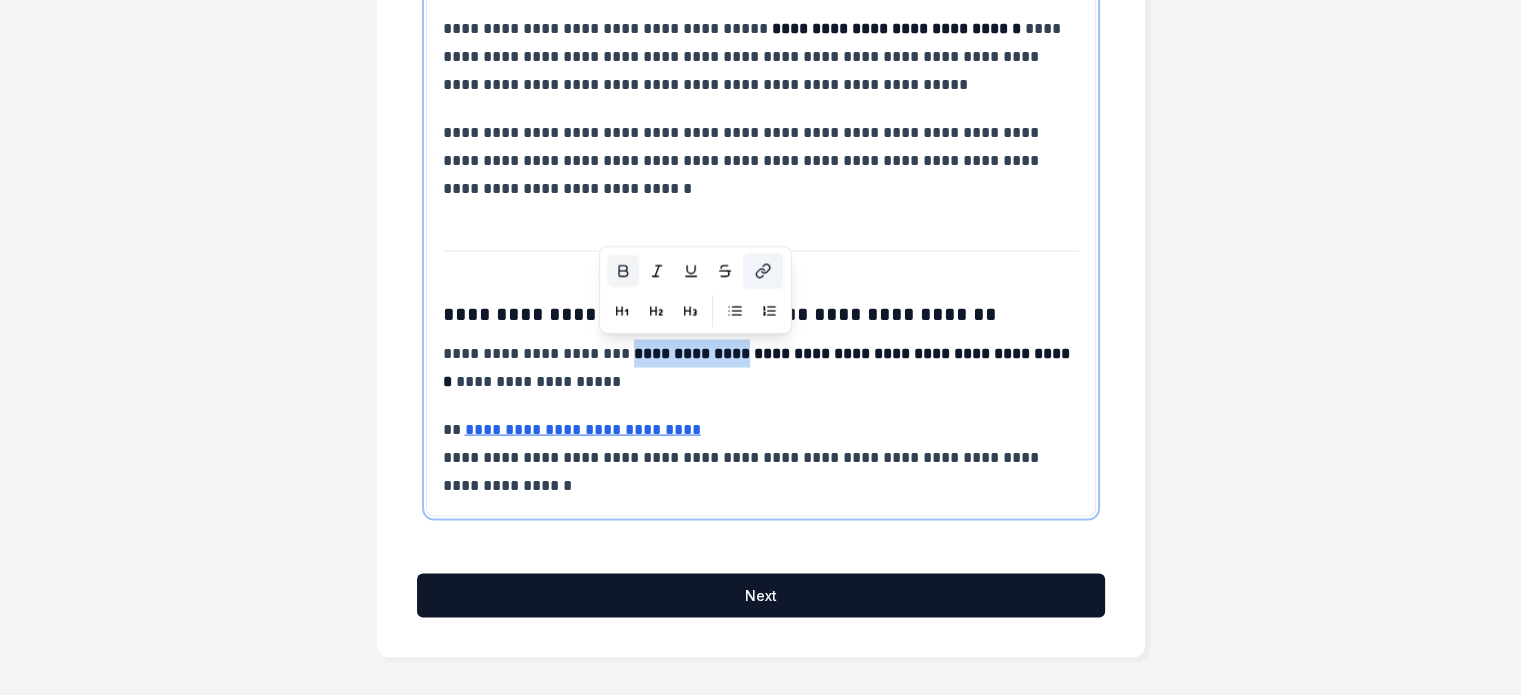 click at bounding box center [763, 272] 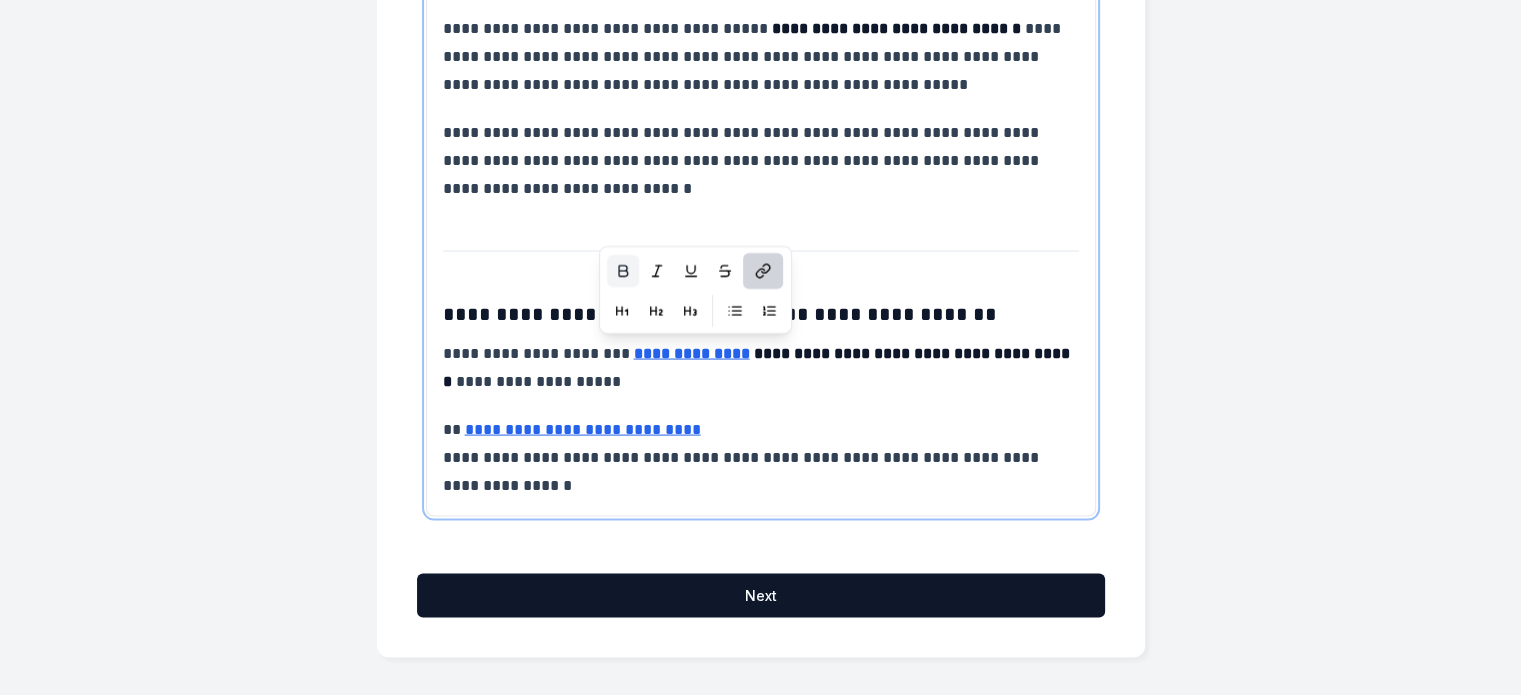 click on "**********" at bounding box center [761, -1500] 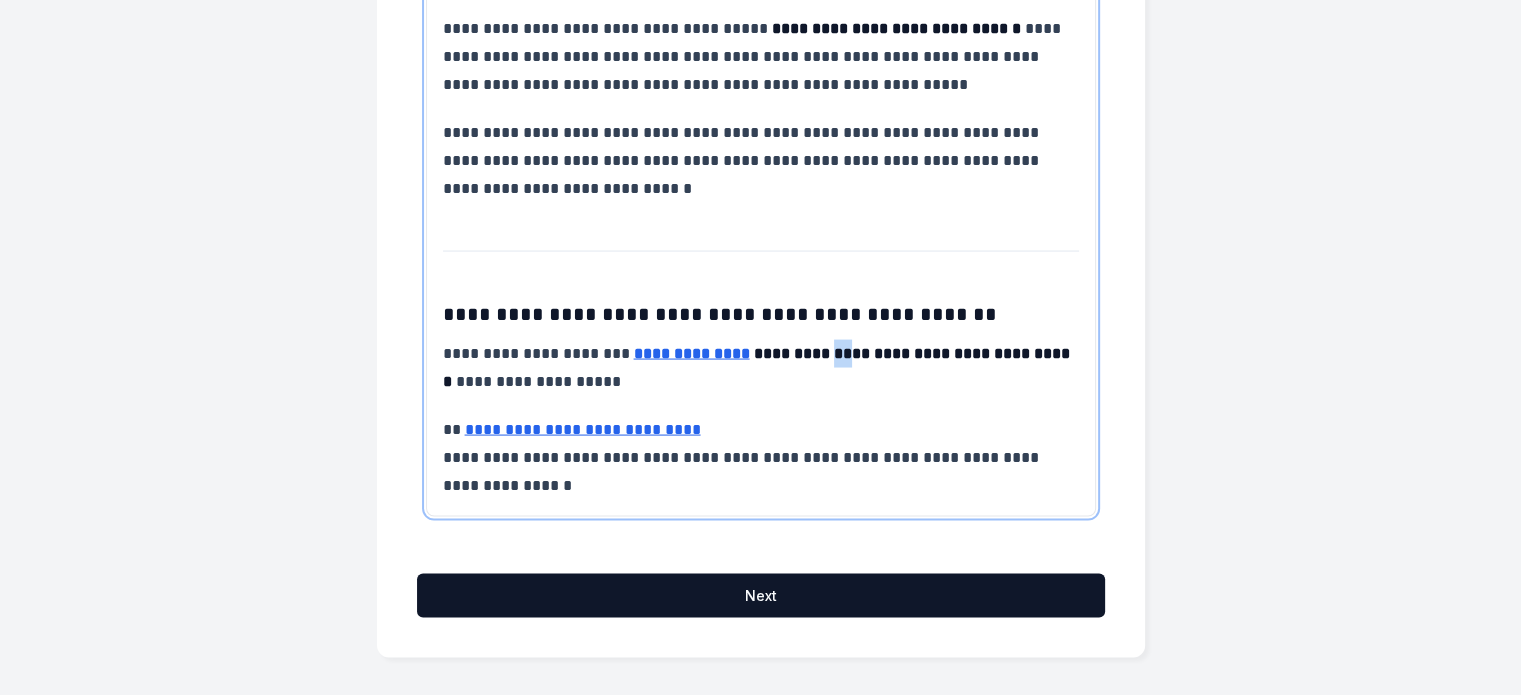 drag, startPoint x: 865, startPoint y: 369, endPoint x: 846, endPoint y: 360, distance: 21.023796 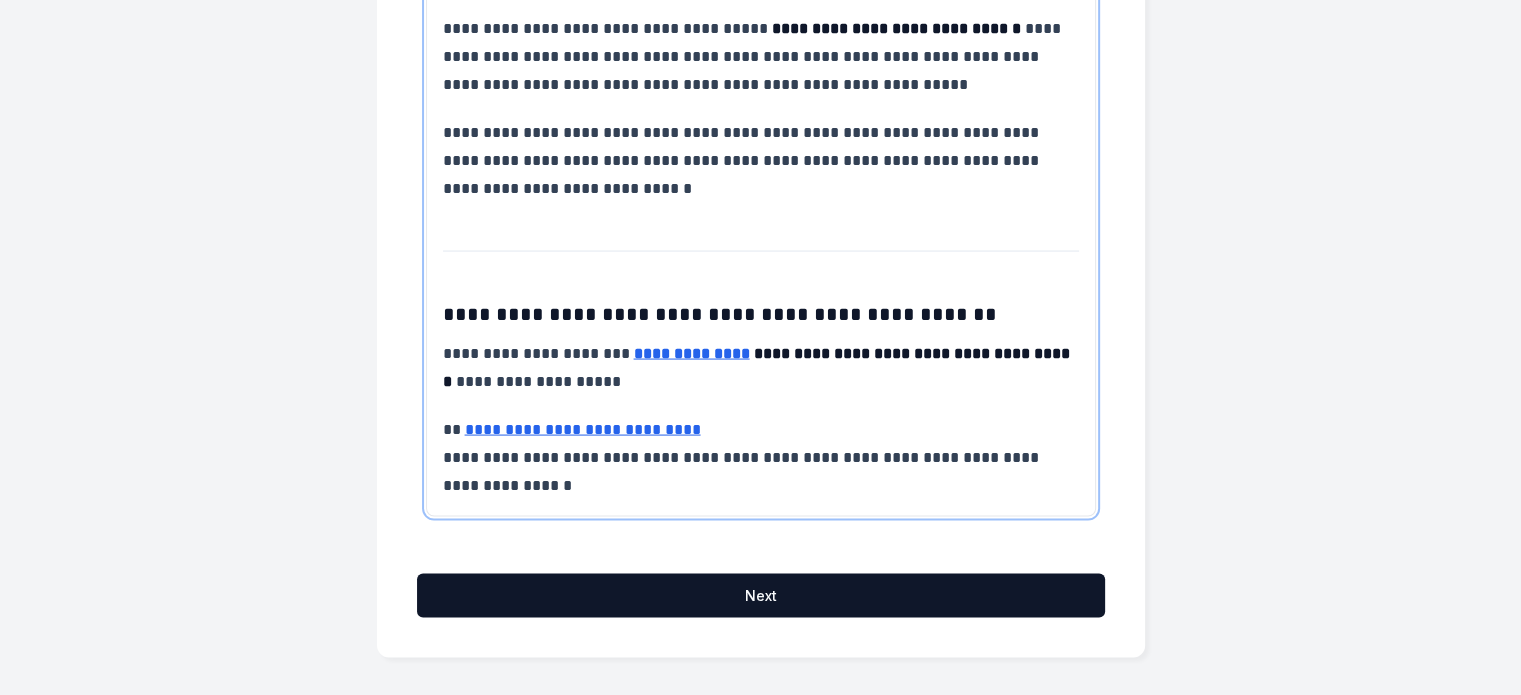 click on "**********" at bounding box center (761, 368) 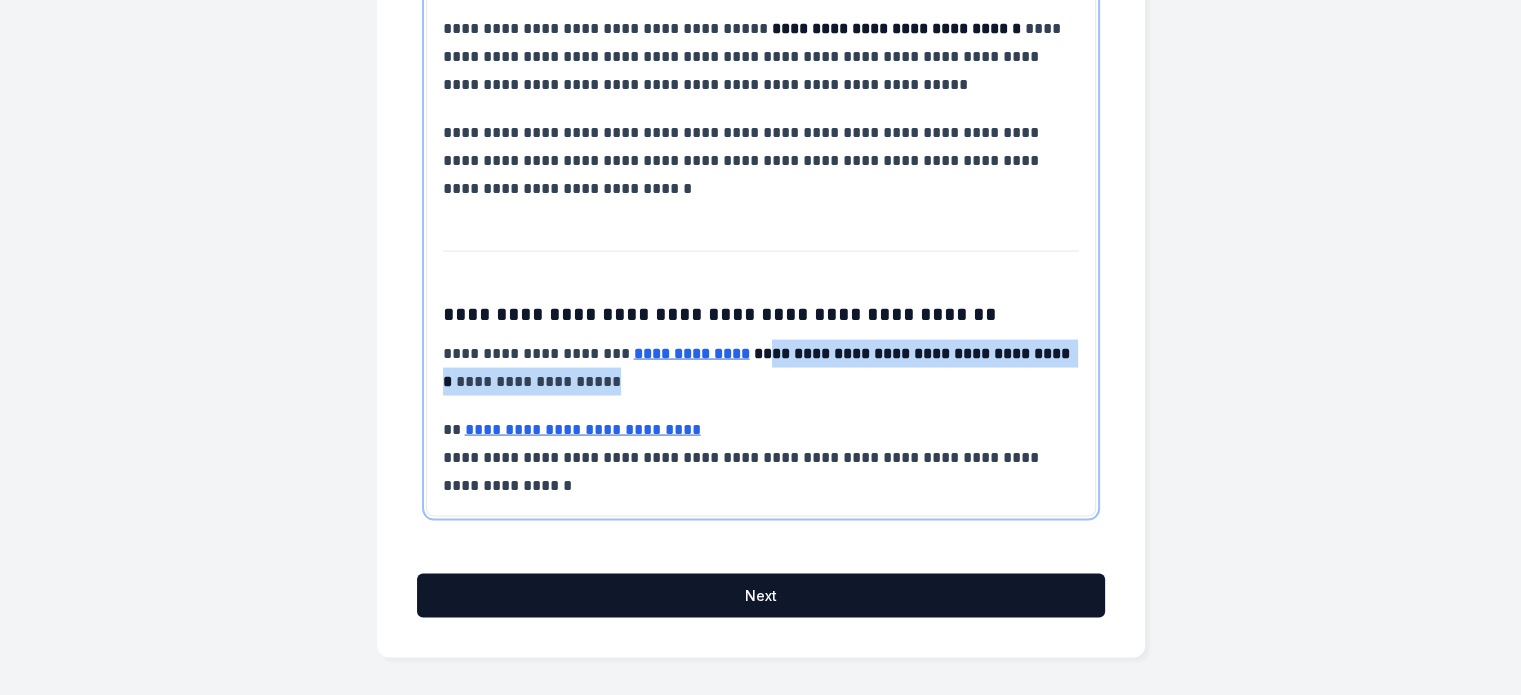 drag, startPoint x: 778, startPoint y: 380, endPoint x: 783, endPoint y: 351, distance: 29.427877 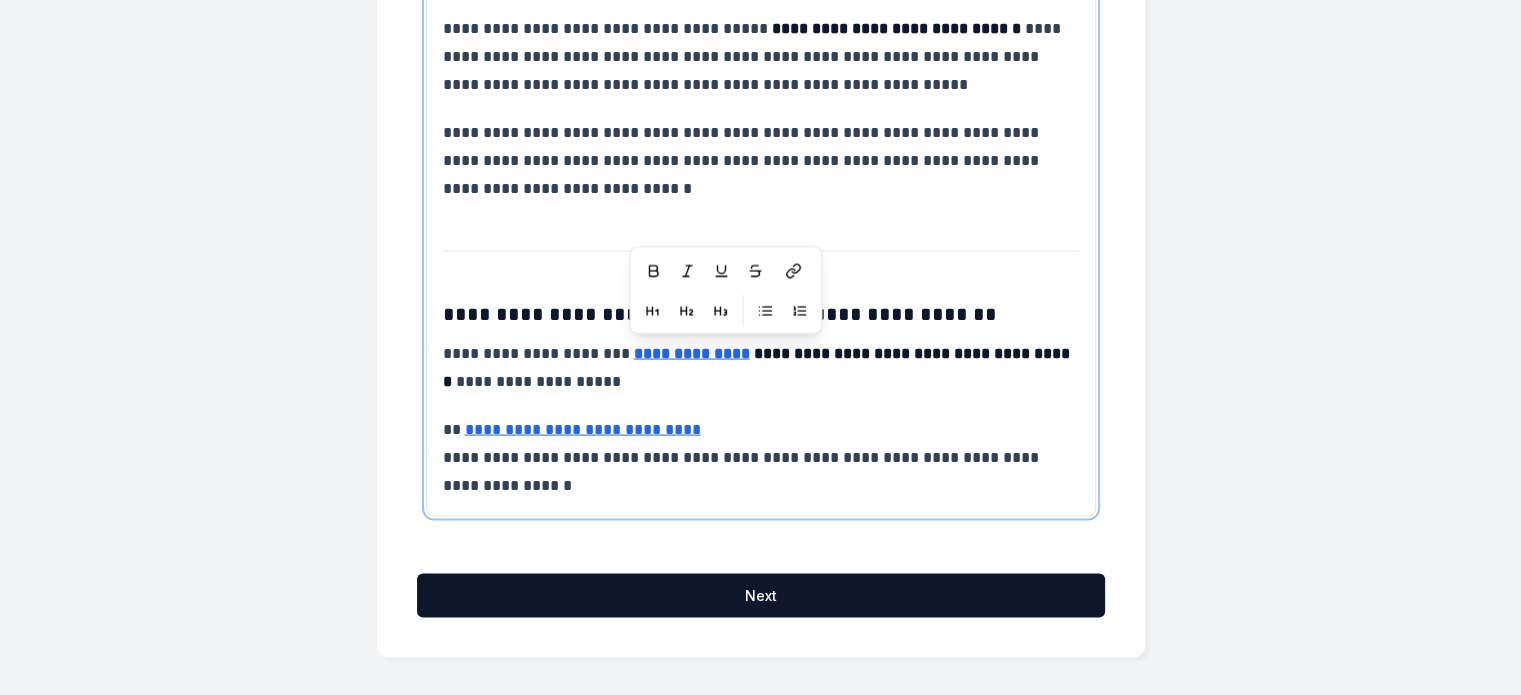 scroll, scrollTop: 3864, scrollLeft: 0, axis: vertical 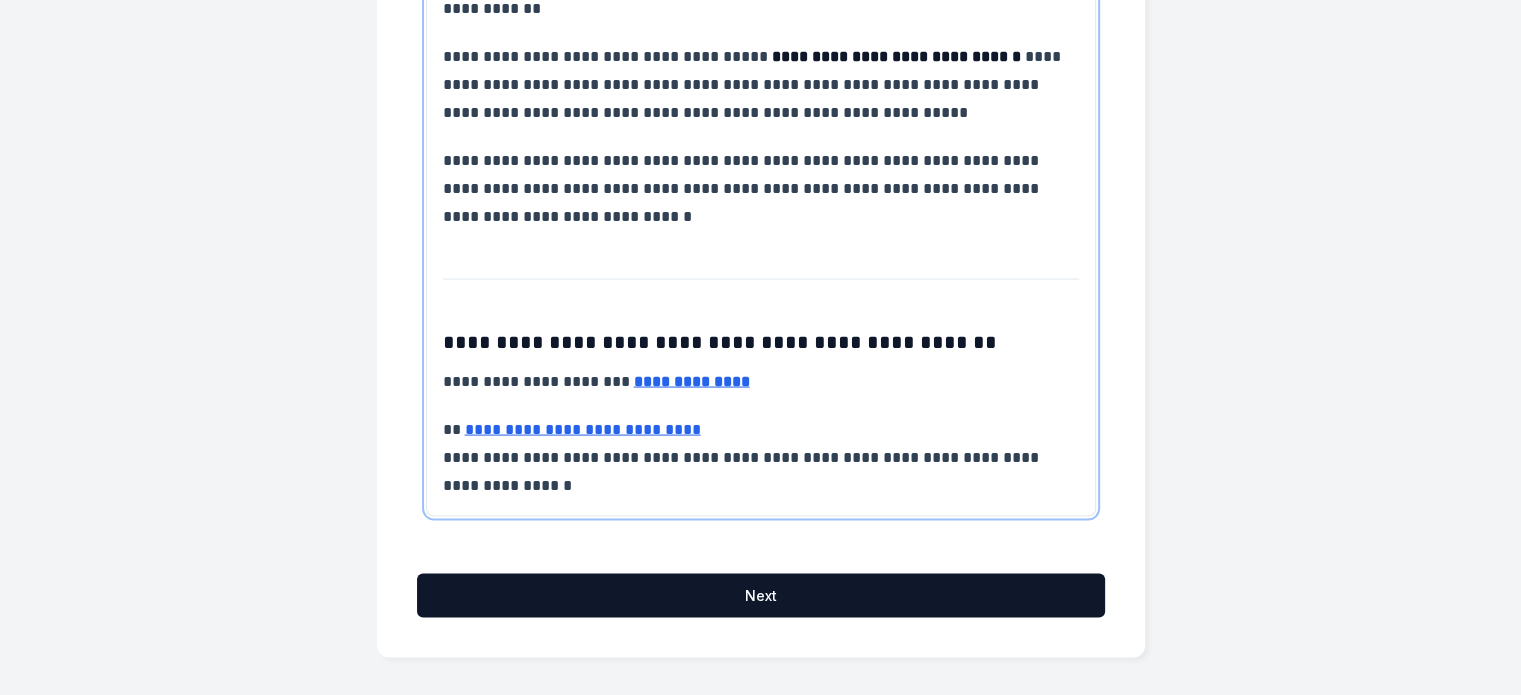 click on "**********" at bounding box center [761, 458] 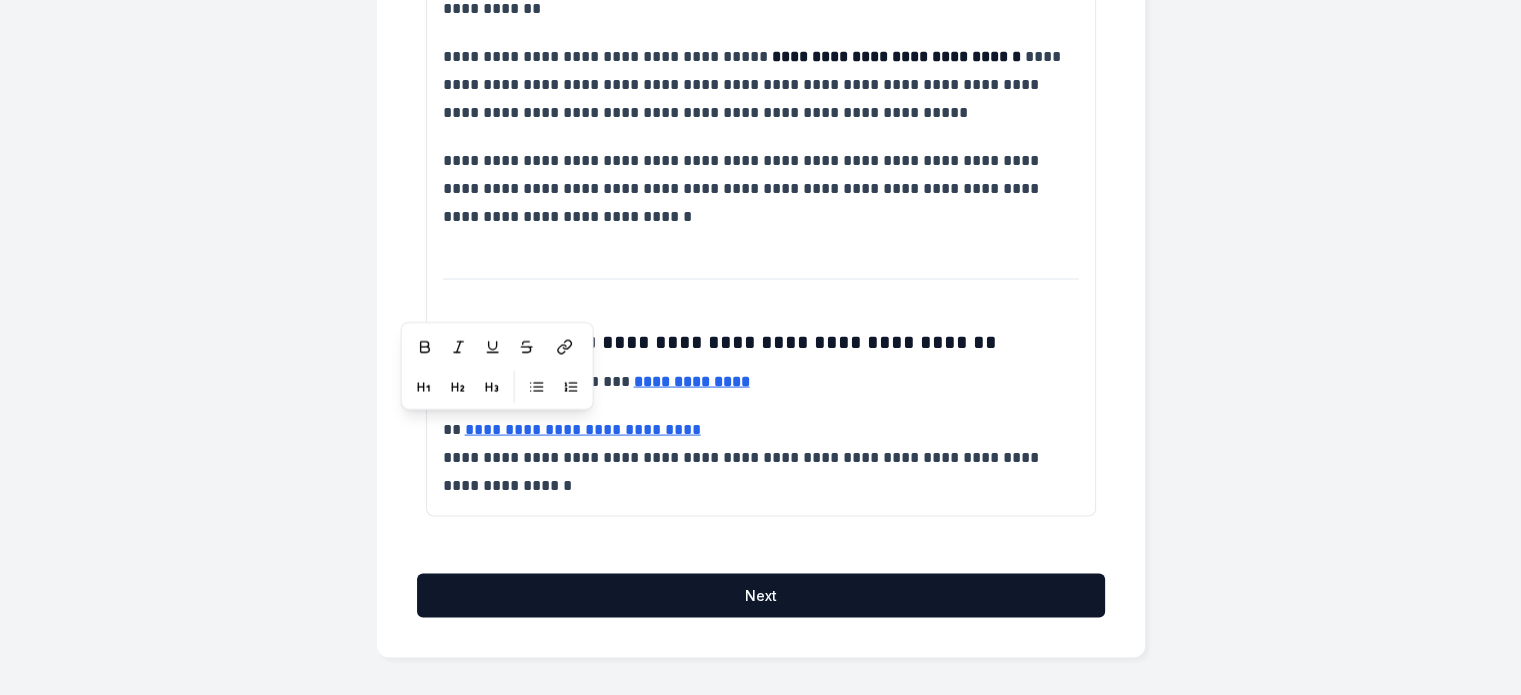 click on "**********" at bounding box center (761, -1551) 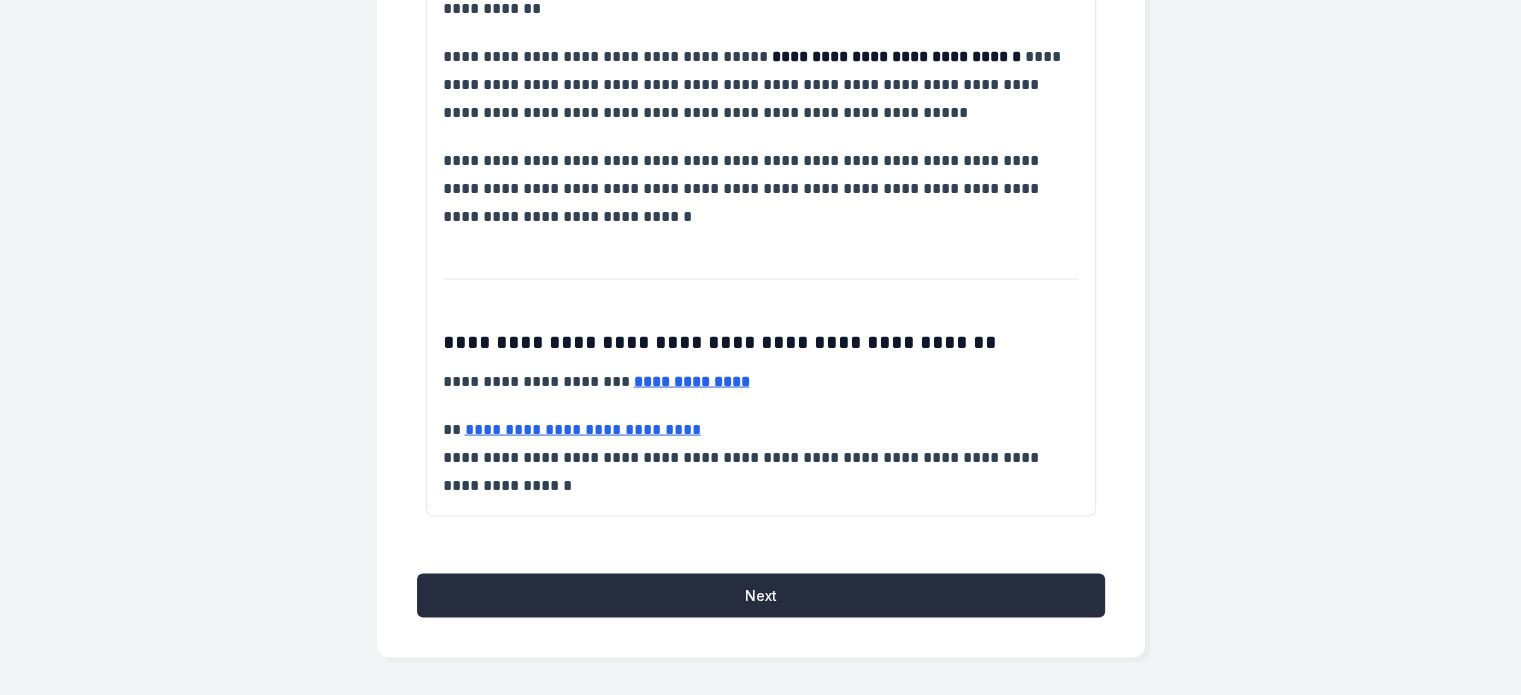 click on "Next" at bounding box center [761, 596] 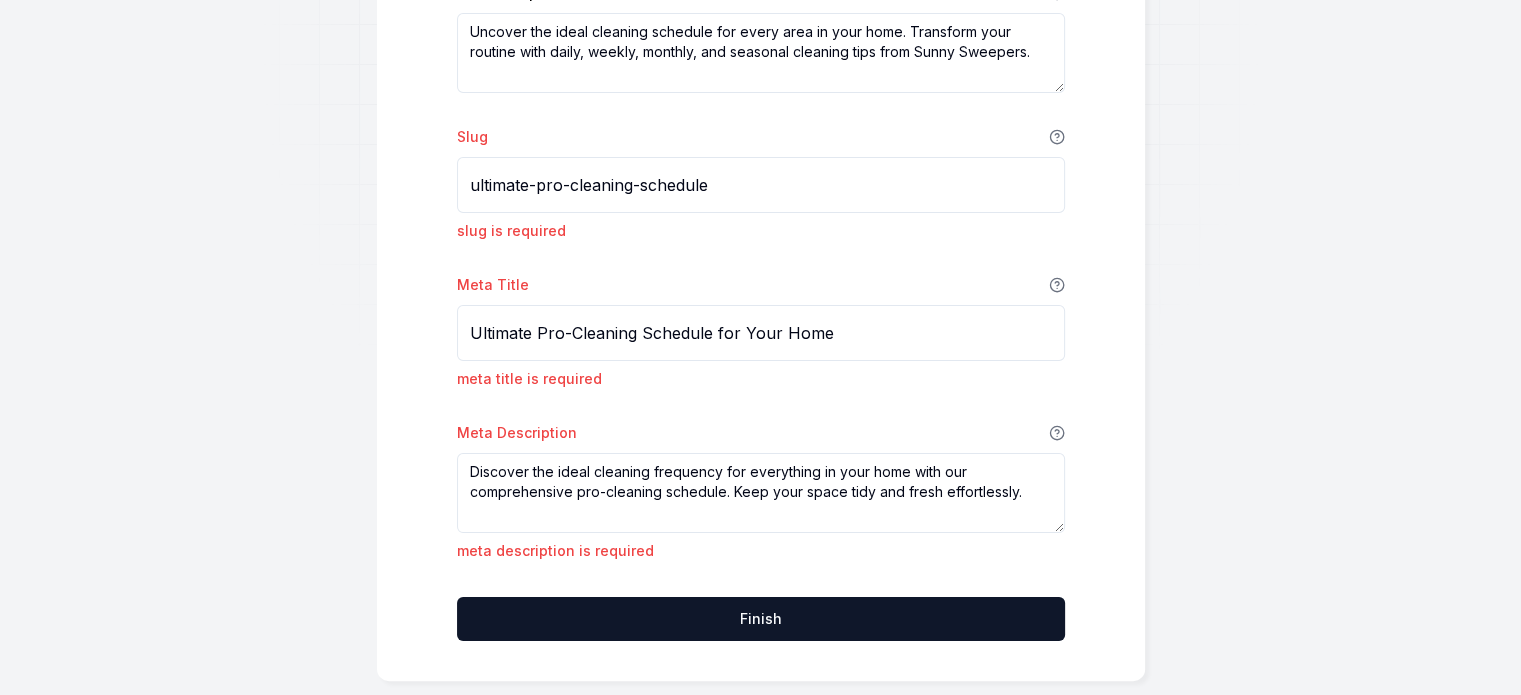 scroll, scrollTop: 300, scrollLeft: 0, axis: vertical 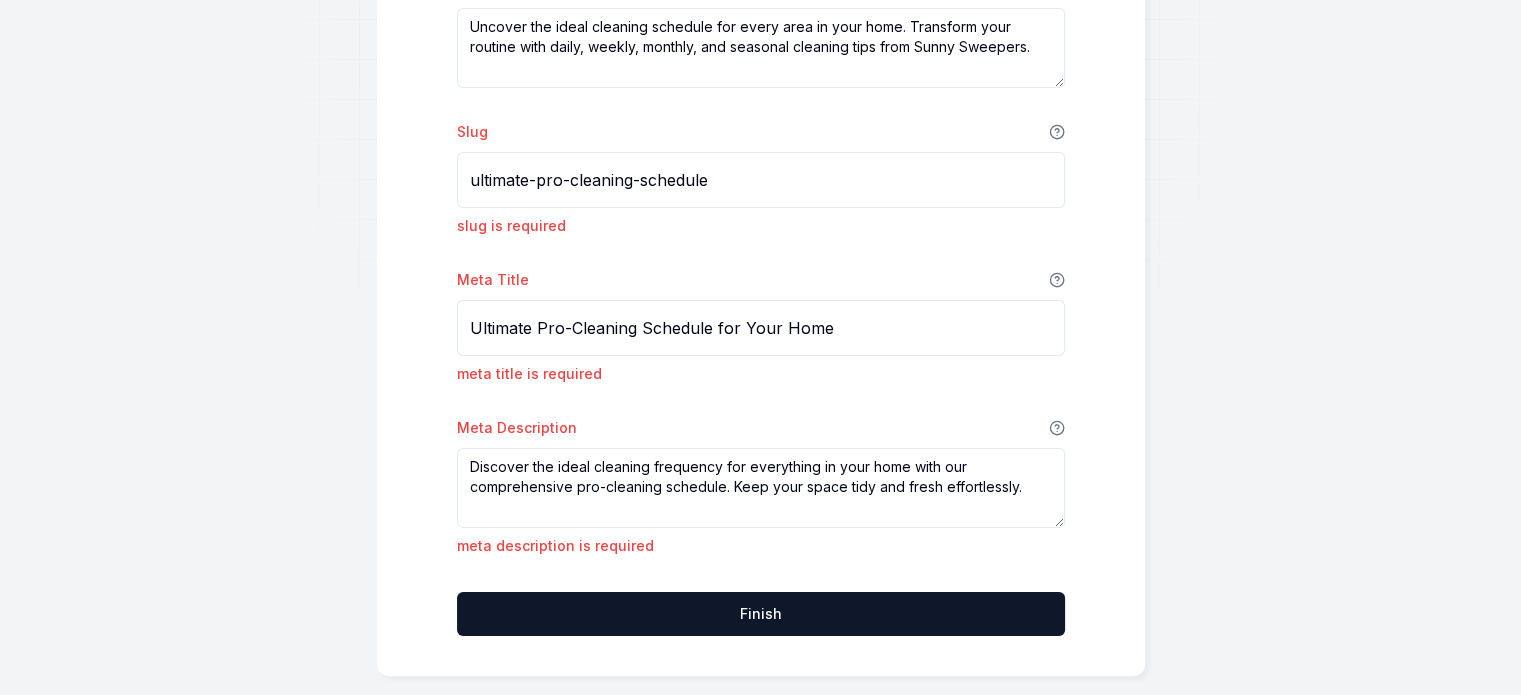 click on "Discover the ideal cleaning frequency for everything in your home with our comprehensive pro-cleaning schedule. Keep your space tidy and fresh effortlessly." at bounding box center [761, 488] 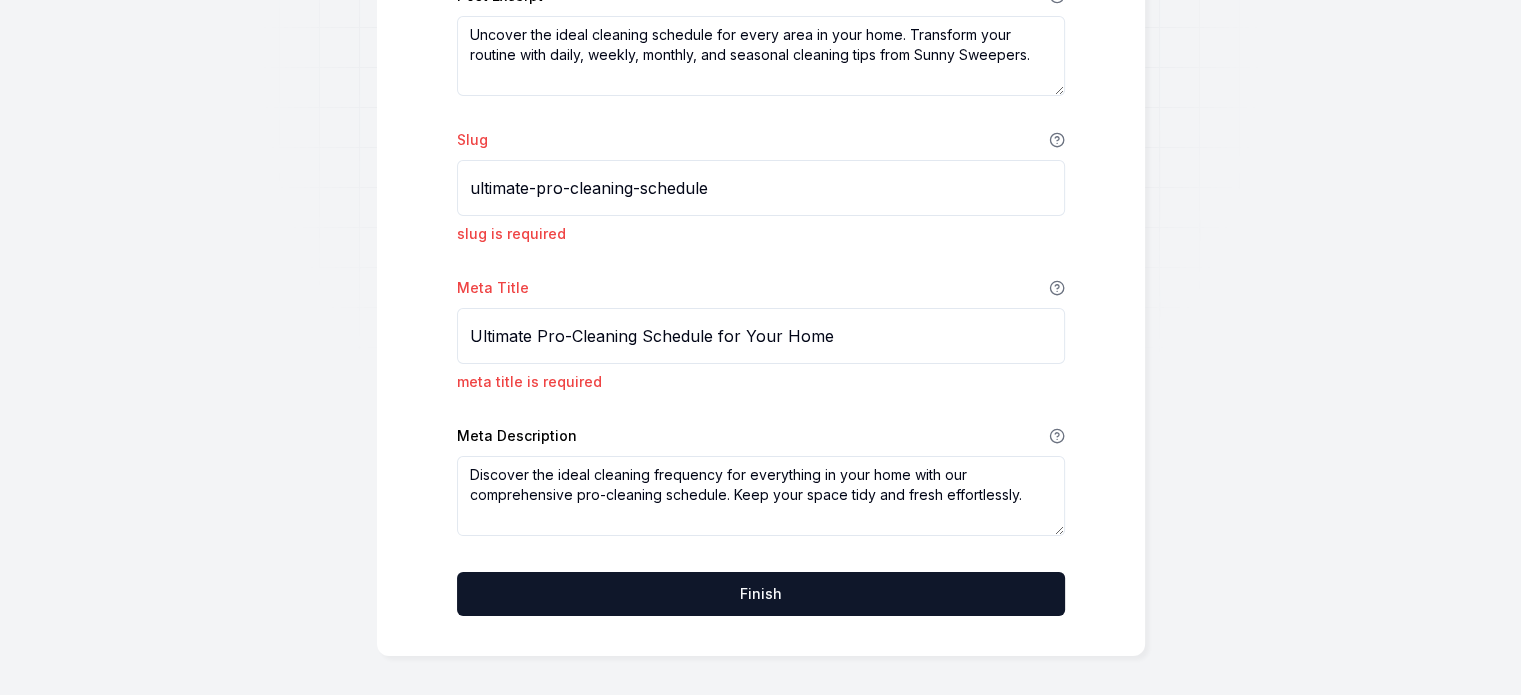 scroll, scrollTop: 8, scrollLeft: 0, axis: vertical 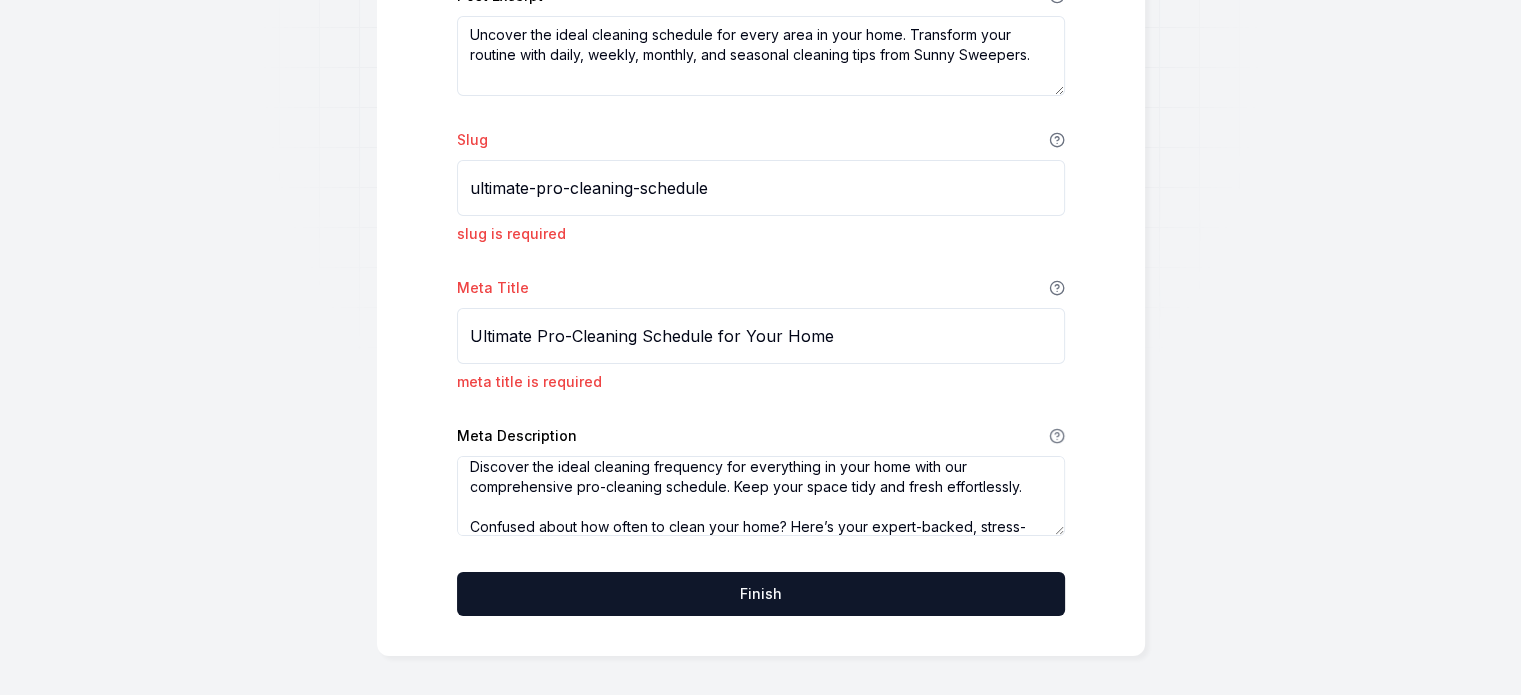 click on "Discover the ideal cleaning frequency for everything in your home with our comprehensive pro-cleaning schedule. Keep your space tidy and fresh effortlessly.
Confused about how often to clean your home? Here’s your expert-backed, stress-free cleaning schedule from Sunny Sweepers — covering what to clean daily, weekly, monthly, and seasonally (plus a must-read note on move-out cleanings)." at bounding box center (761, 496) 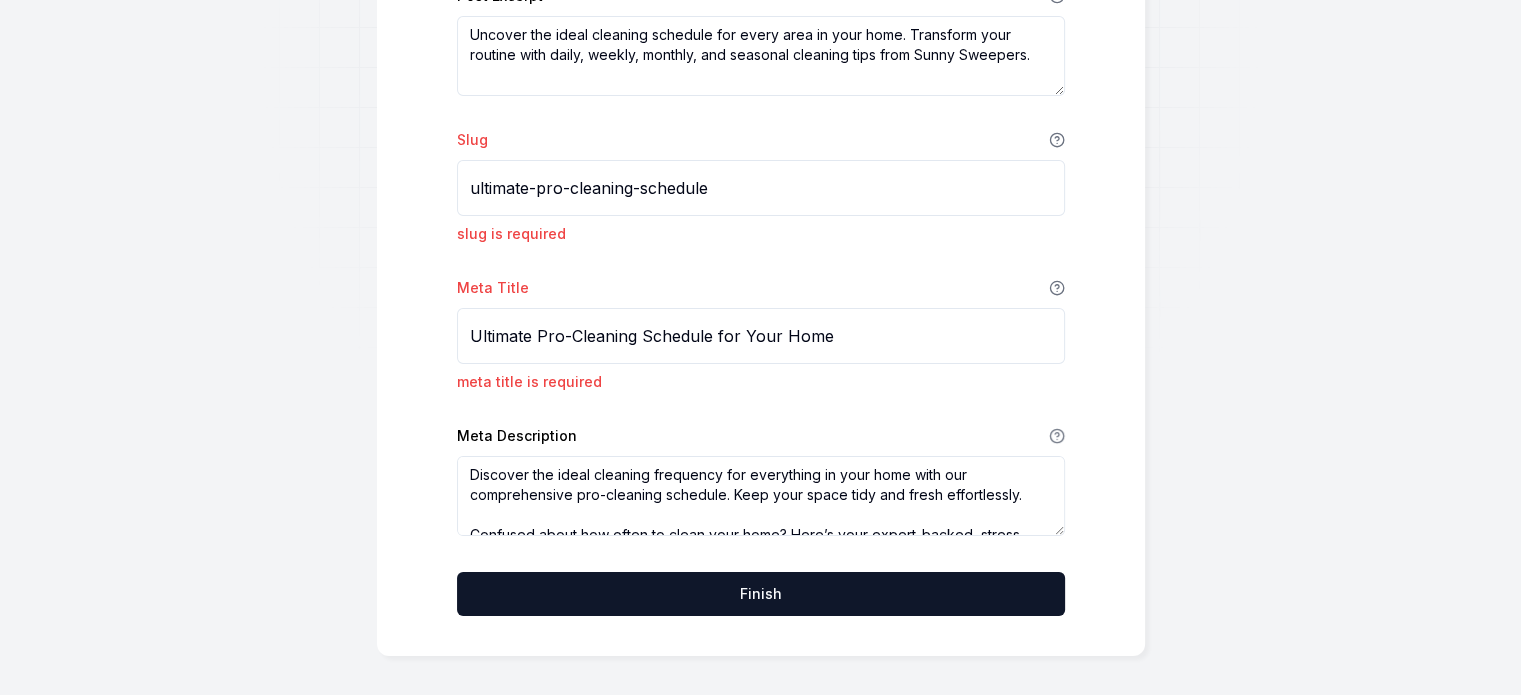 drag, startPoint x: 530, startPoint y: 463, endPoint x: 718, endPoint y: 476, distance: 188.44893 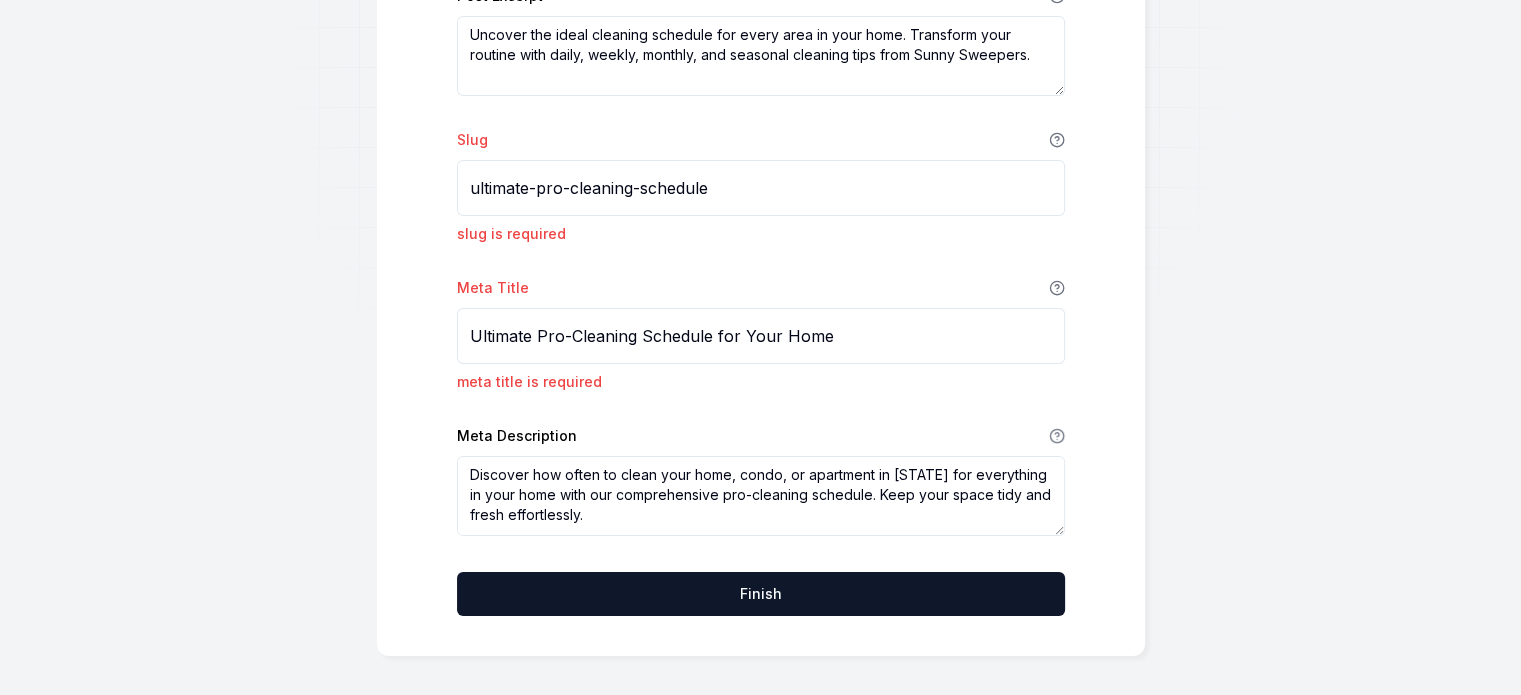 drag, startPoint x: 690, startPoint y: 467, endPoint x: 700, endPoint y: 471, distance: 10.770329 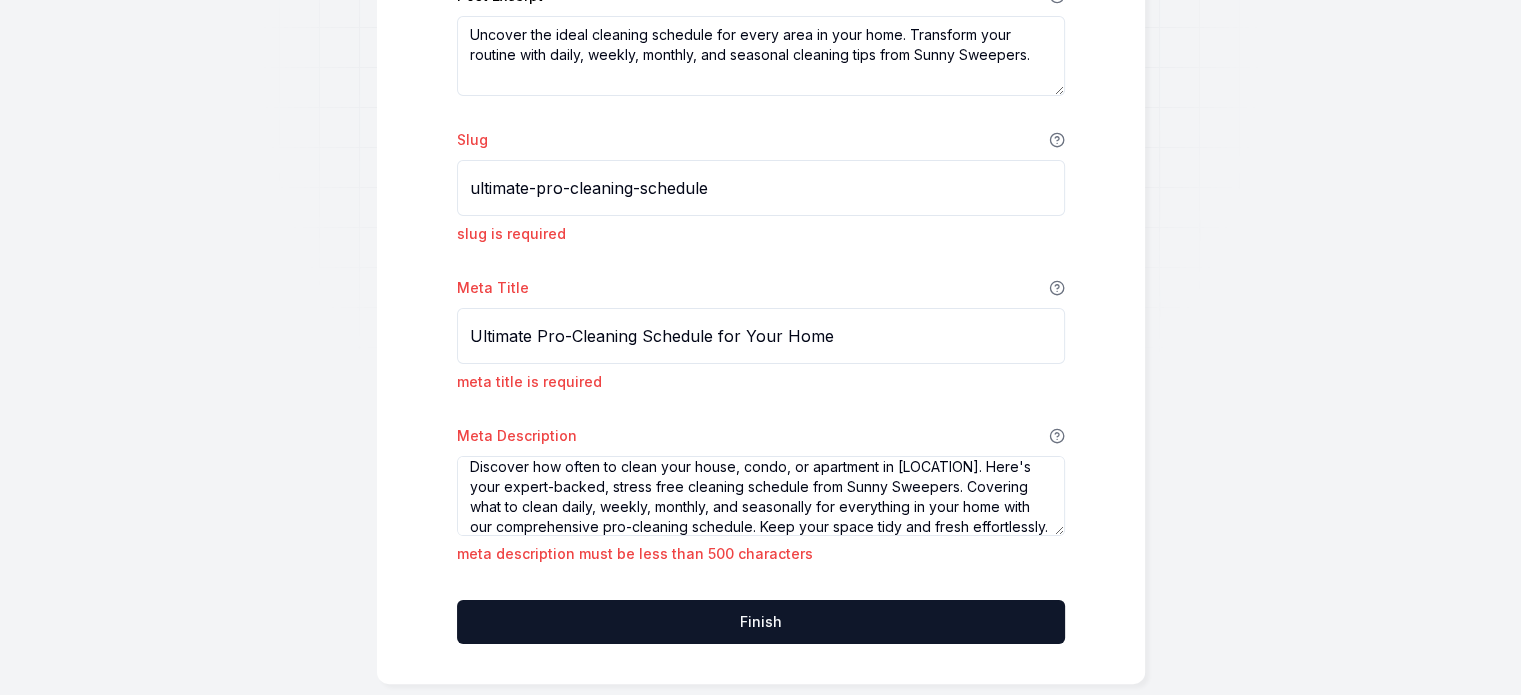 scroll, scrollTop: 28, scrollLeft: 0, axis: vertical 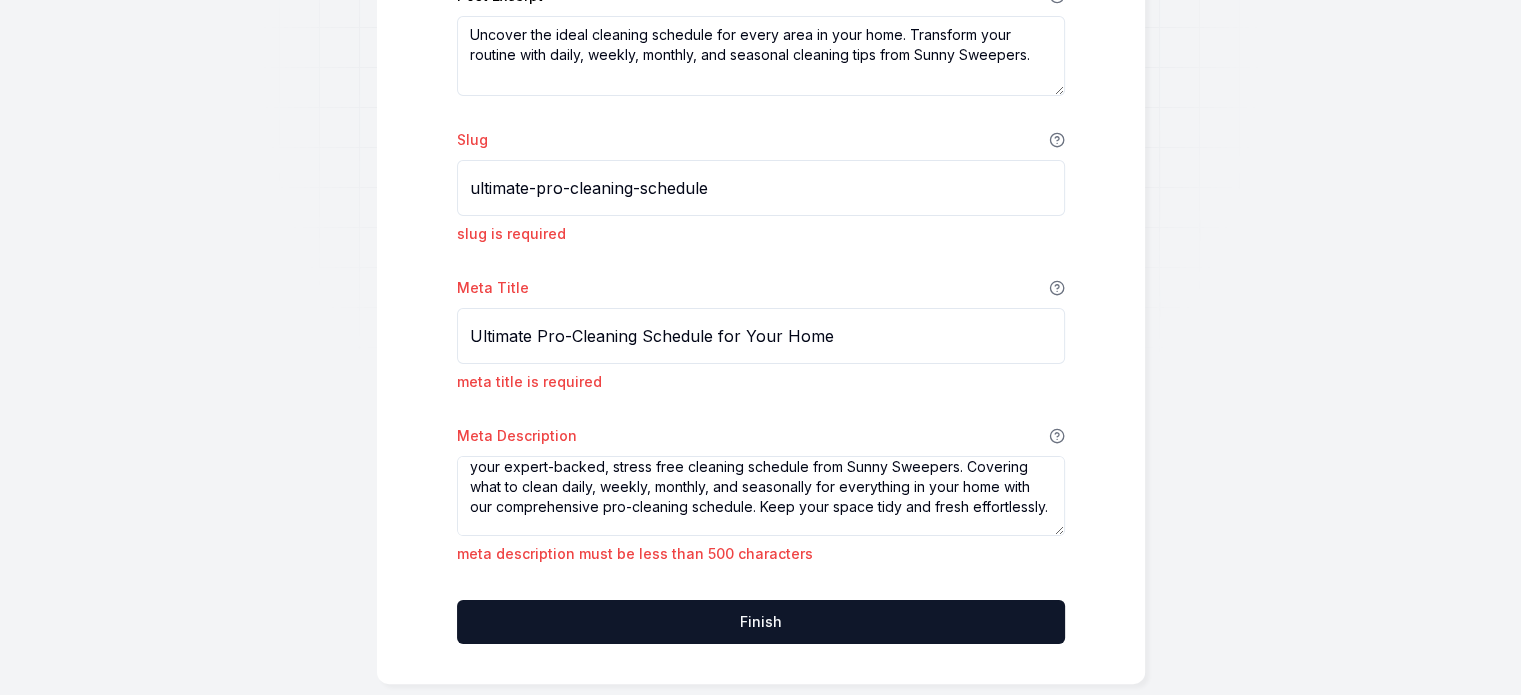 click on "Discover how often to clean your house, condo, or apartment in [LOCATION]. Here's your expert-backed, stress free cleaning schedule from Sunny Sweepers. Covering what to clean daily, weekly, monthly, and seasonally for everything in your home with our comprehensive pro-cleaning schedule. Keep your space tidy and fresh effortlessly.
Confused about how often to clean your home? Here’s your expert-backed, stress-free cleaning schedule from Sunny Sweepers — covering what to clean daily, weekly, monthly, and seasonally (plus a must-read note on move-out cleanings)." at bounding box center [761, 496] 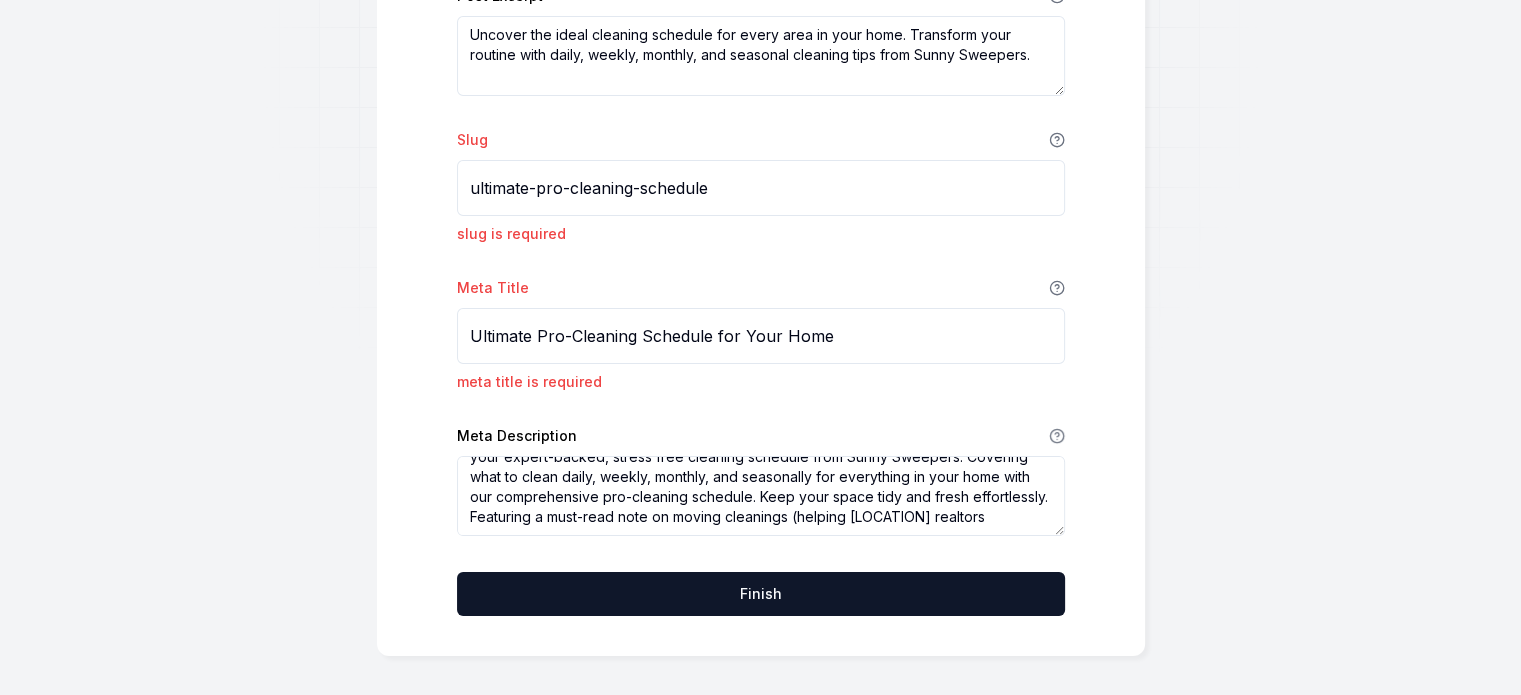 scroll, scrollTop: 37, scrollLeft: 0, axis: vertical 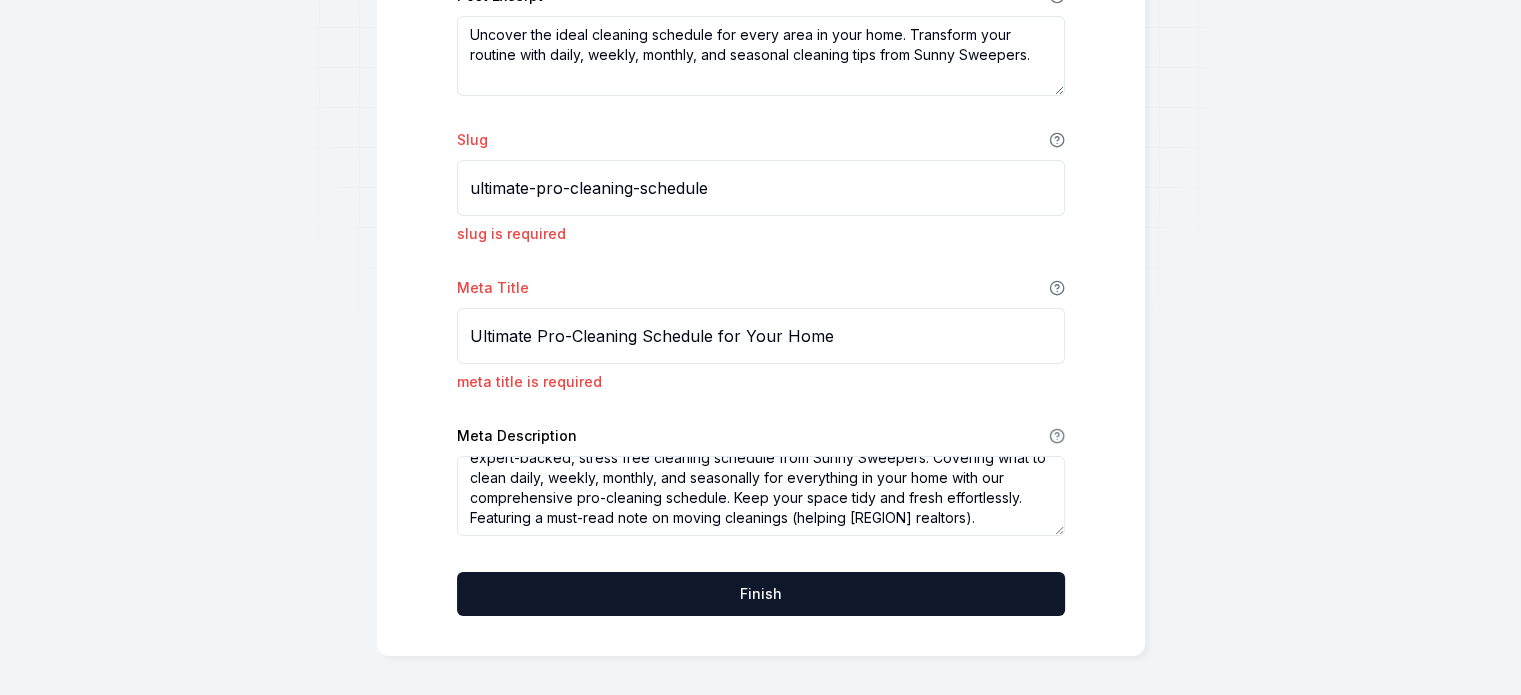 type on "Discover how often to clean your house, condo, or apartment in [STATE]. Here's your expert-backed, stress free cleaning schedule from Sunny Sweepers. Covering what to clean daily, weekly, monthly, and seasonally for everything in your home with our comprehensive pro-cleaning schedule. Keep your space tidy and fresh effortlessly. Featuring a must-read note on moving cleanings (helping [REGION] realtors)." 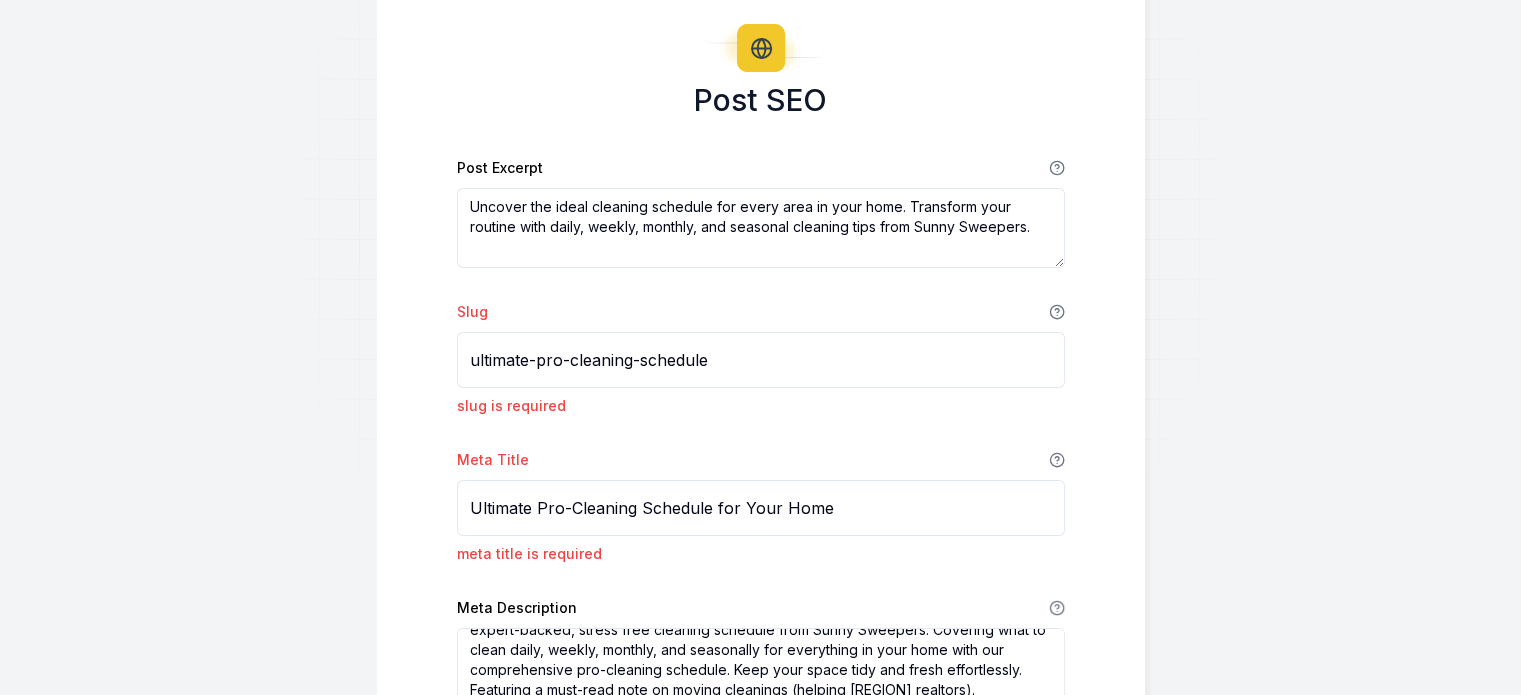 scroll, scrollTop: 0, scrollLeft: 0, axis: both 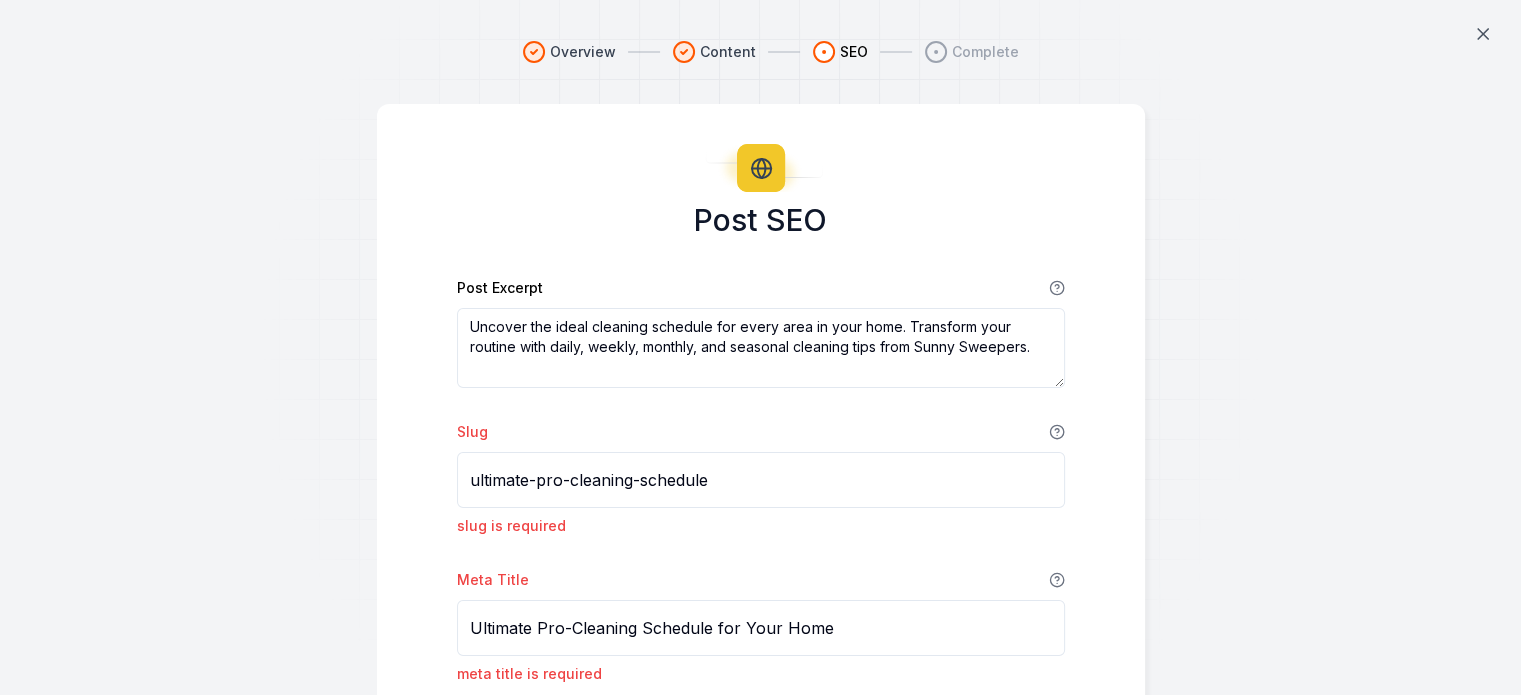 click on "Uncover the ideal cleaning schedule for every area in your home. Transform your routine with daily, weekly, monthly, and seasonal cleaning tips from Sunny Sweepers." at bounding box center (761, 348) 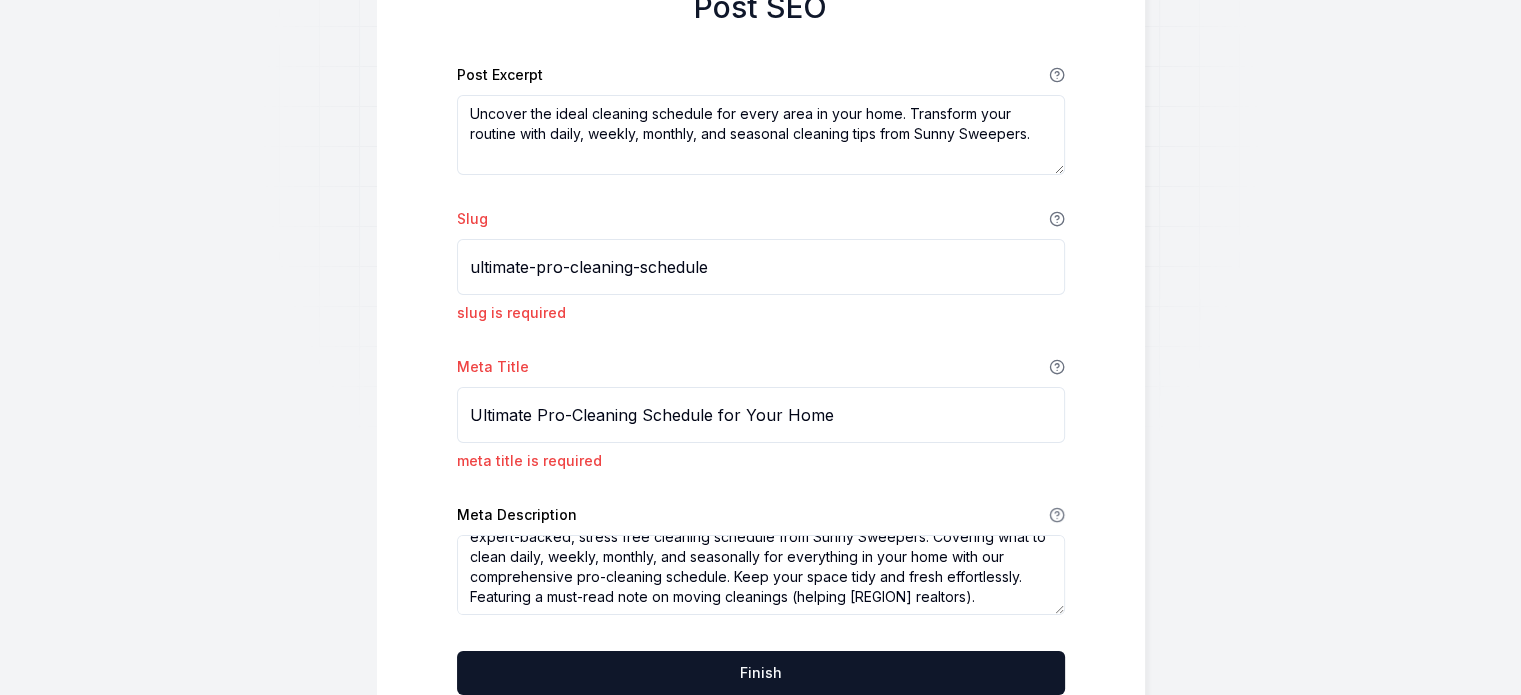 scroll, scrollTop: 292, scrollLeft: 0, axis: vertical 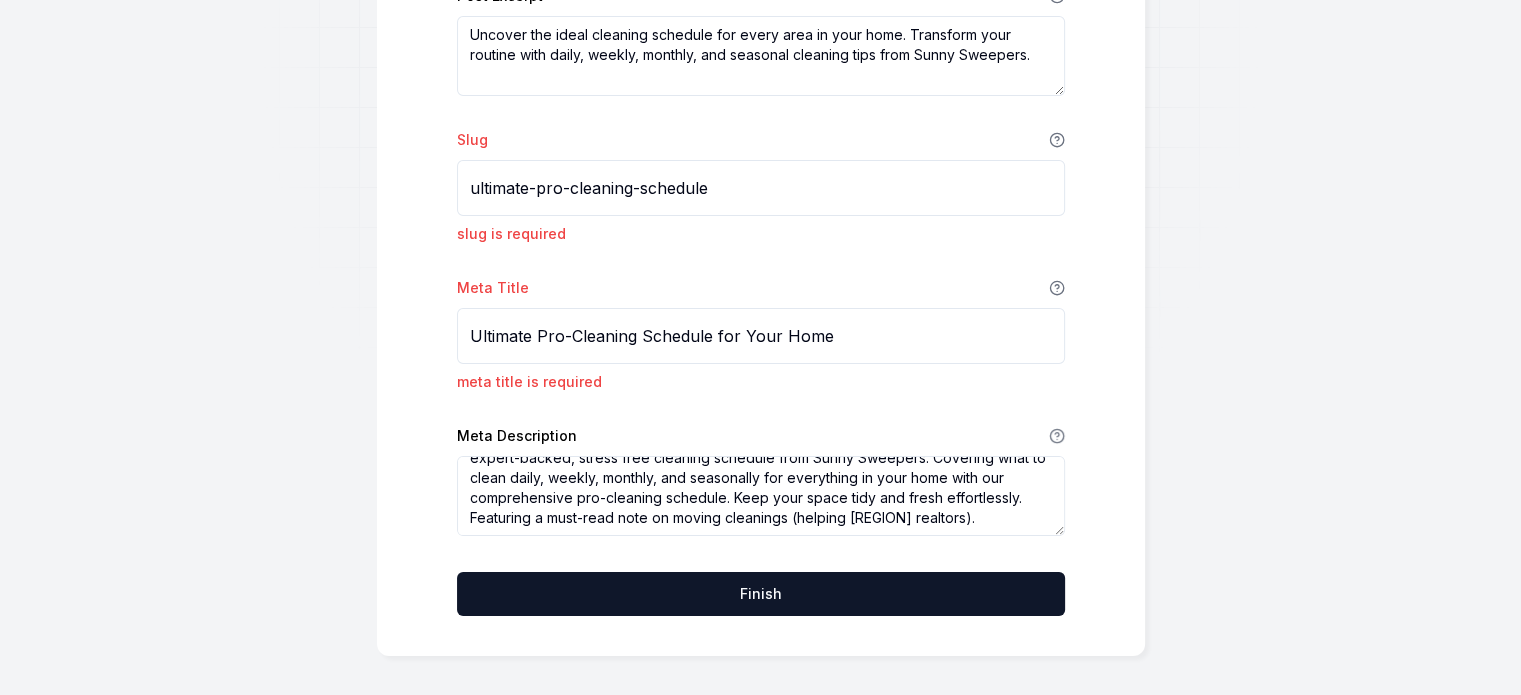 click on "Finish" at bounding box center [761, 594] 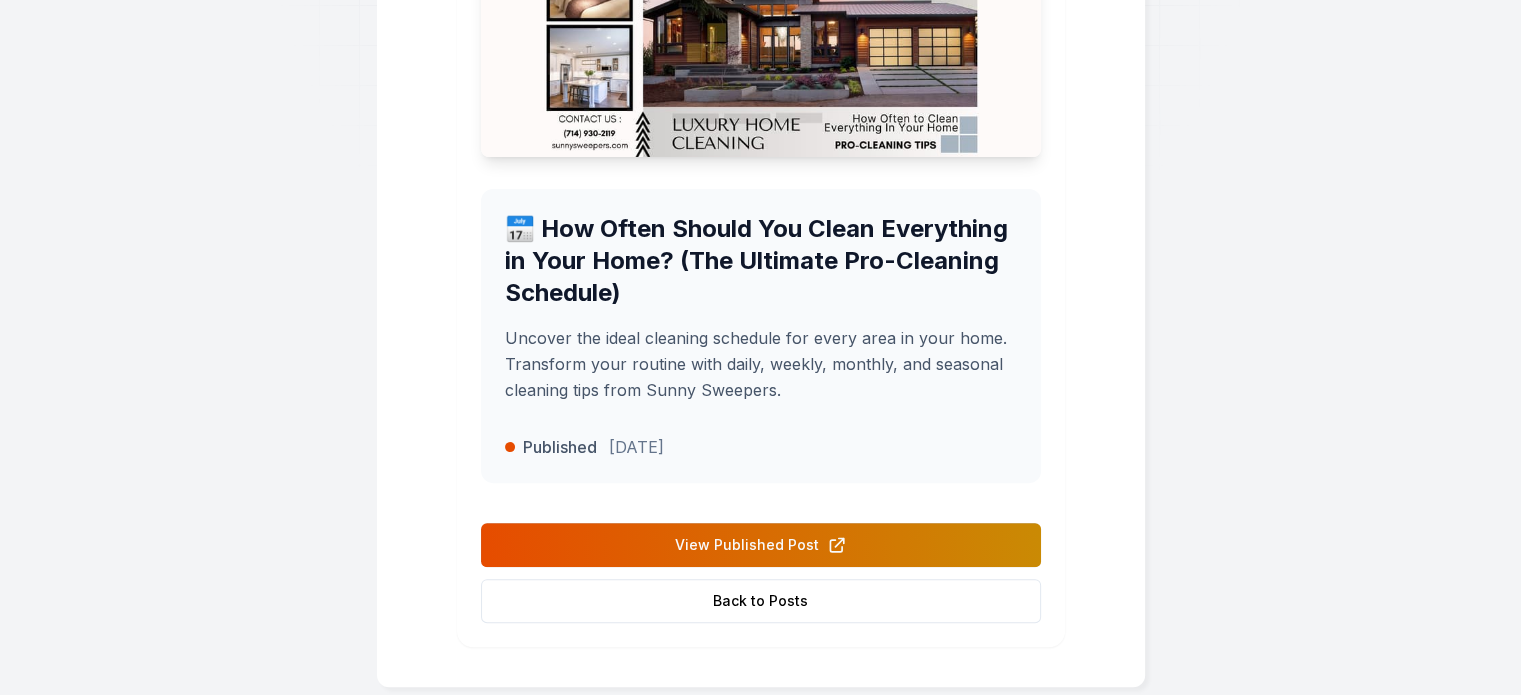 scroll, scrollTop: 505, scrollLeft: 0, axis: vertical 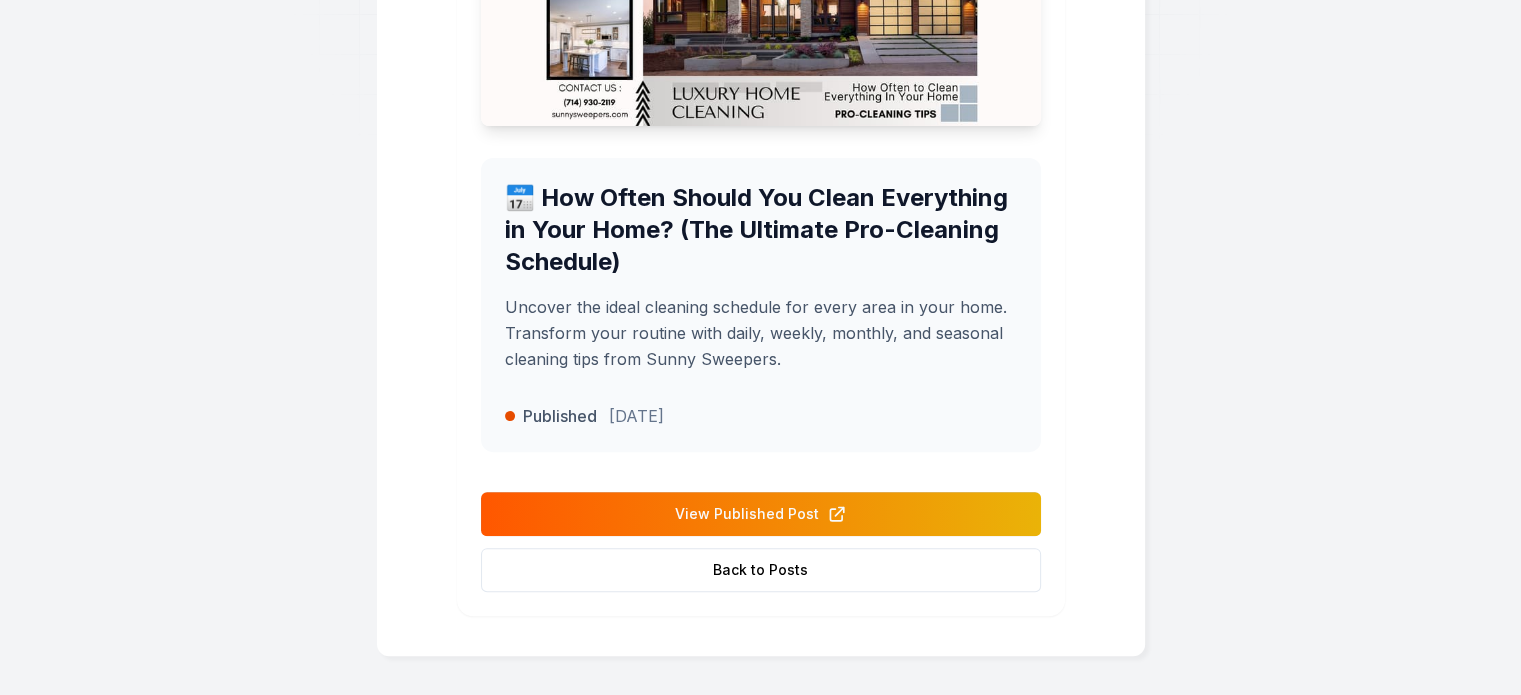 click on "View Published Post" at bounding box center [761, 514] 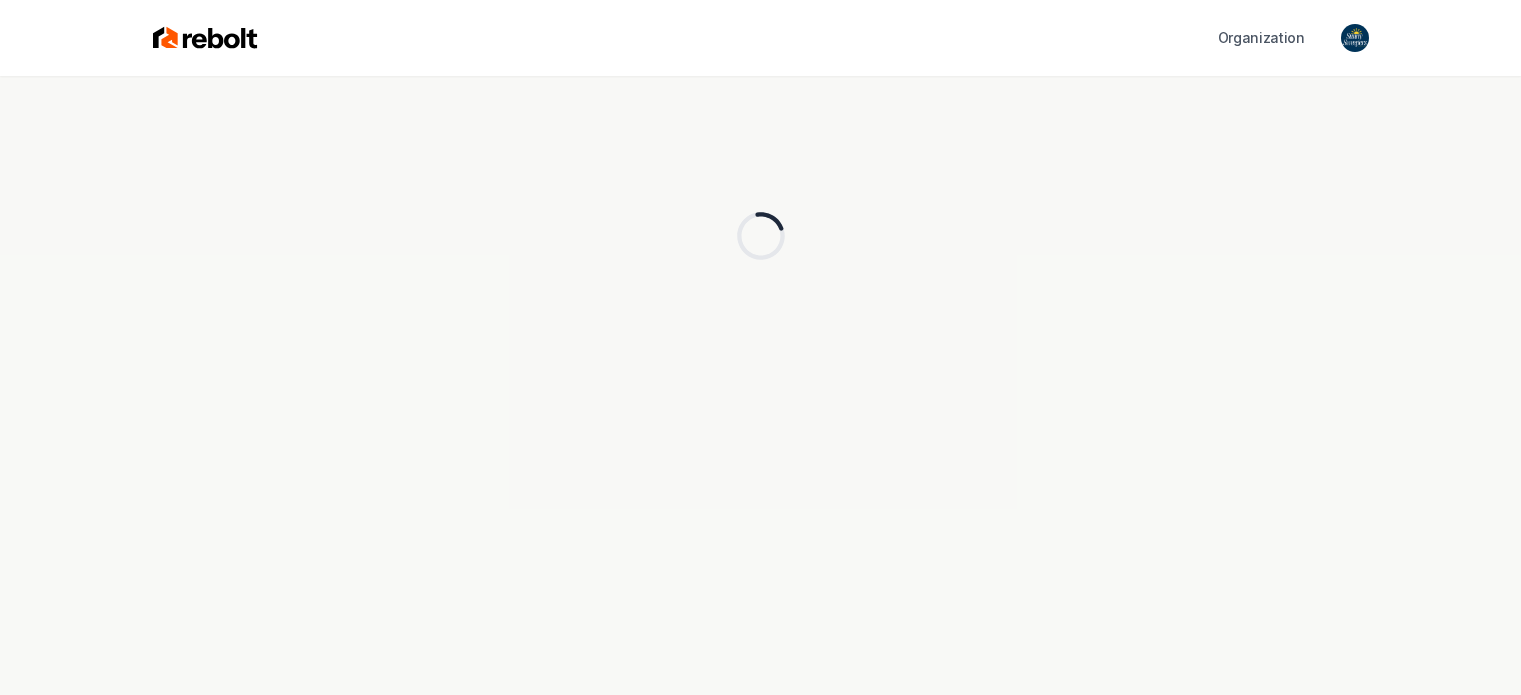 scroll, scrollTop: 0, scrollLeft: 0, axis: both 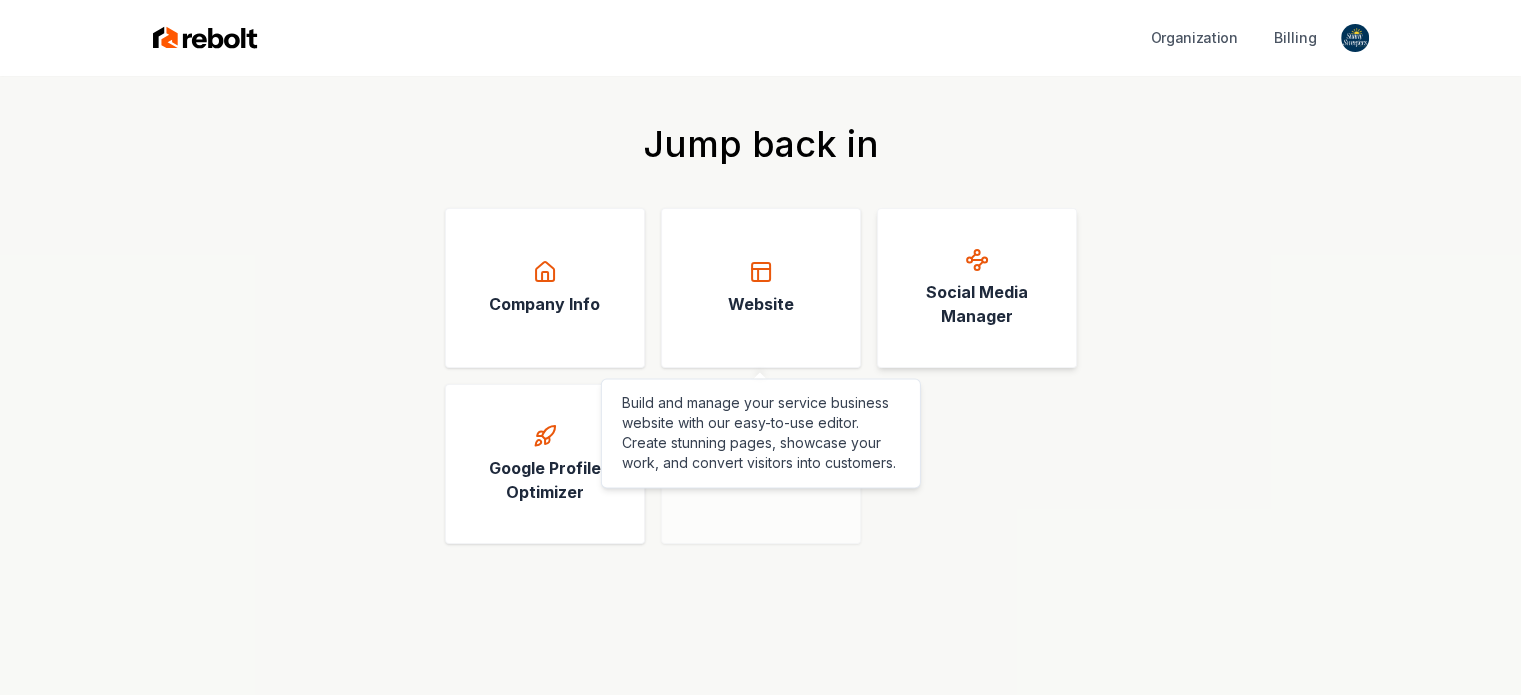 click on "Social Media Manager" at bounding box center [977, 304] 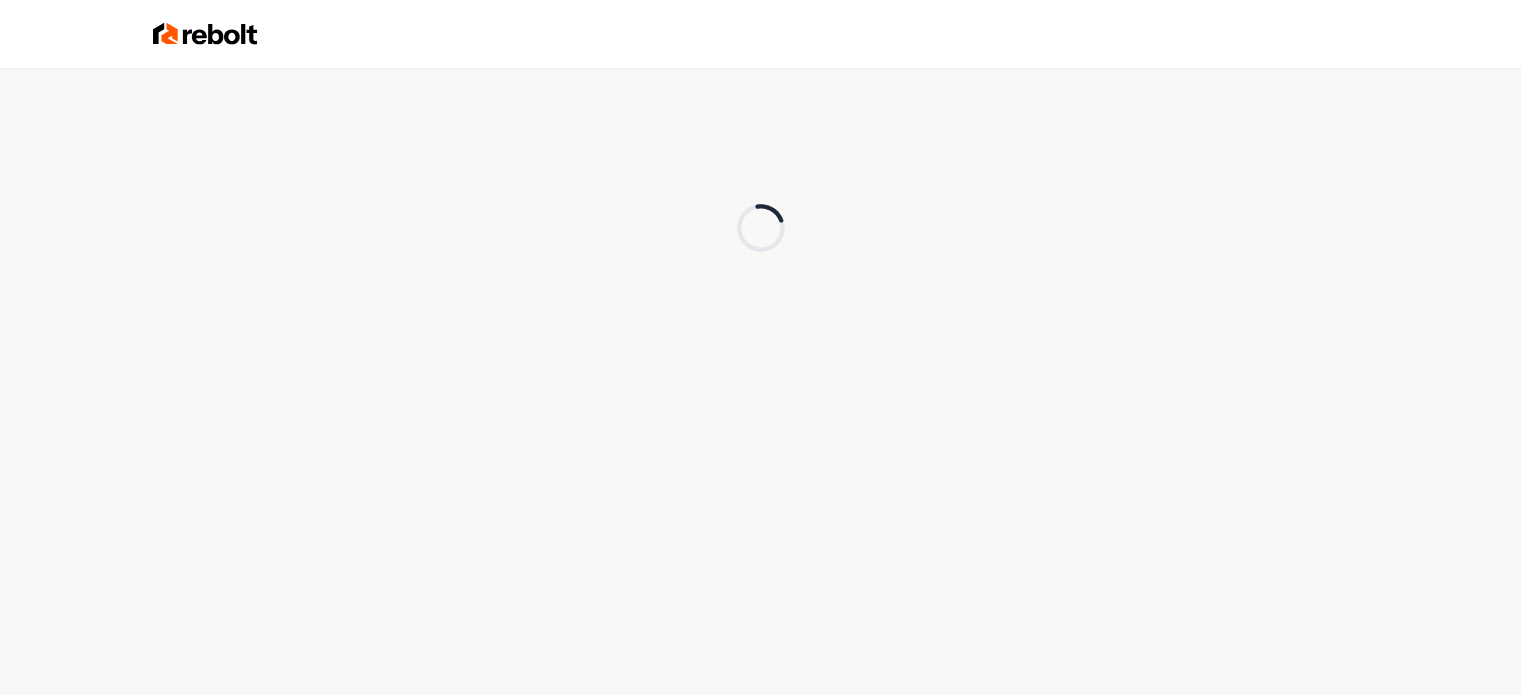 scroll, scrollTop: 0, scrollLeft: 0, axis: both 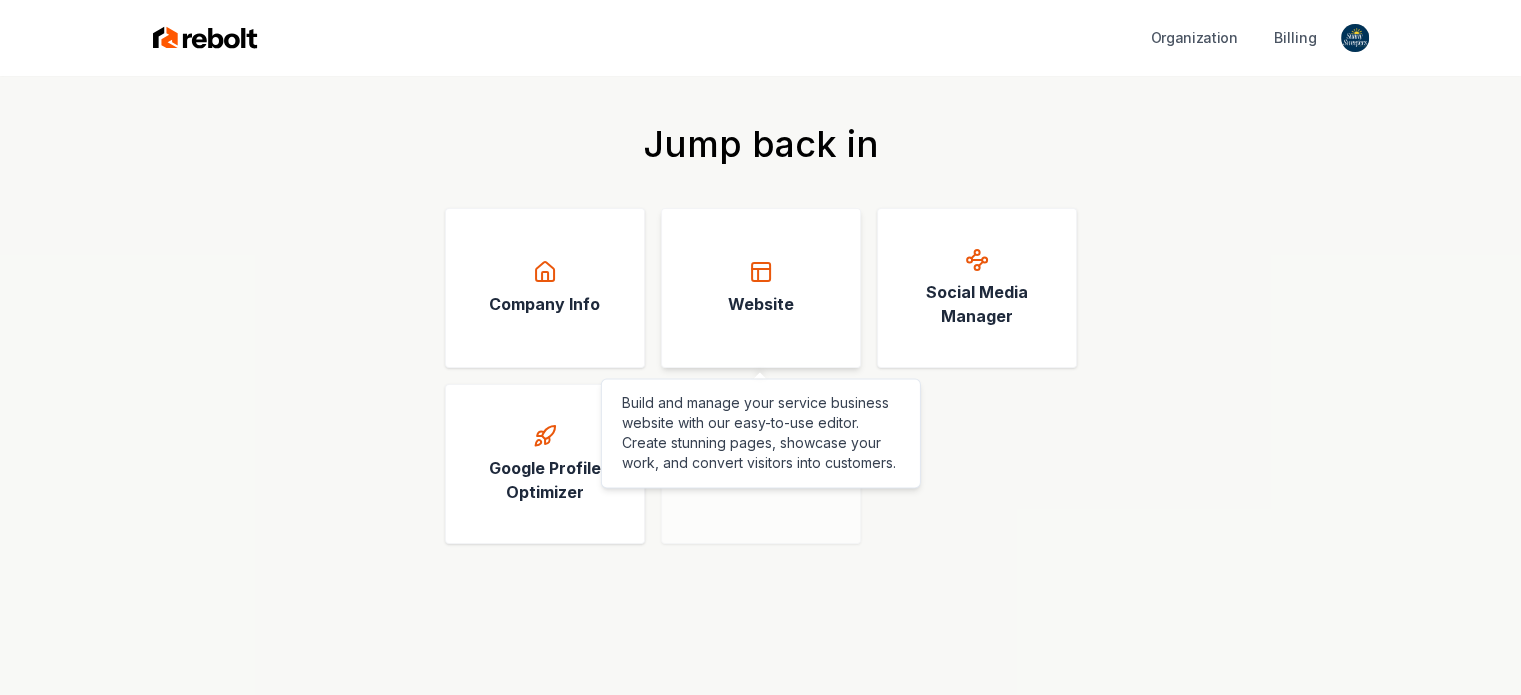 click on "Website" at bounding box center (761, 288) 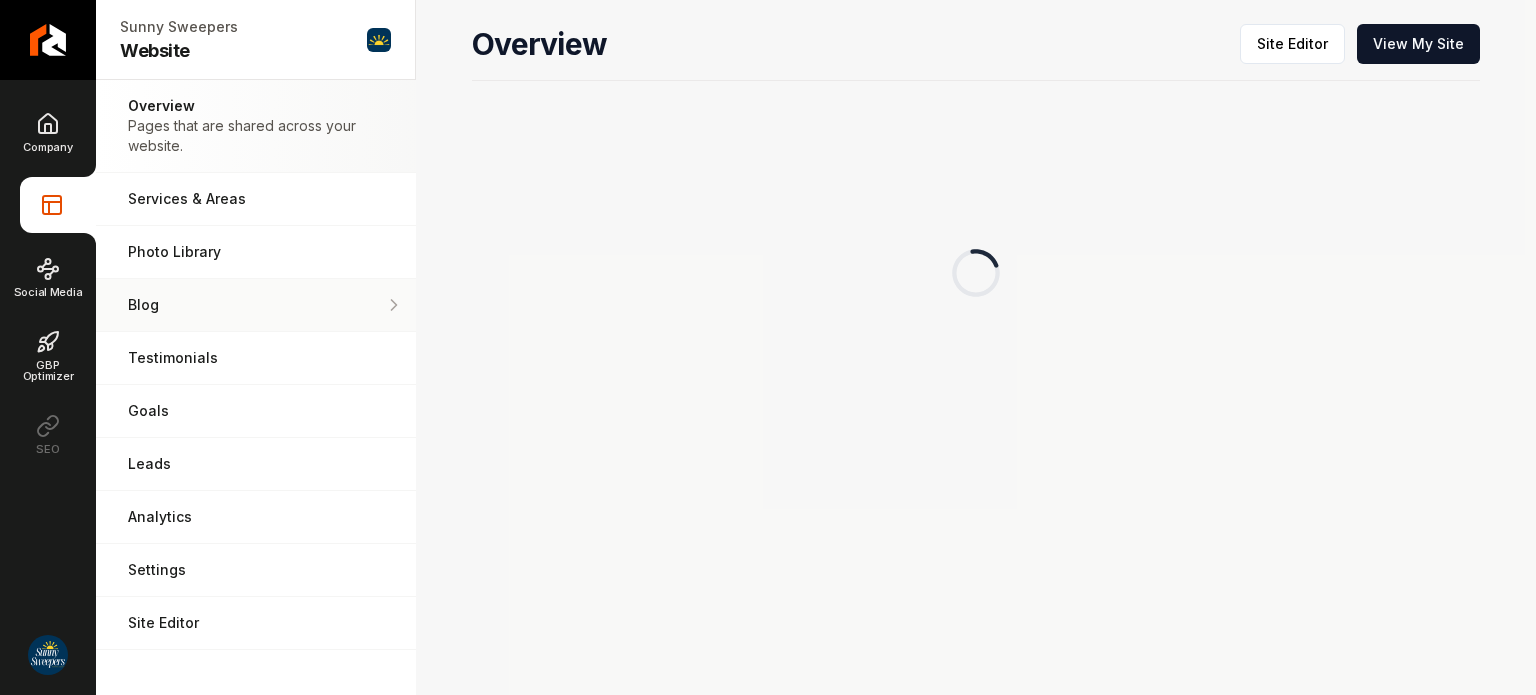 click on "Photo Library" at bounding box center [247, 252] 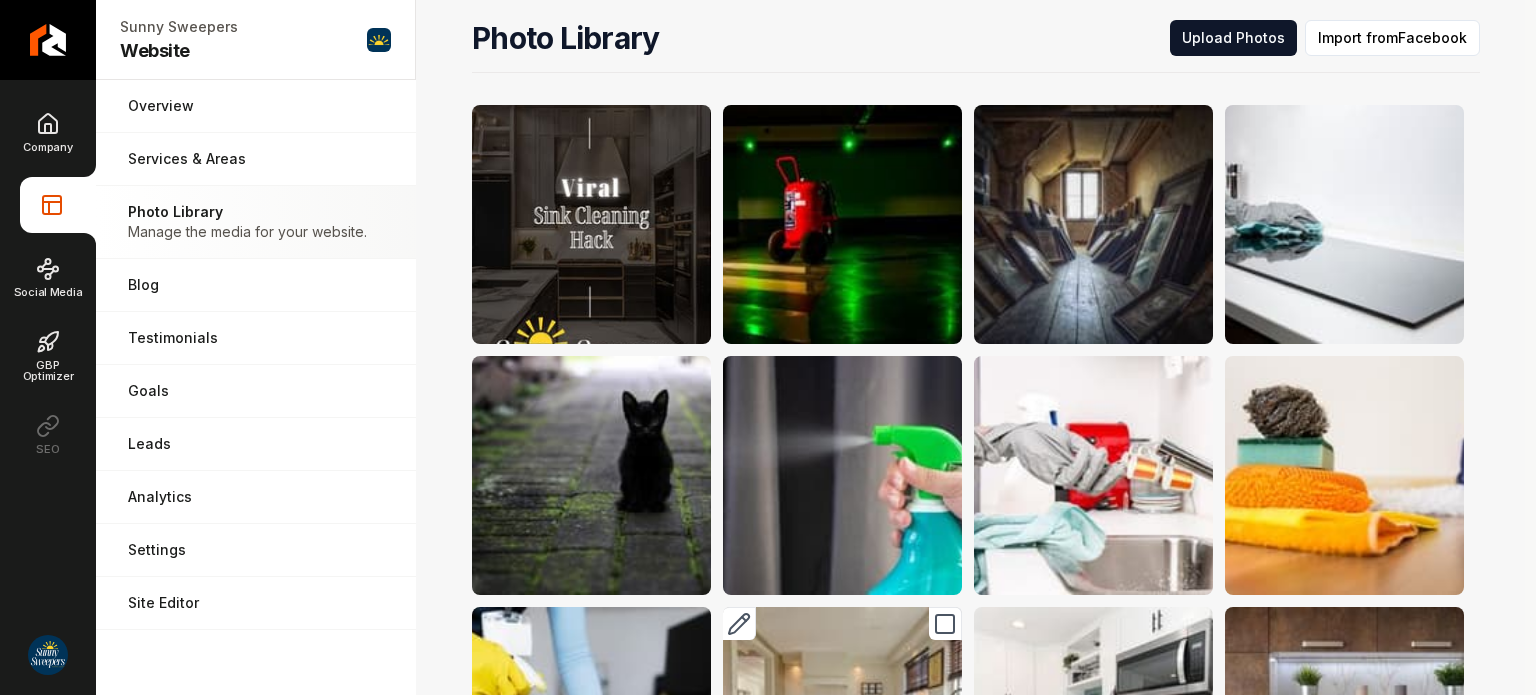 scroll, scrollTop: 0, scrollLeft: 0, axis: both 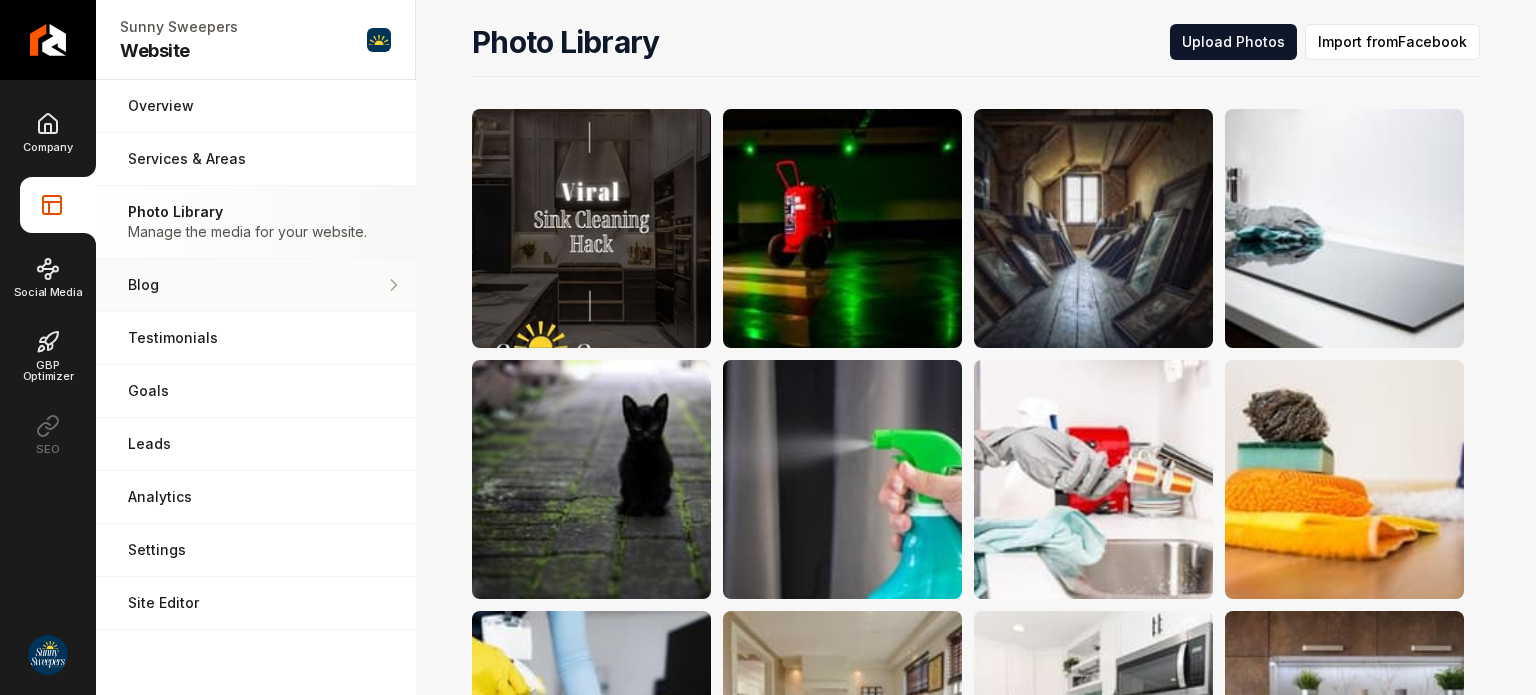 click on "Blog" at bounding box center [256, 285] 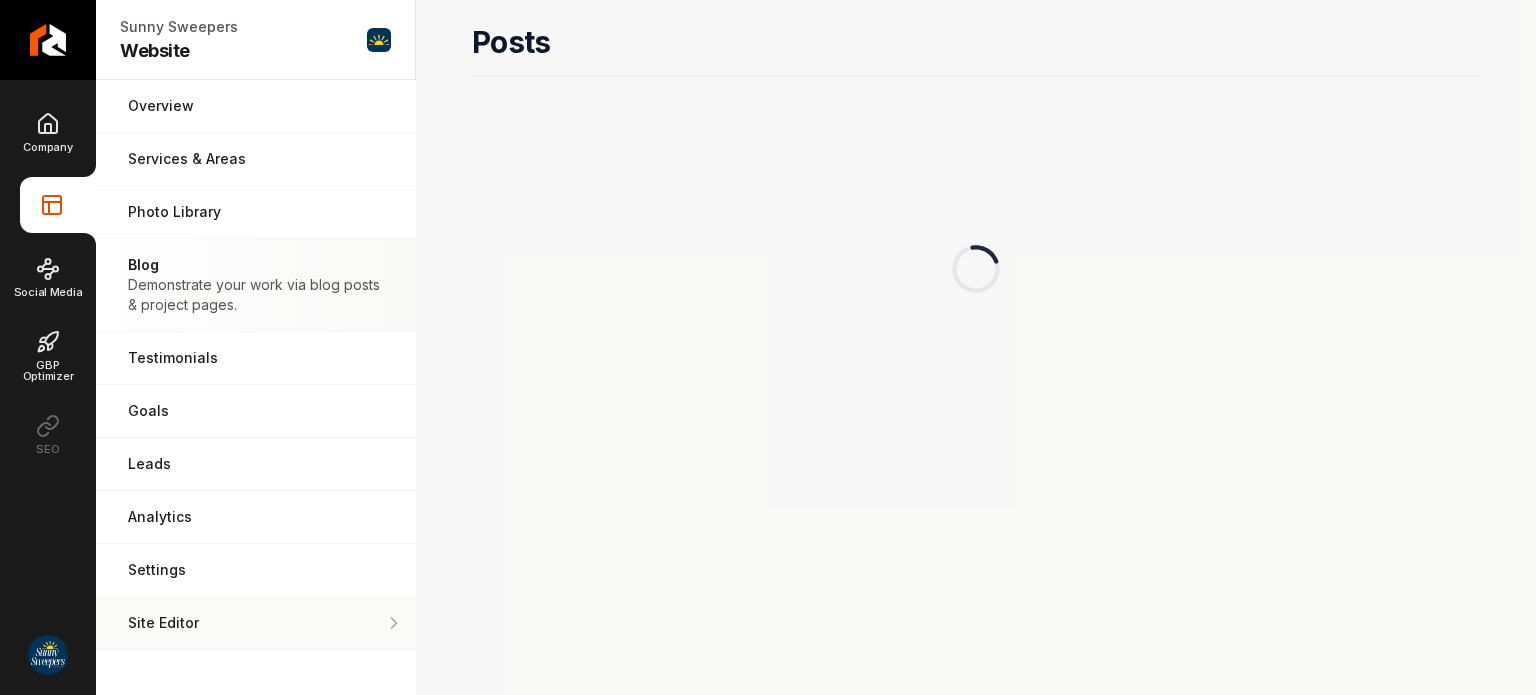 click on "Site Editor" at bounding box center [256, 623] 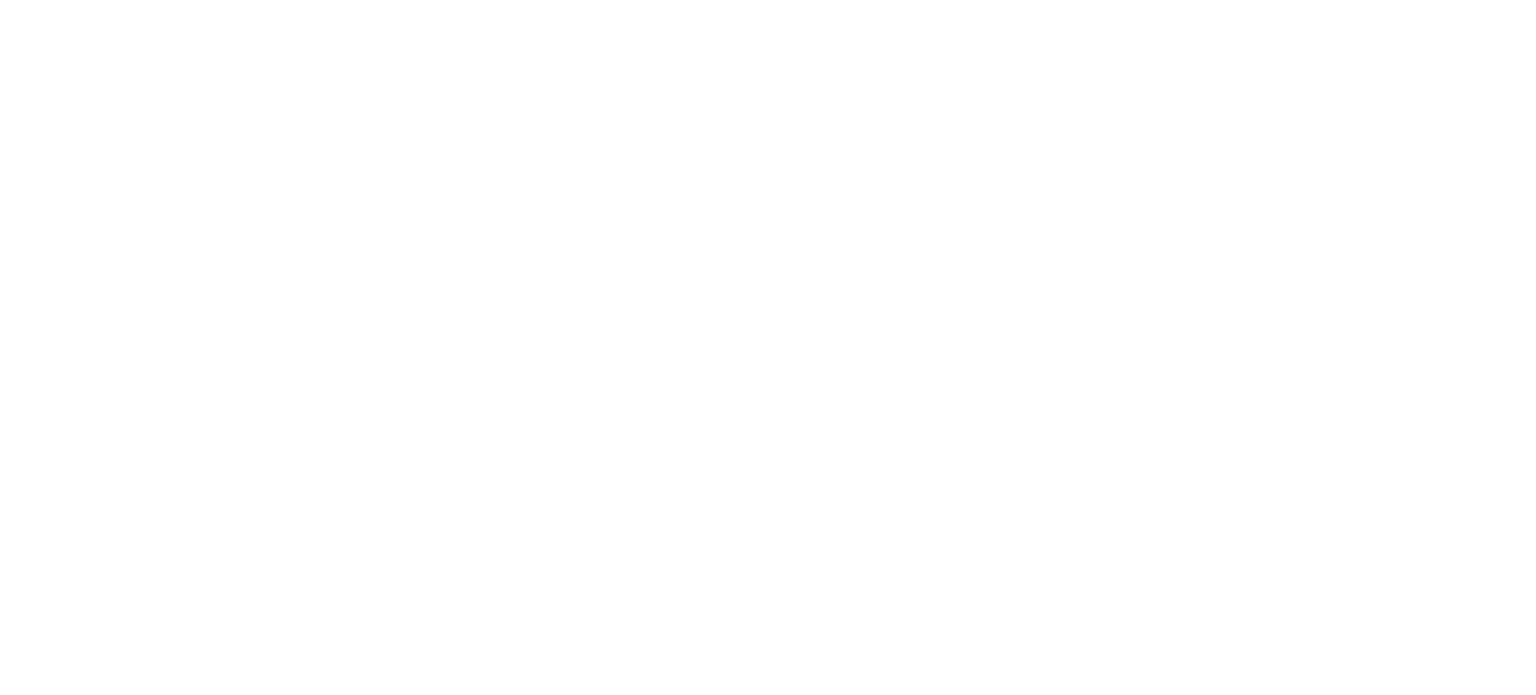 scroll, scrollTop: 0, scrollLeft: 0, axis: both 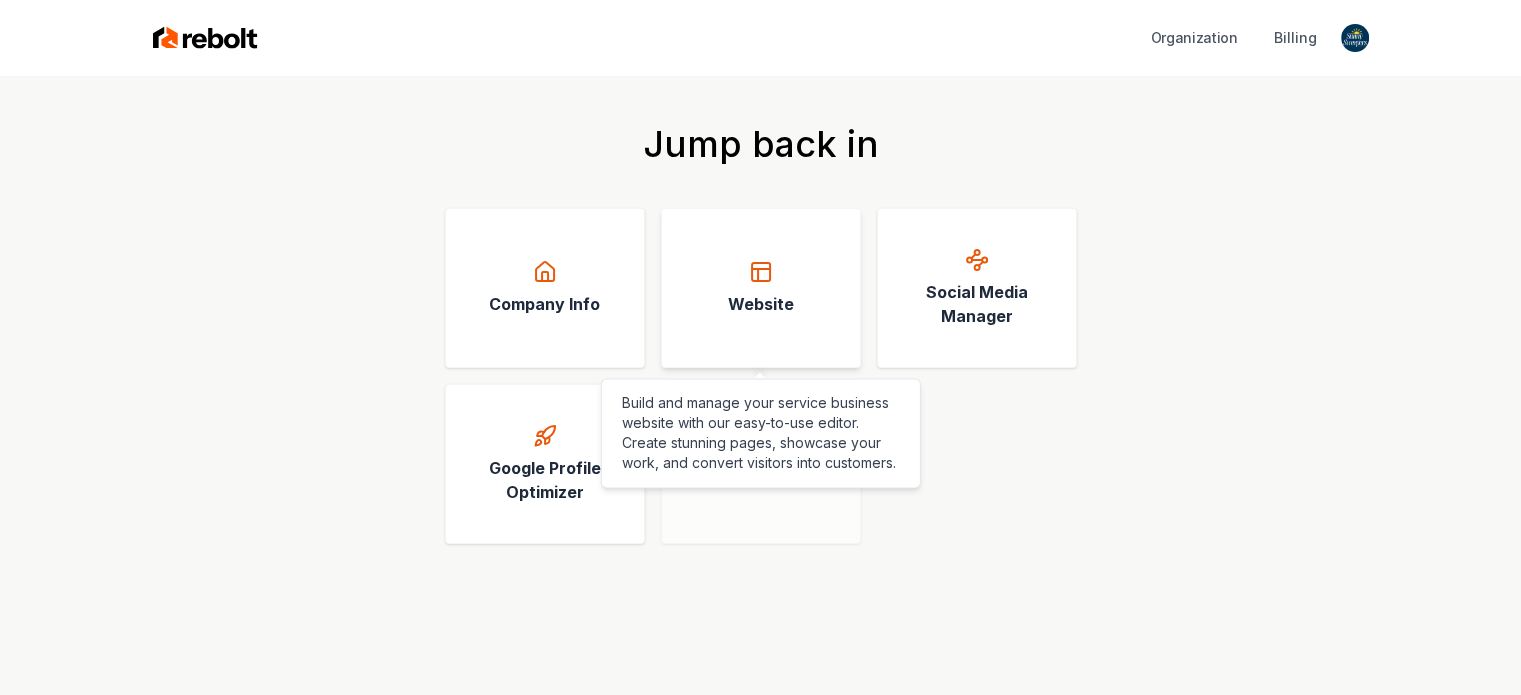 click on "Website" at bounding box center (761, 288) 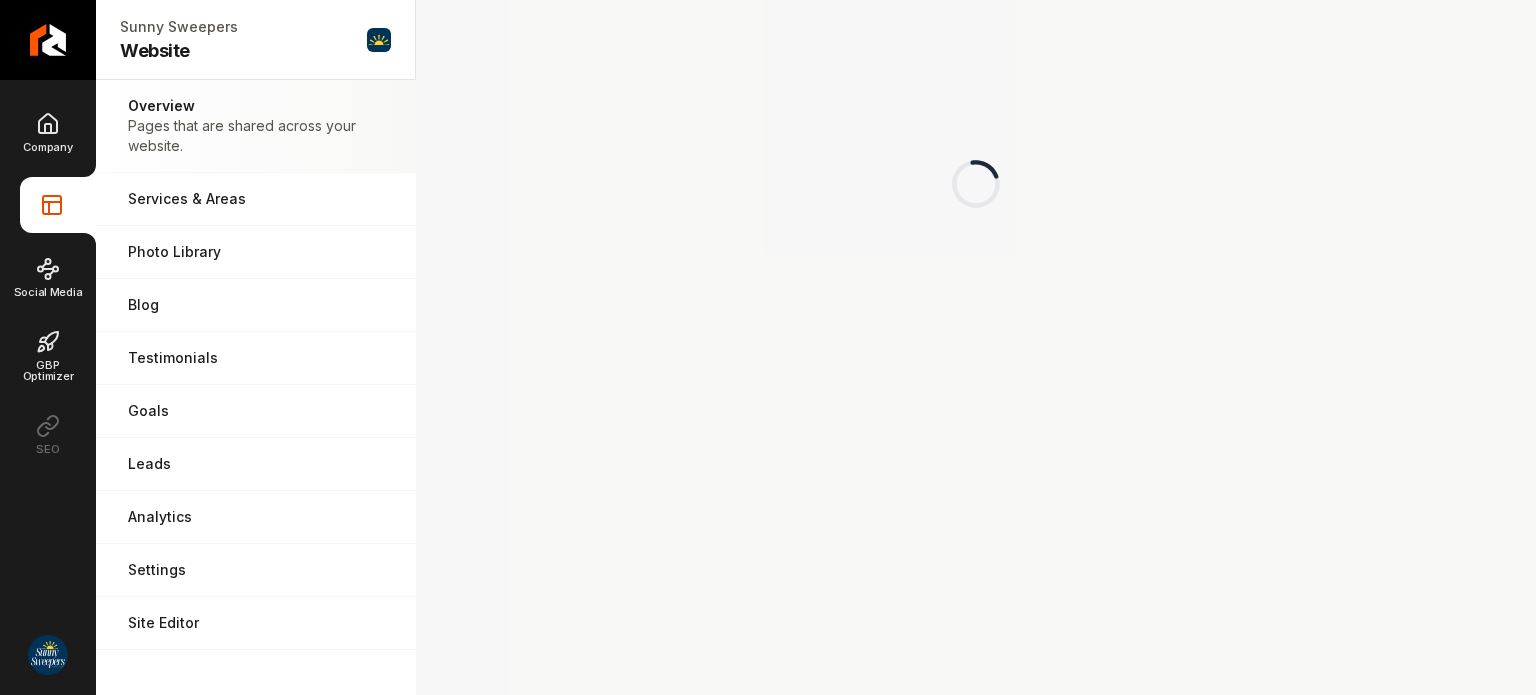 click on "Site Editor" at bounding box center (256, 623) 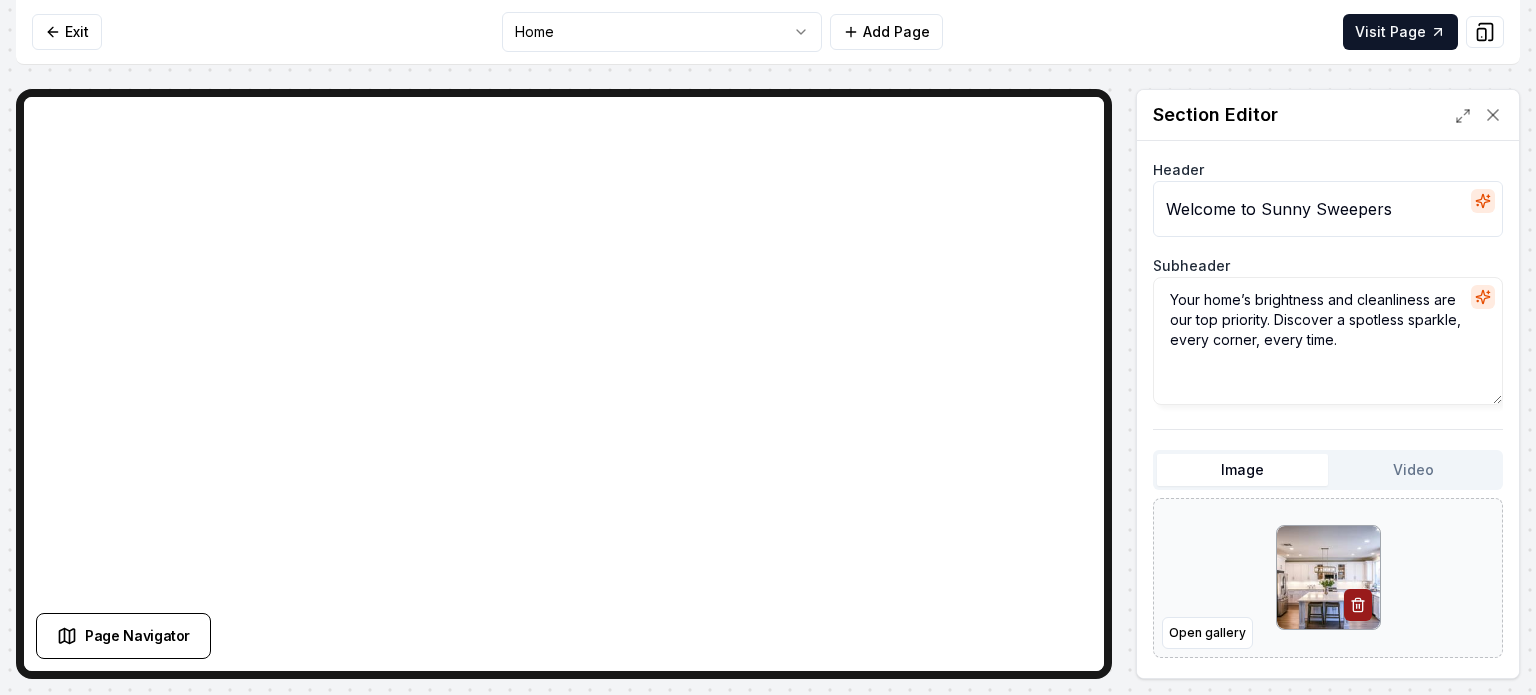 scroll, scrollTop: 223, scrollLeft: 0, axis: vertical 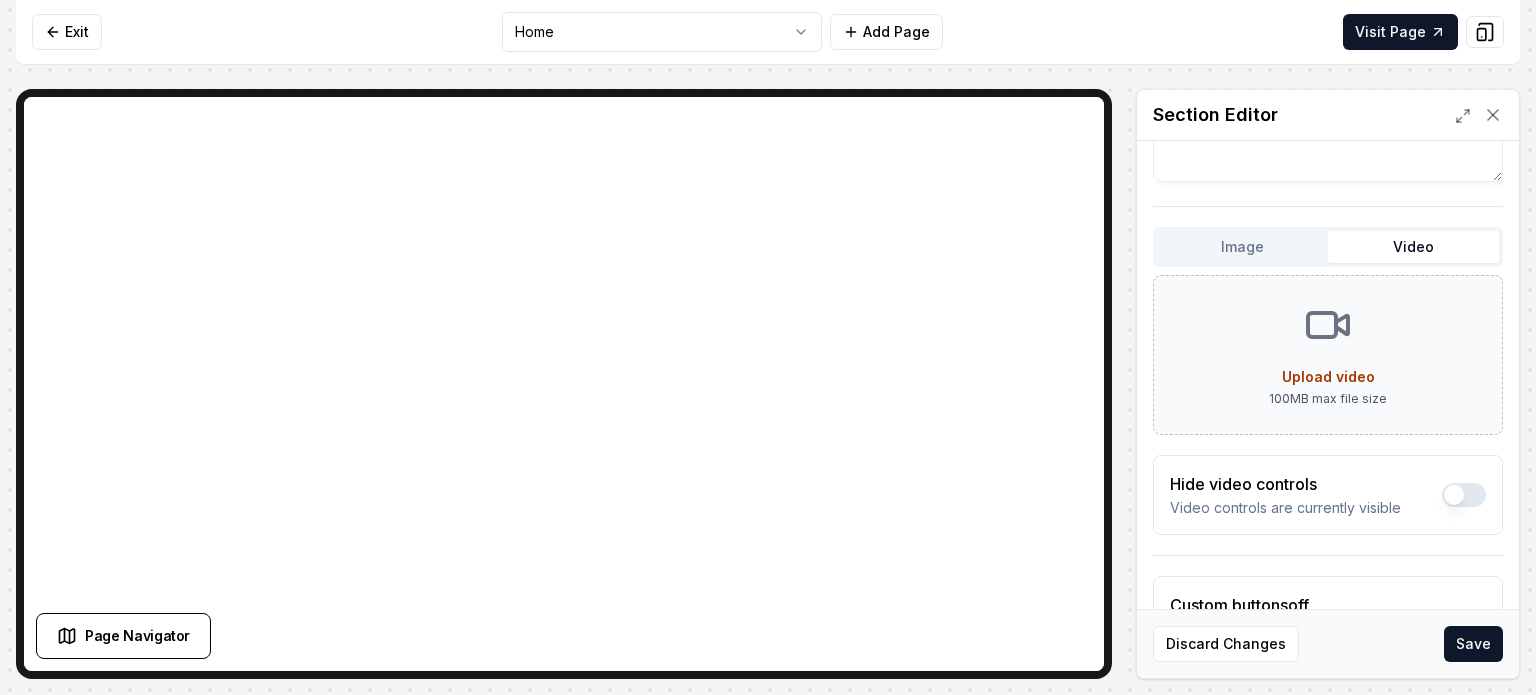 click on "Video" at bounding box center (1413, 247) 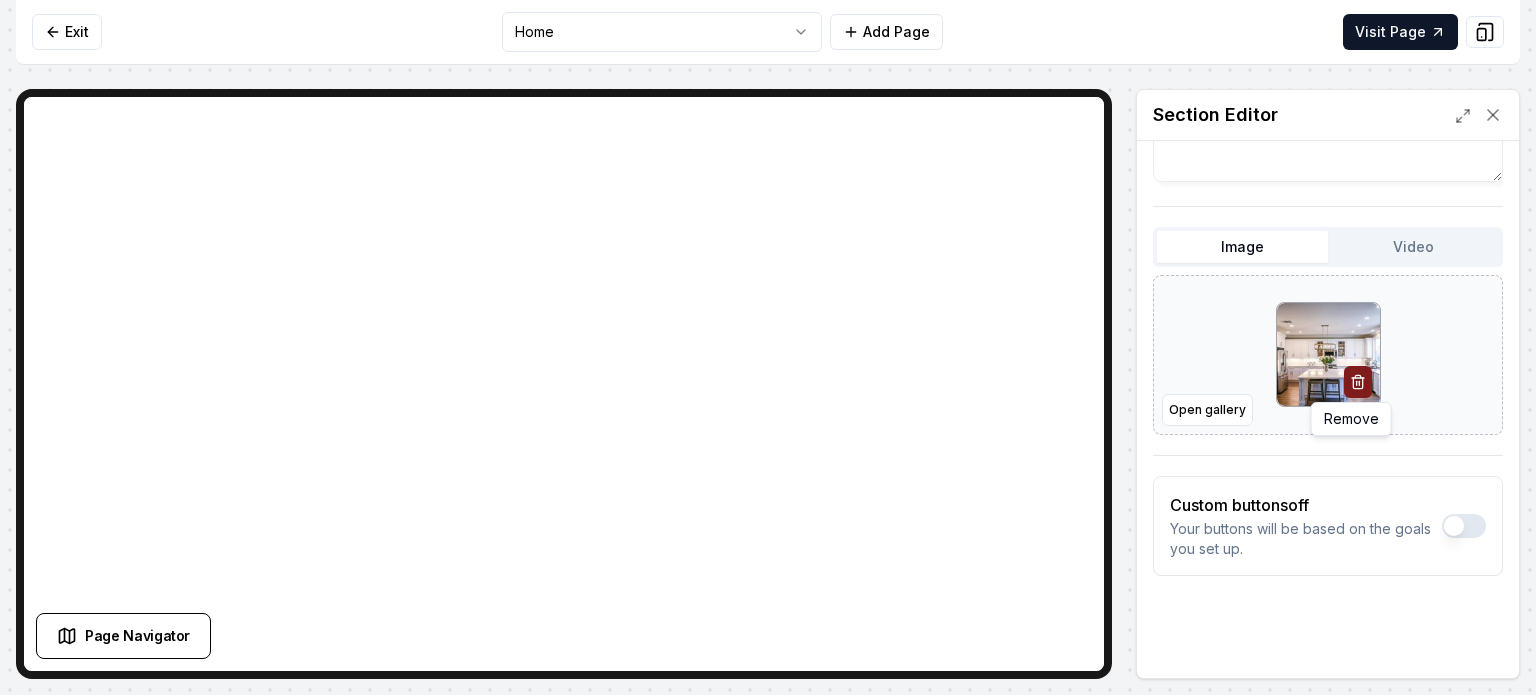 click 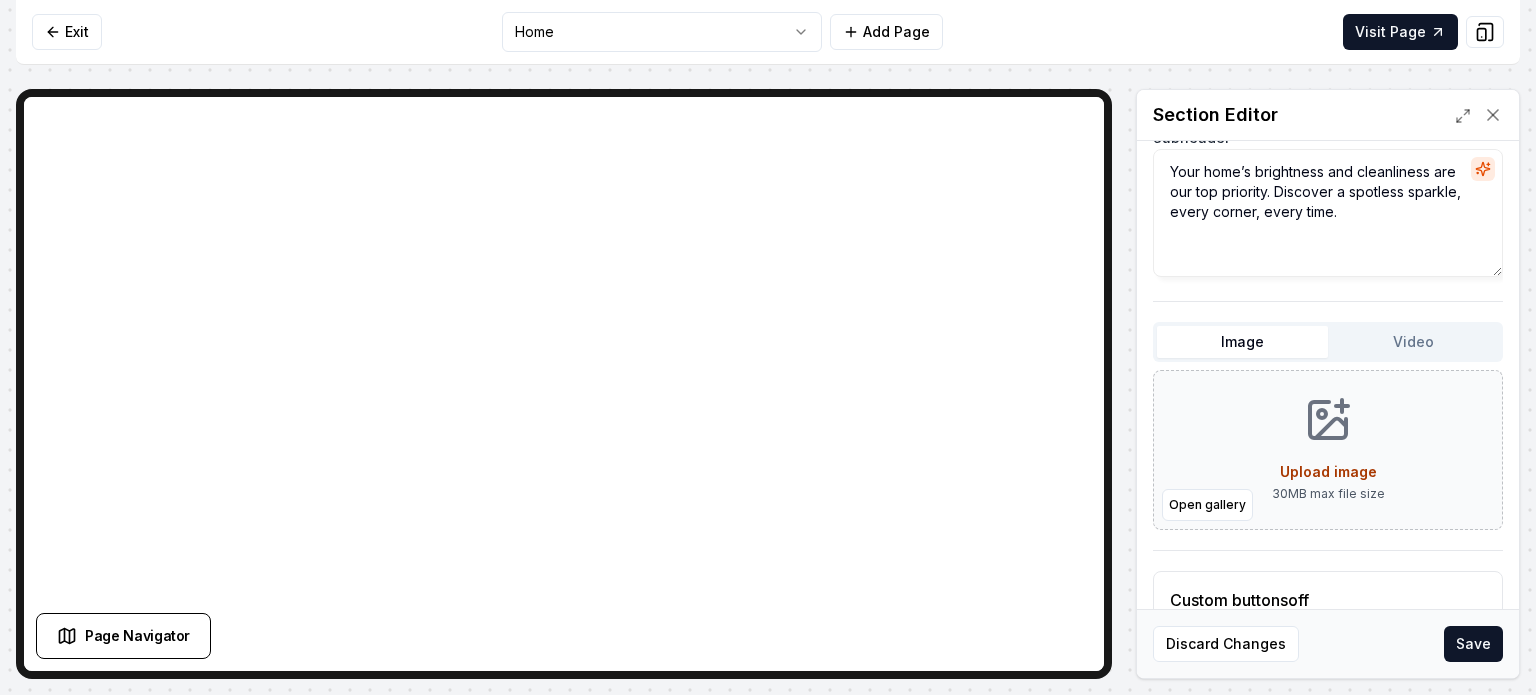 scroll, scrollTop: 223, scrollLeft: 0, axis: vertical 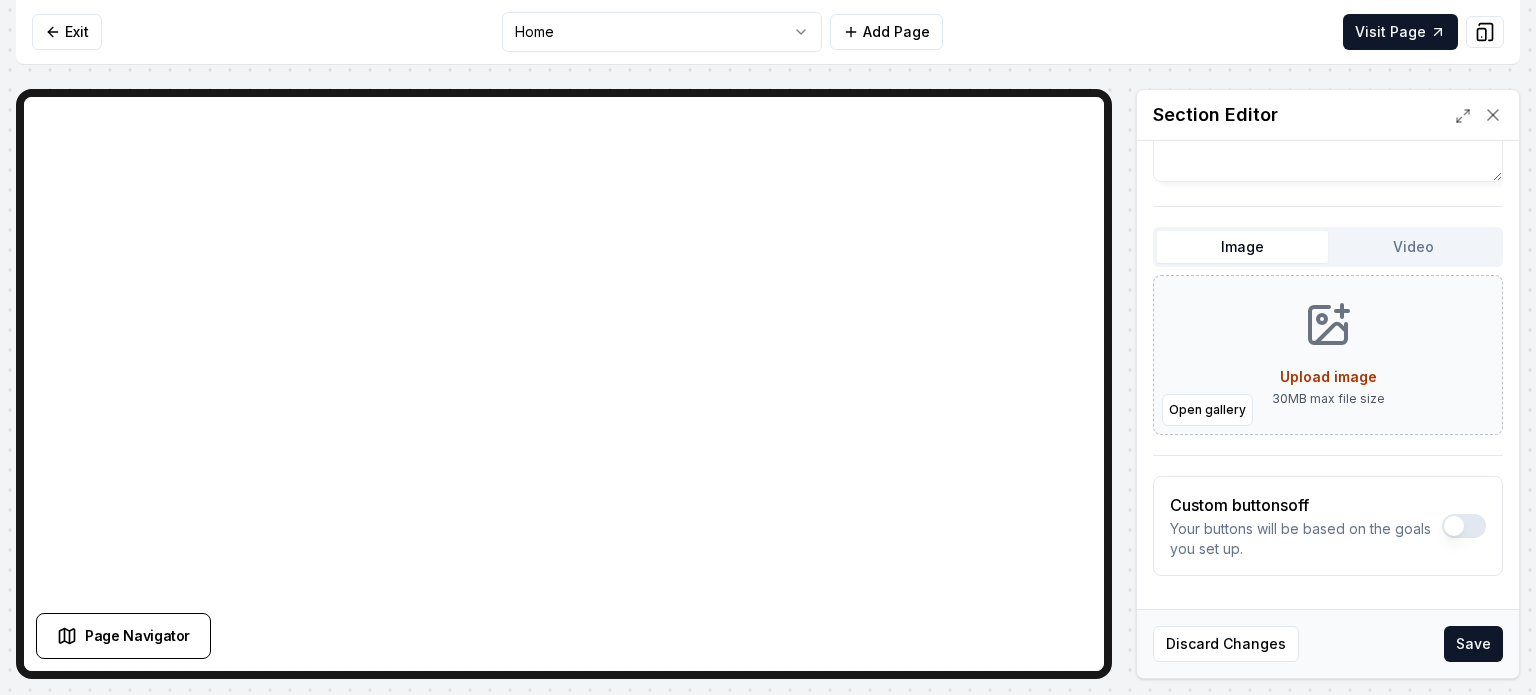 click on "Open gallery Upload image 30  MB max file size" at bounding box center (1328, 355) 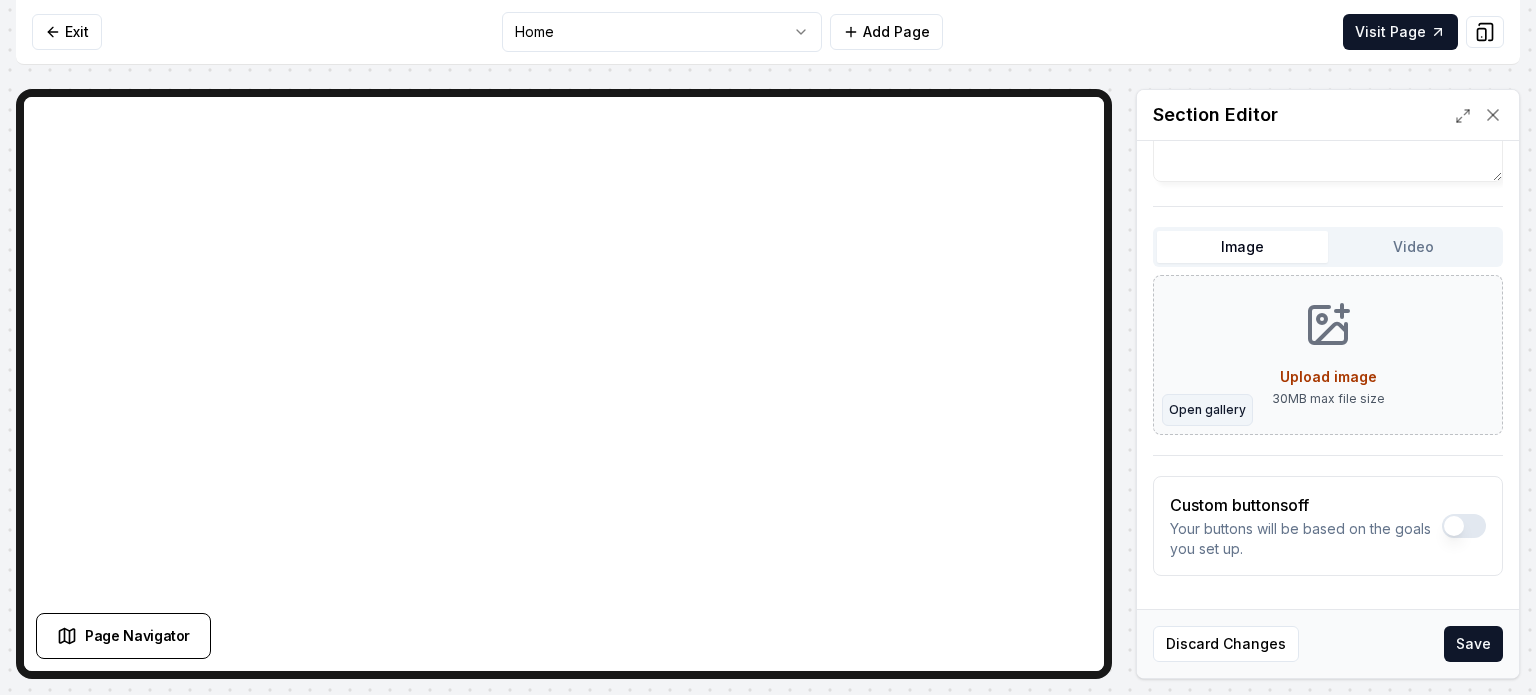 click on "Open gallery" at bounding box center [1207, 410] 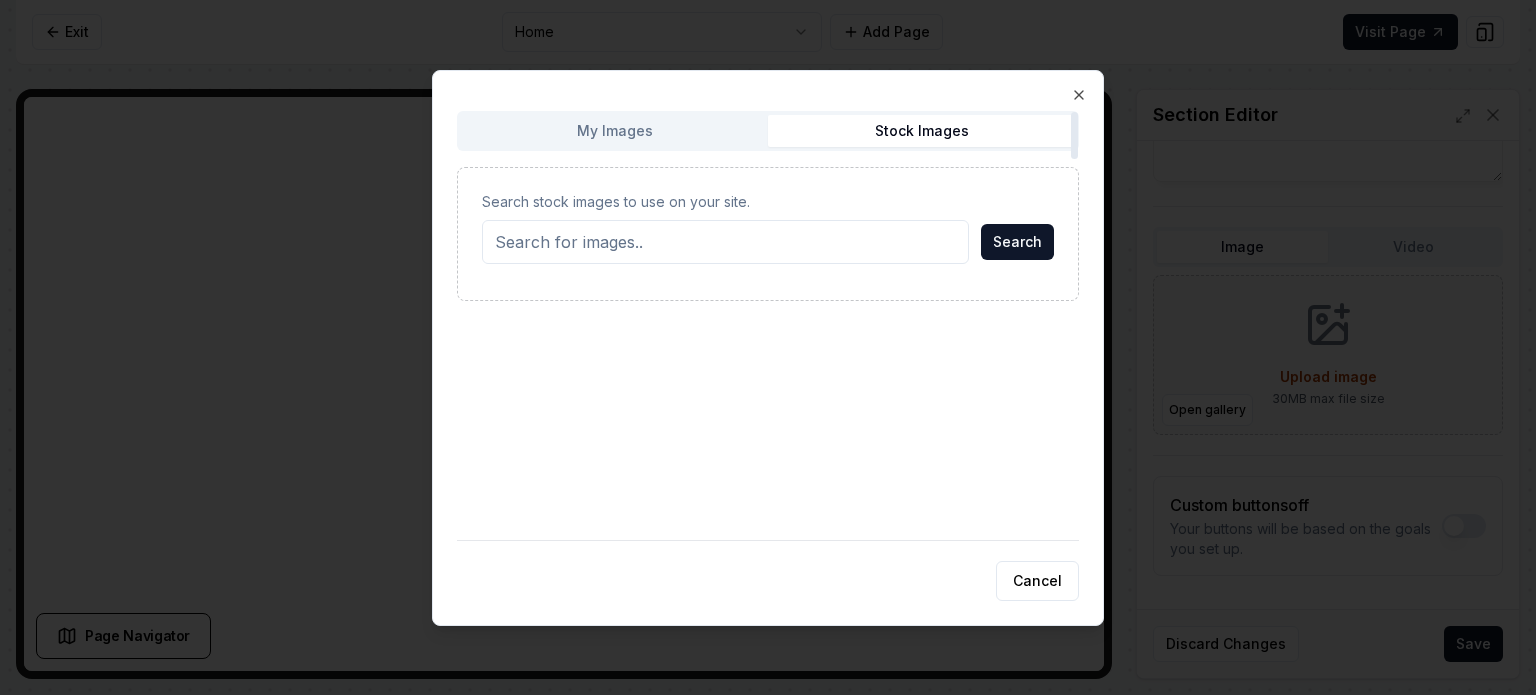 click on "Stock Images" at bounding box center (921, 131) 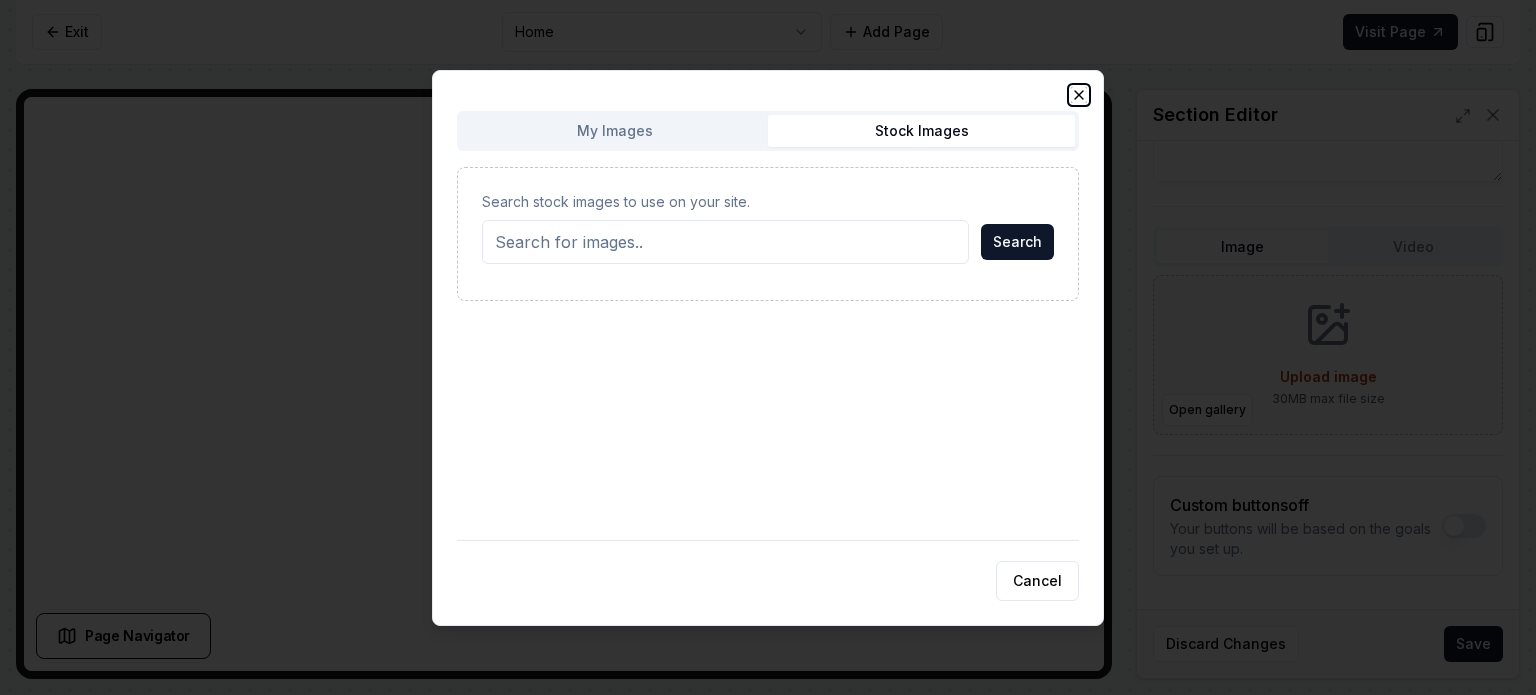 click 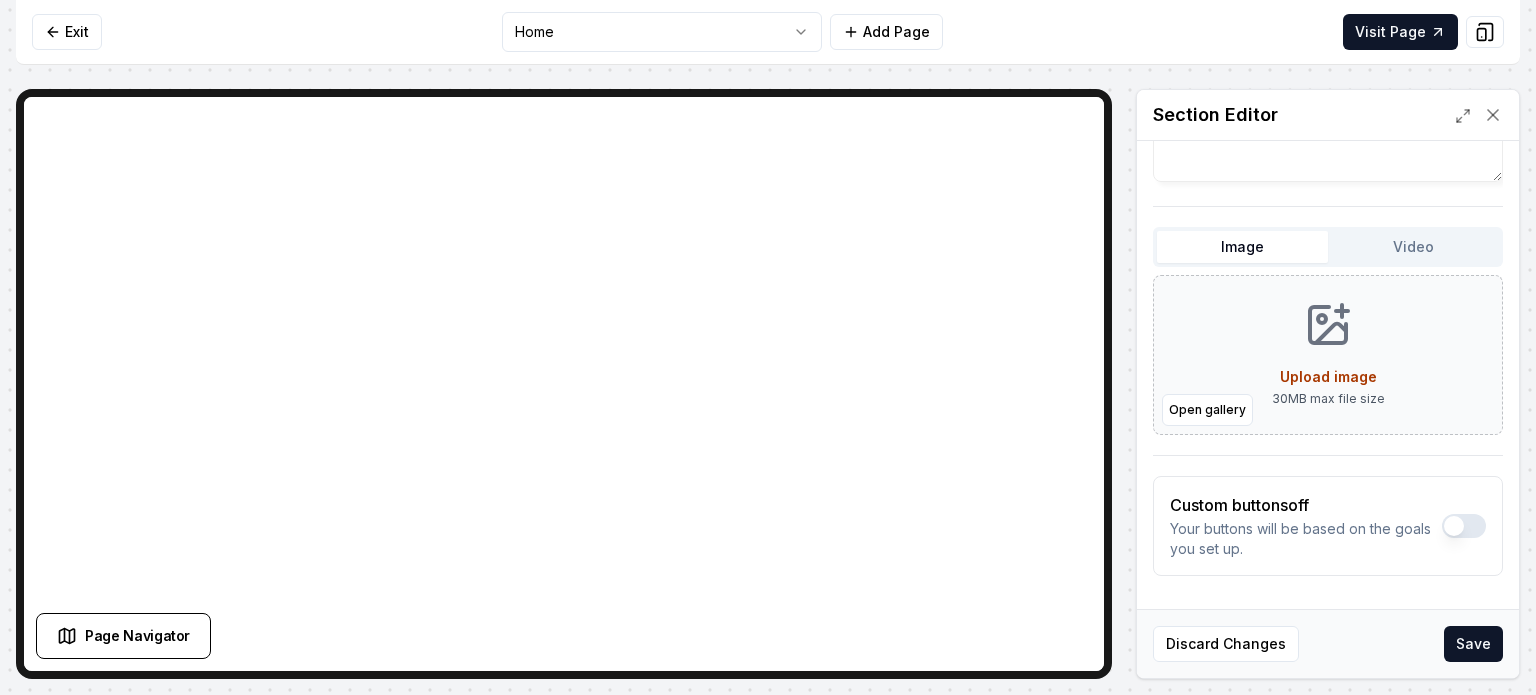 click on "Upload image" at bounding box center (1328, 376) 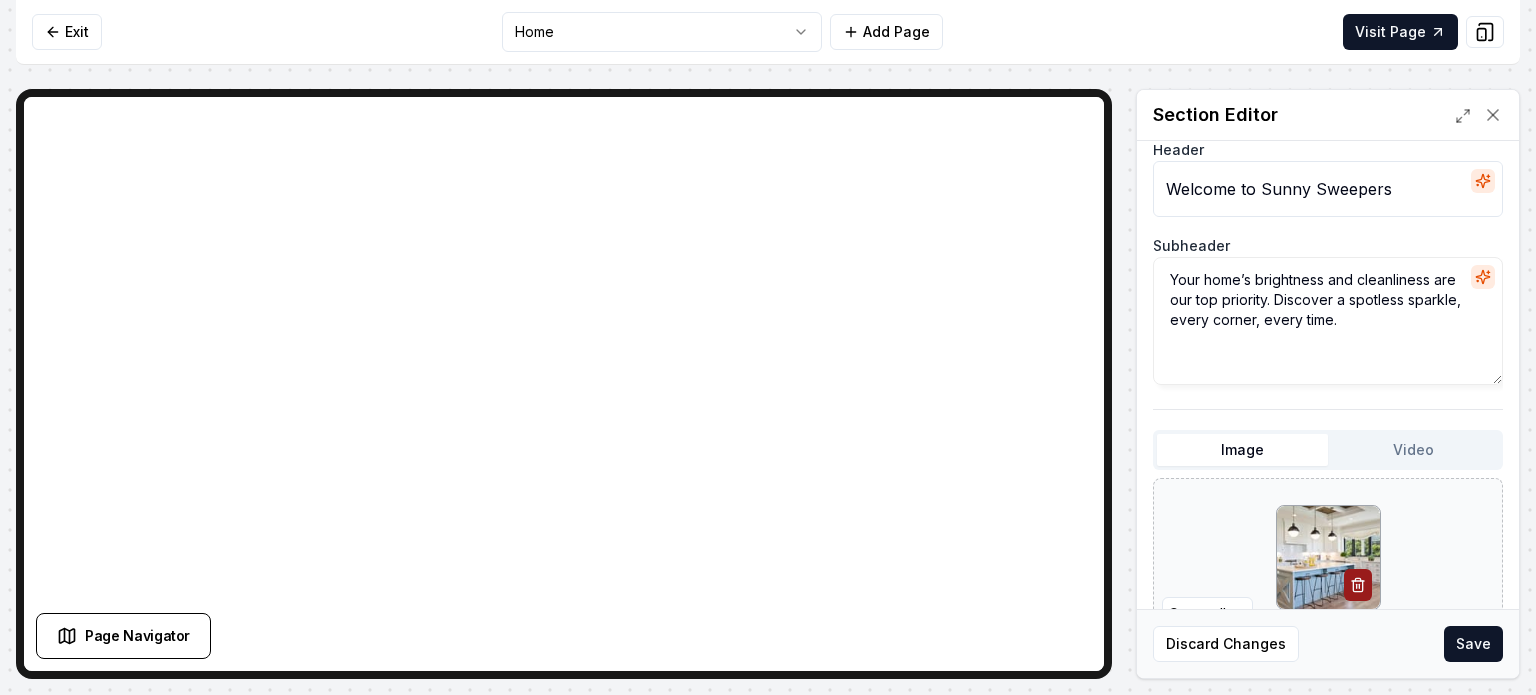 scroll, scrollTop: 0, scrollLeft: 0, axis: both 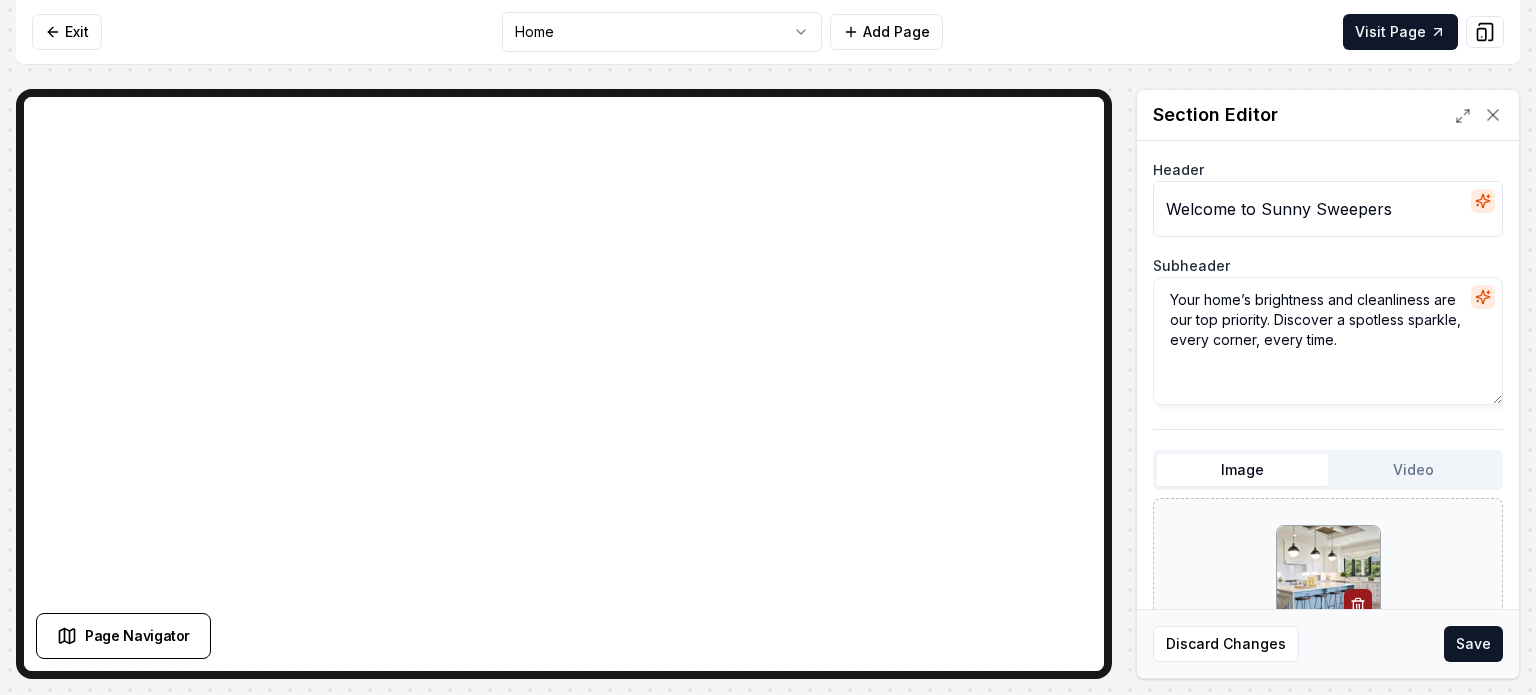drag, startPoint x: 1462, startPoint y: 645, endPoint x: 1437, endPoint y: 631, distance: 28.653097 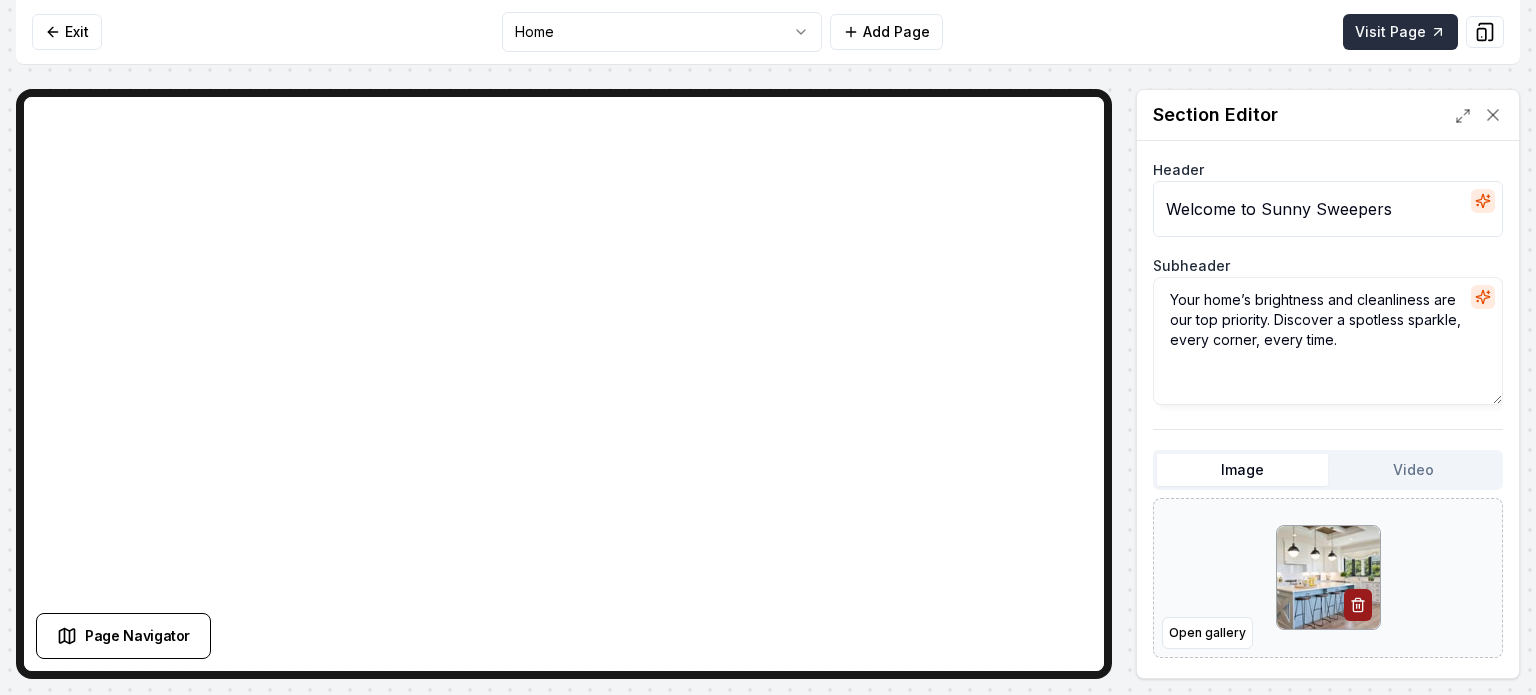 click on "Visit Page" at bounding box center [1400, 32] 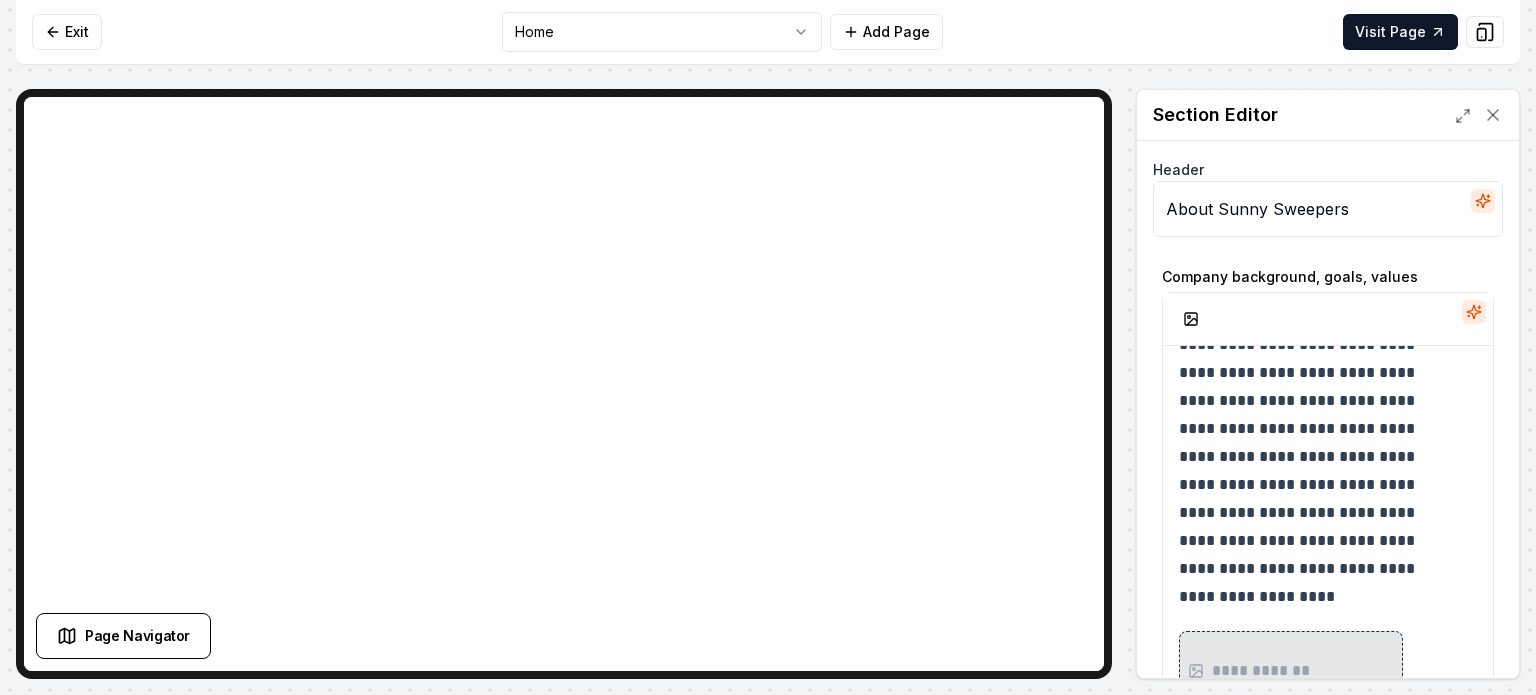 scroll, scrollTop: 153, scrollLeft: 0, axis: vertical 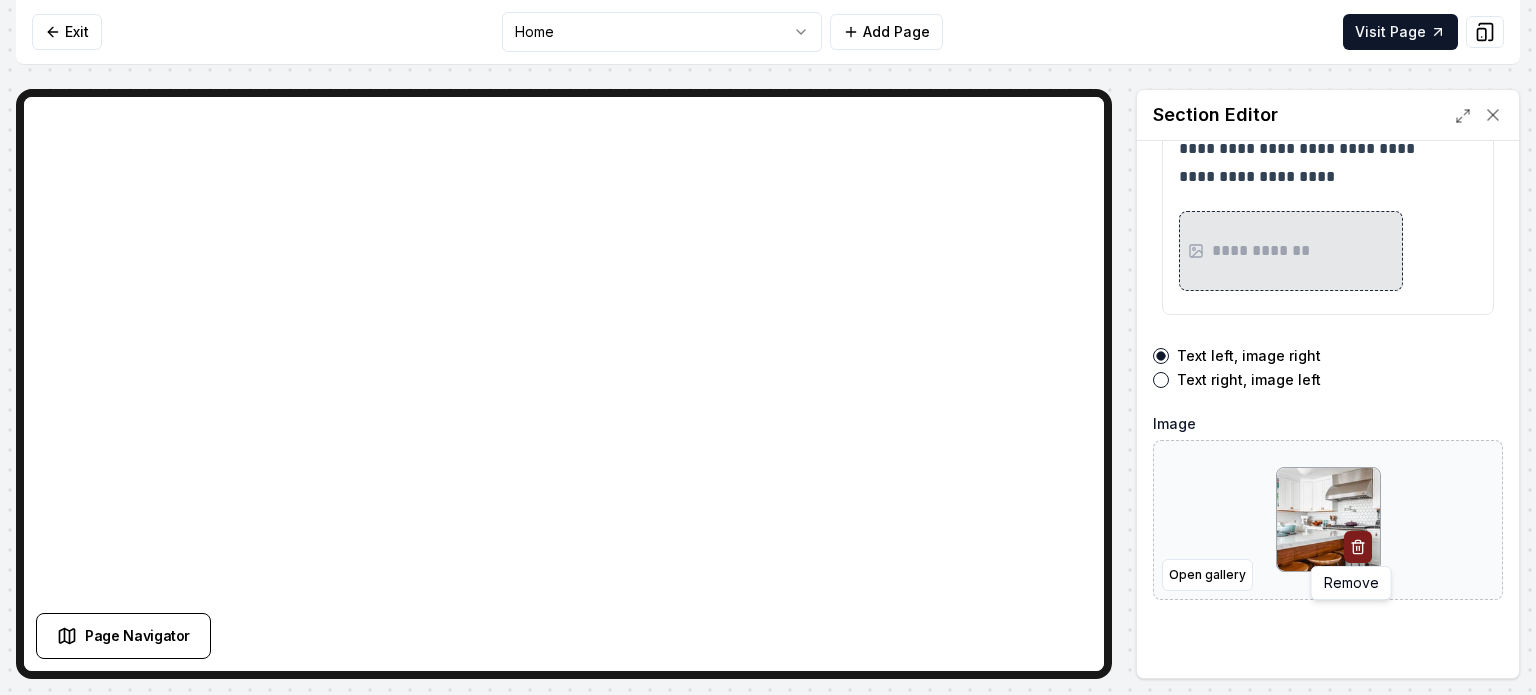 click 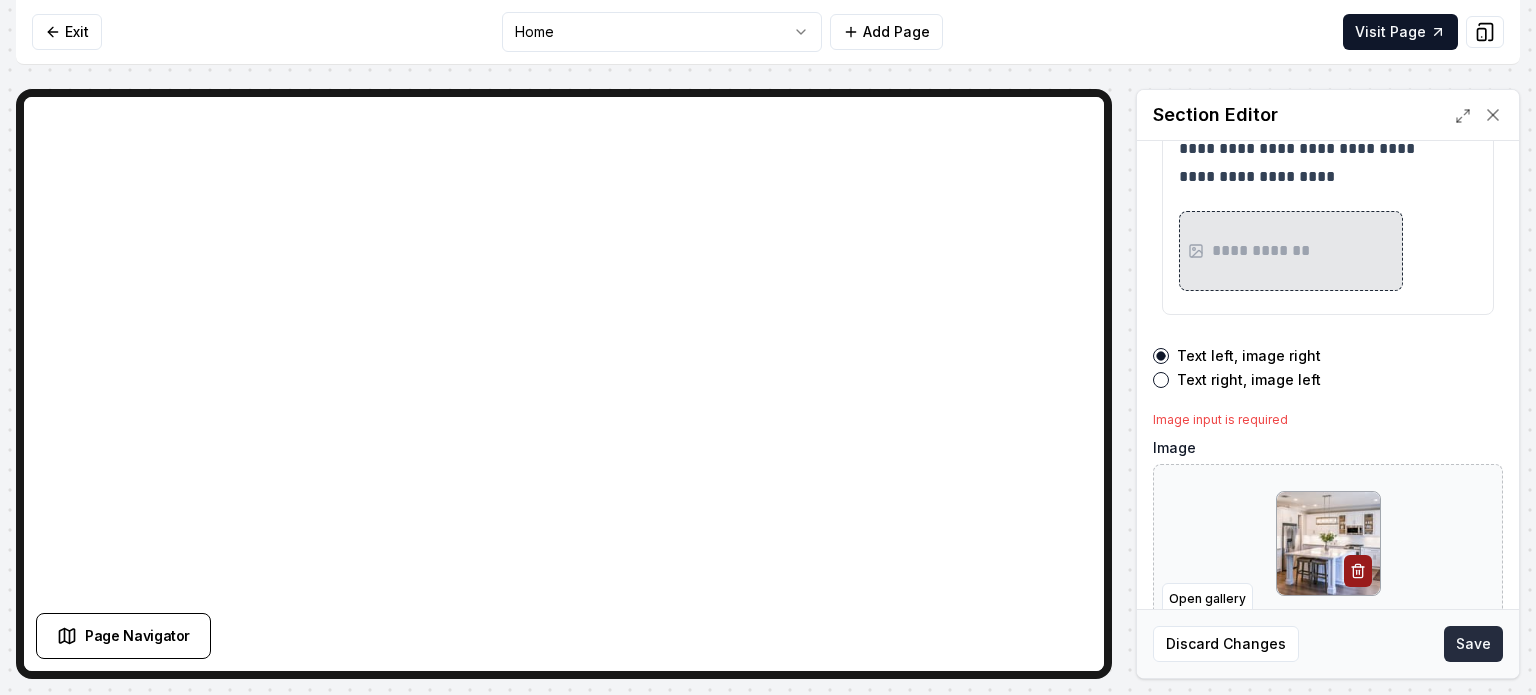 click on "Save" at bounding box center (1473, 644) 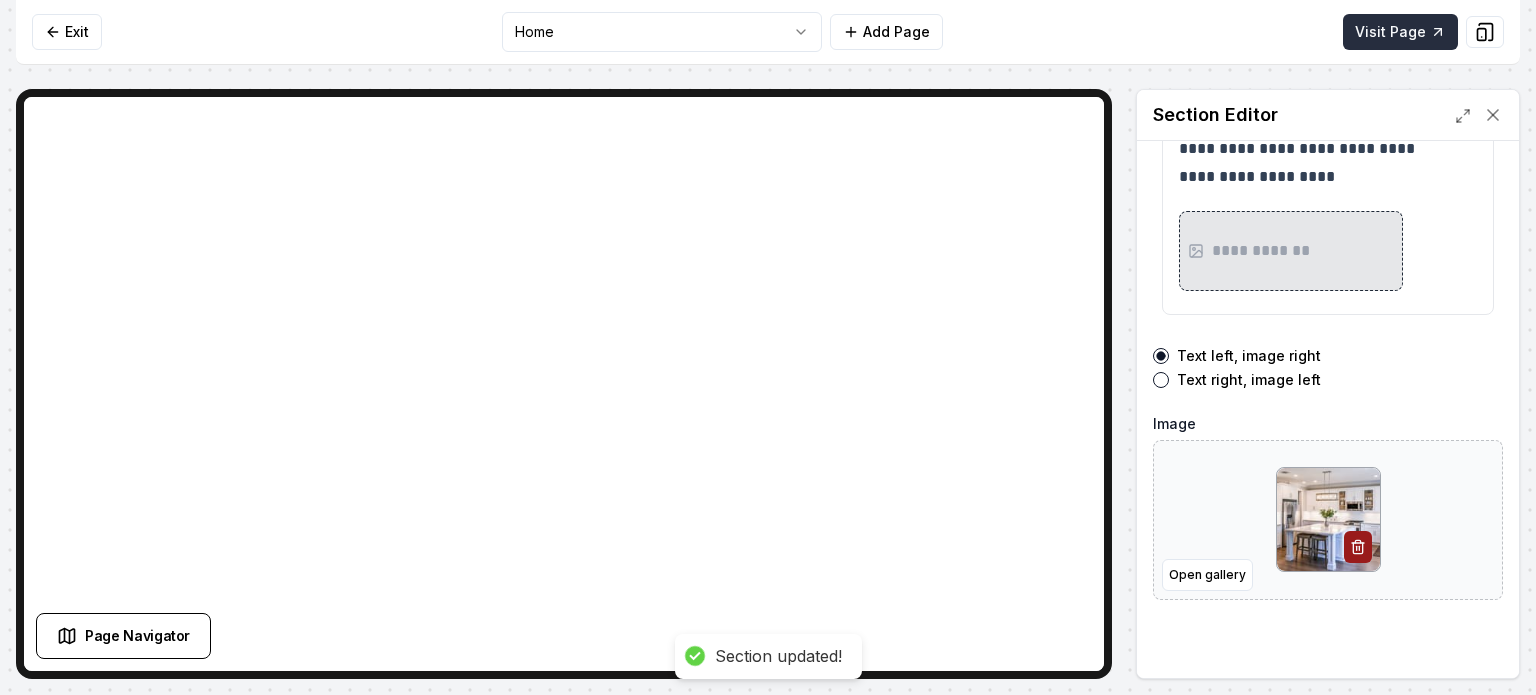 click on "Visit Page" at bounding box center [1400, 32] 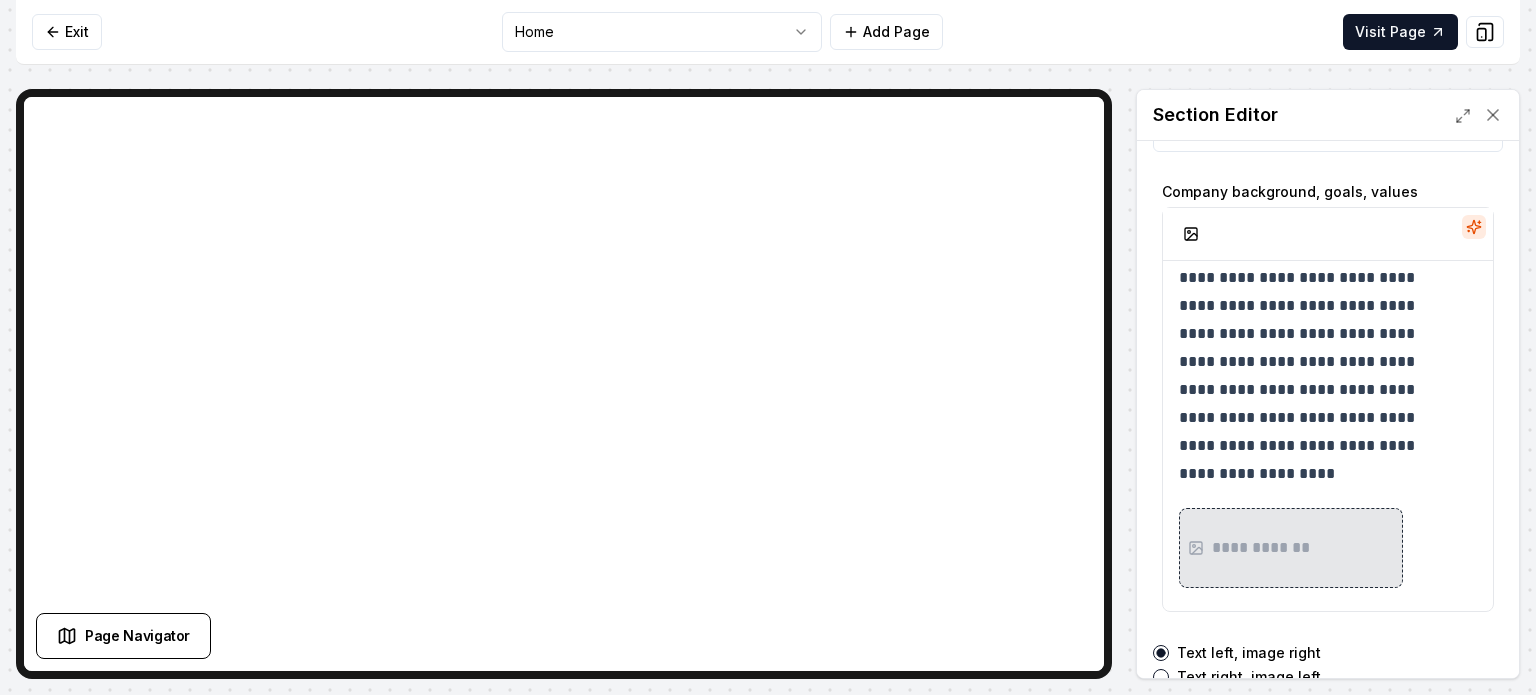 scroll, scrollTop: 0, scrollLeft: 0, axis: both 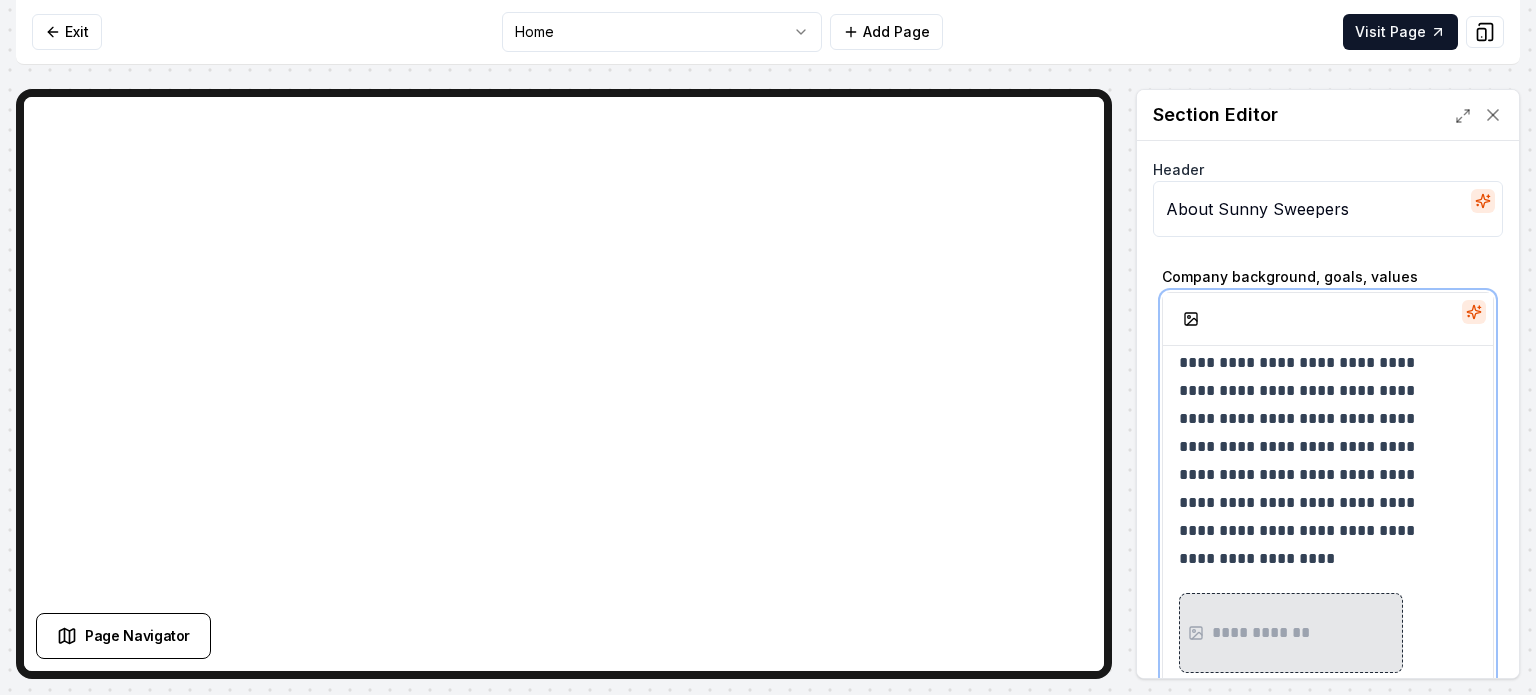 click on "**********" at bounding box center [1313, 391] 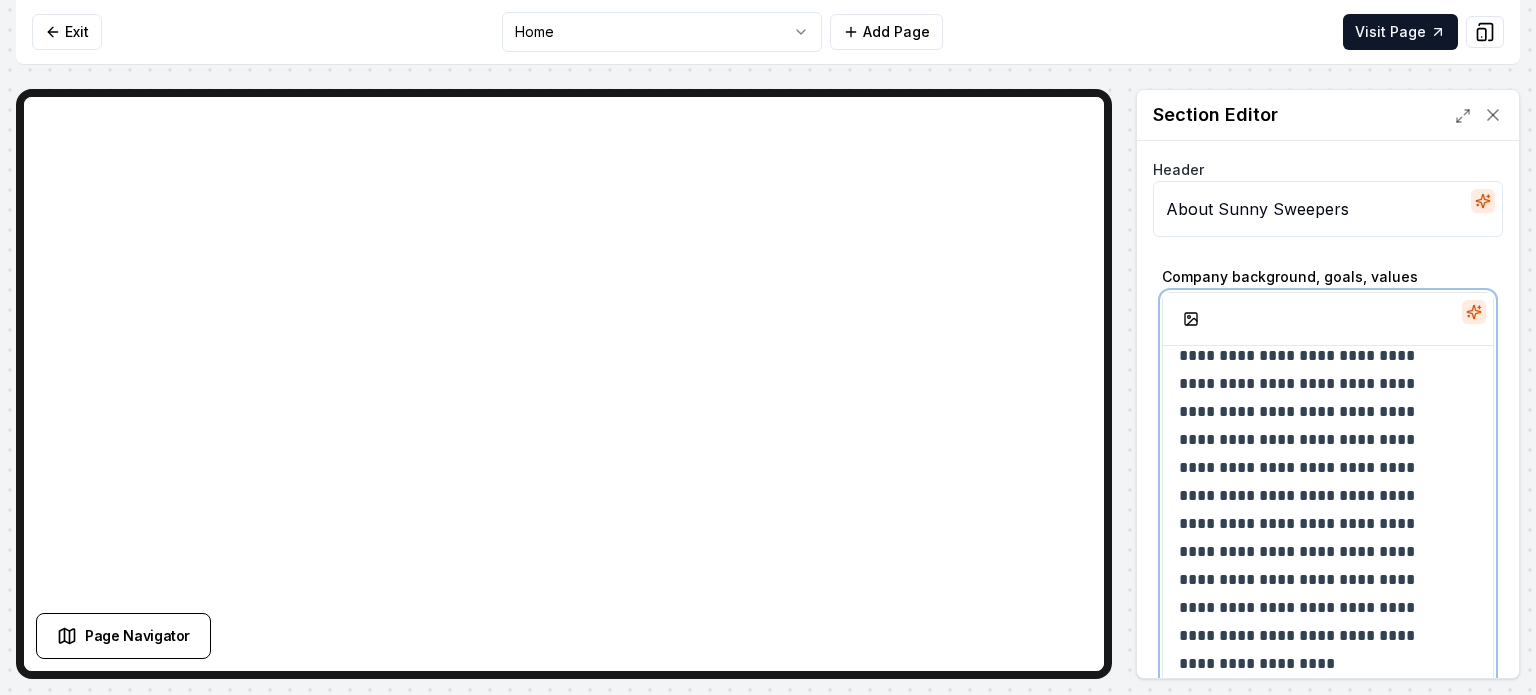 scroll, scrollTop: 20, scrollLeft: 0, axis: vertical 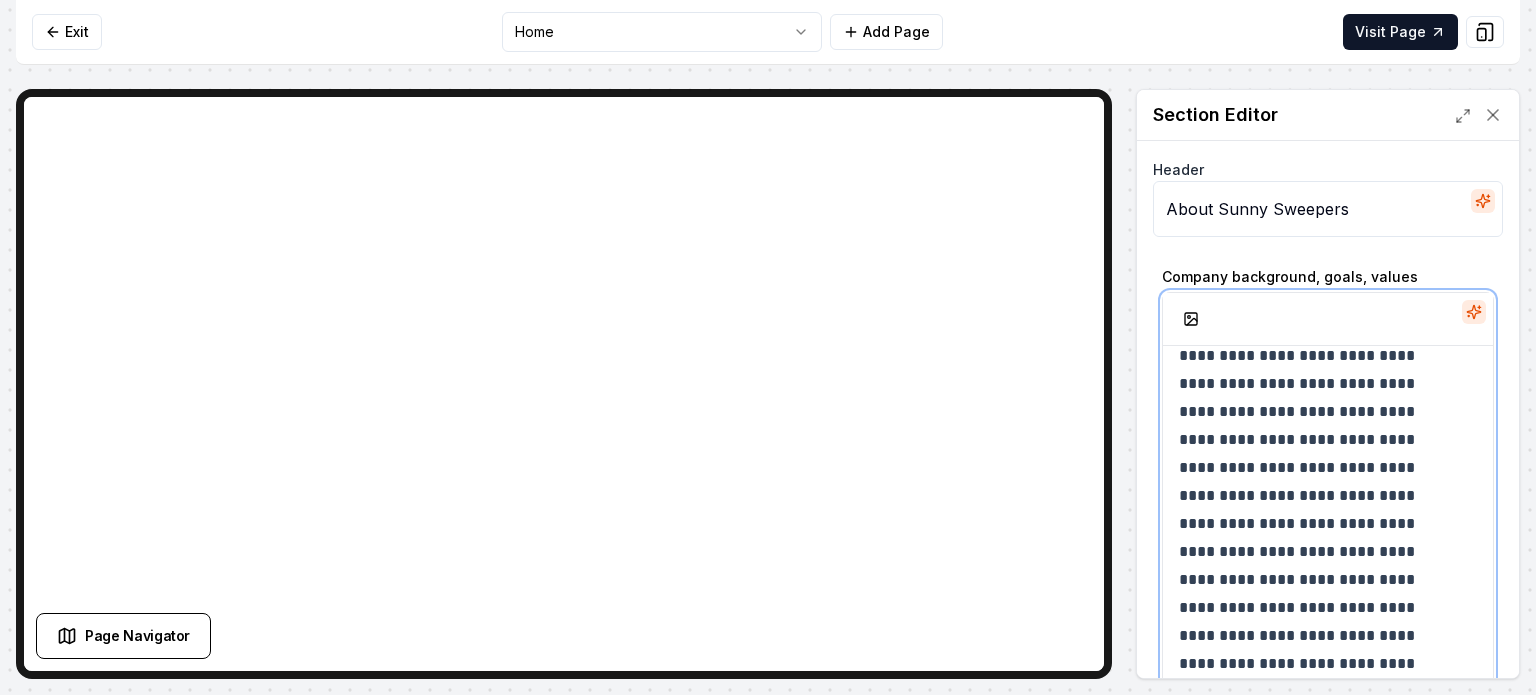 click on "**********" at bounding box center [1313, 524] 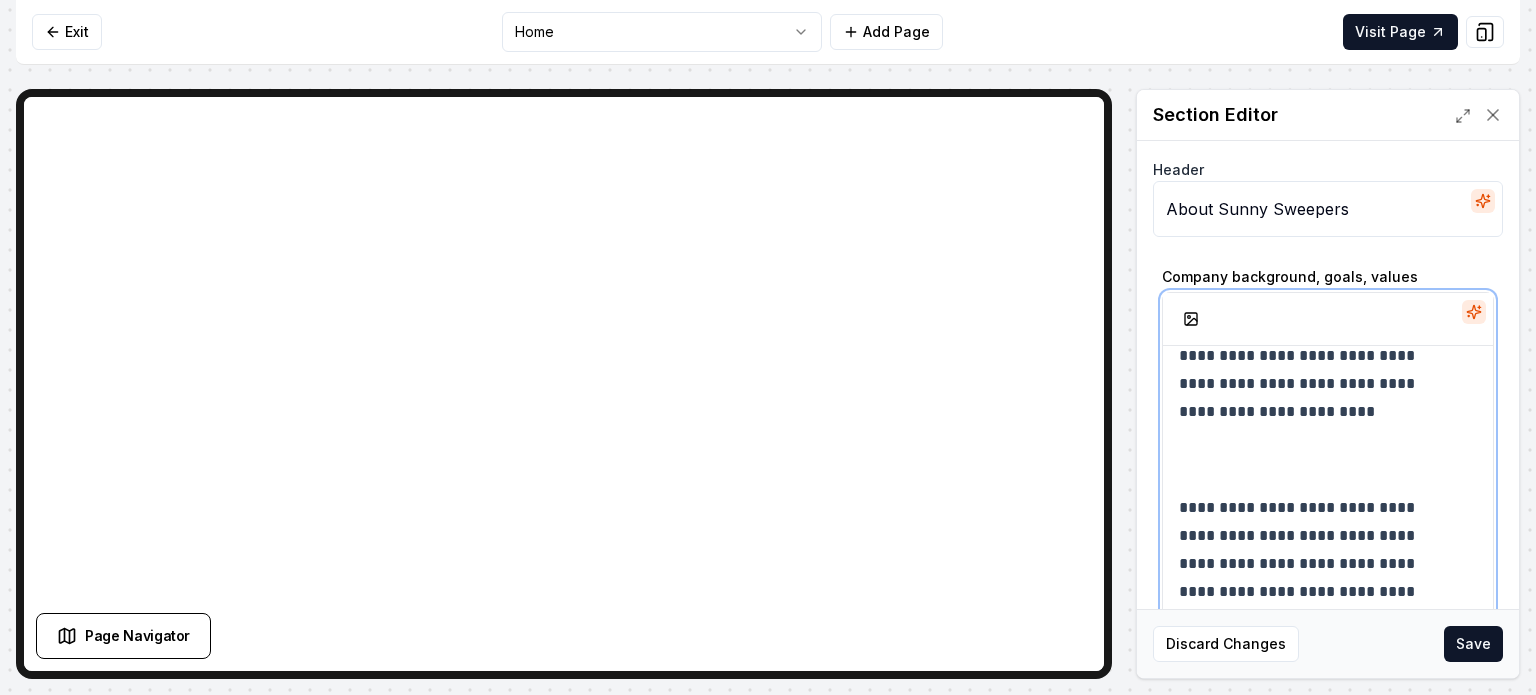 click on "**********" at bounding box center [1313, 384] 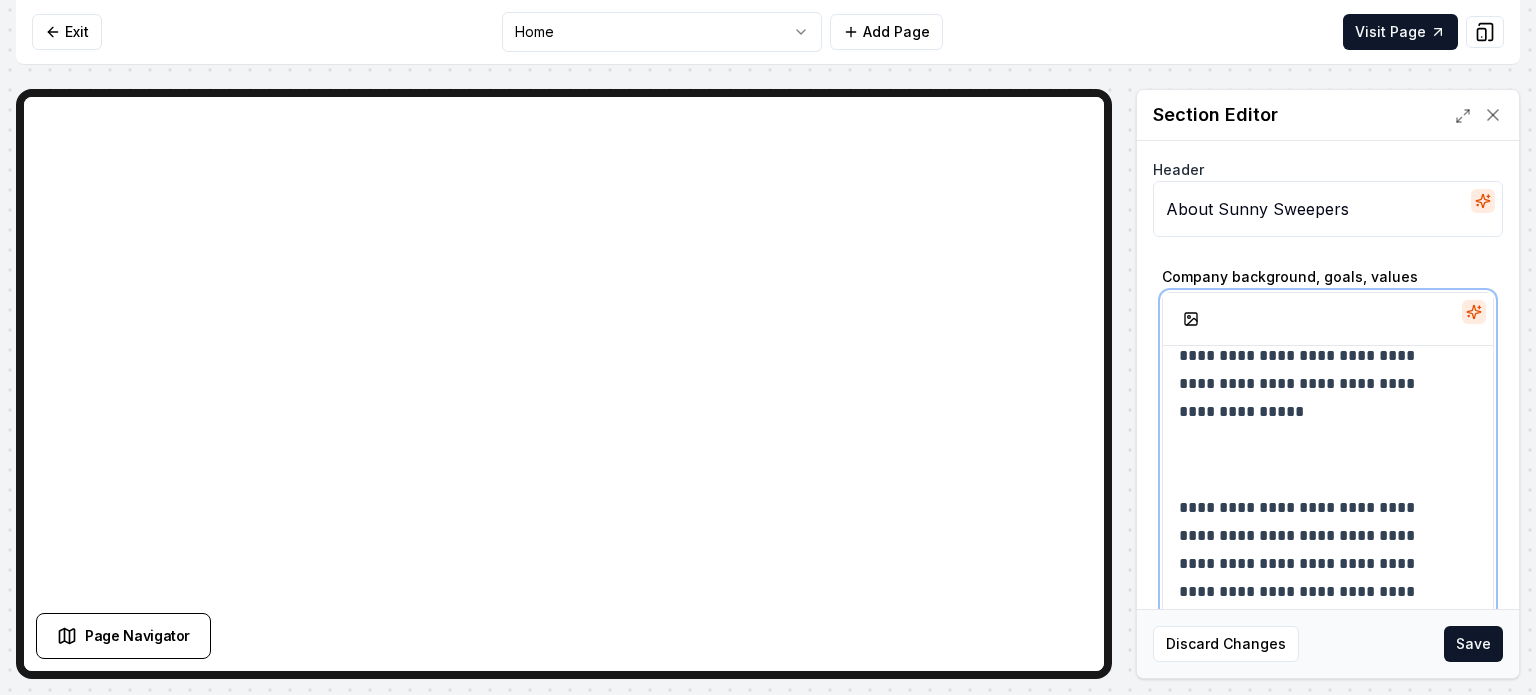 click on "**********" at bounding box center (1313, 384) 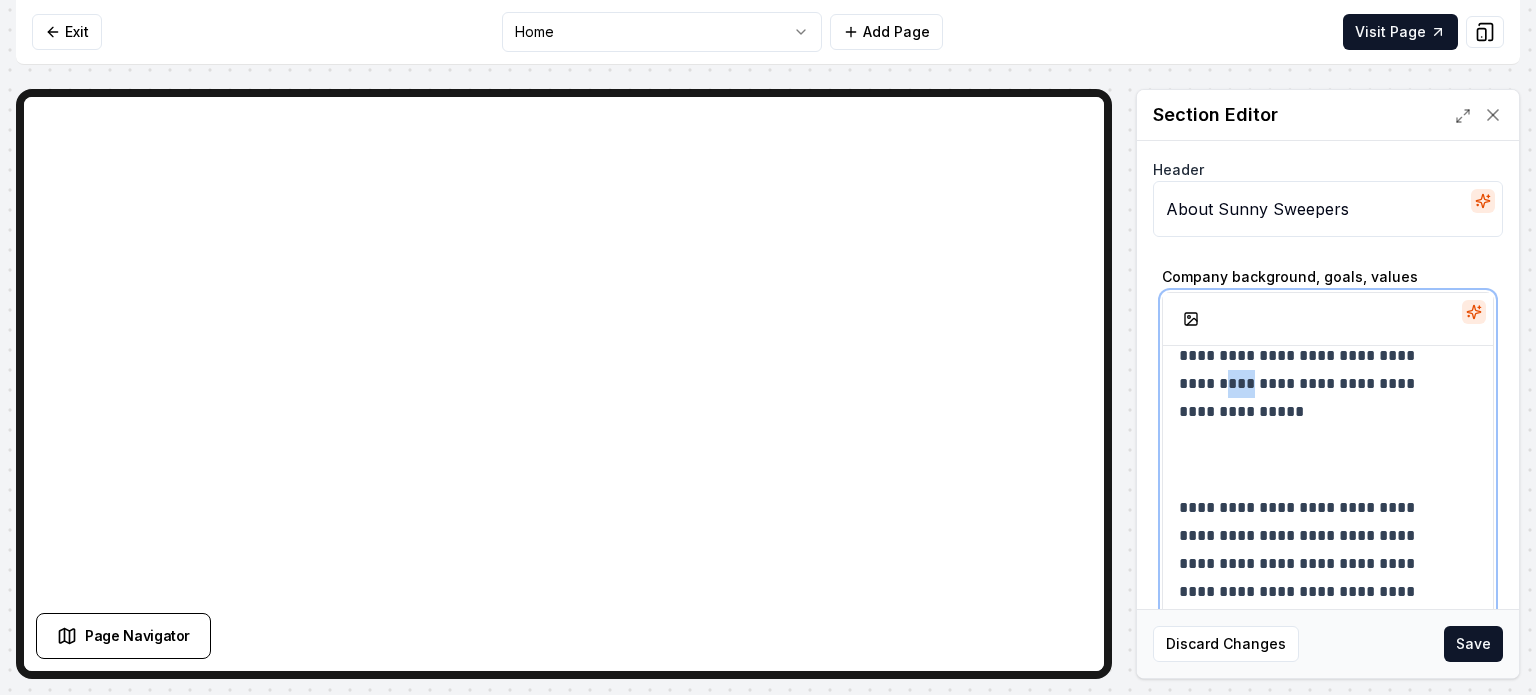 click on "**********" at bounding box center (1313, 384) 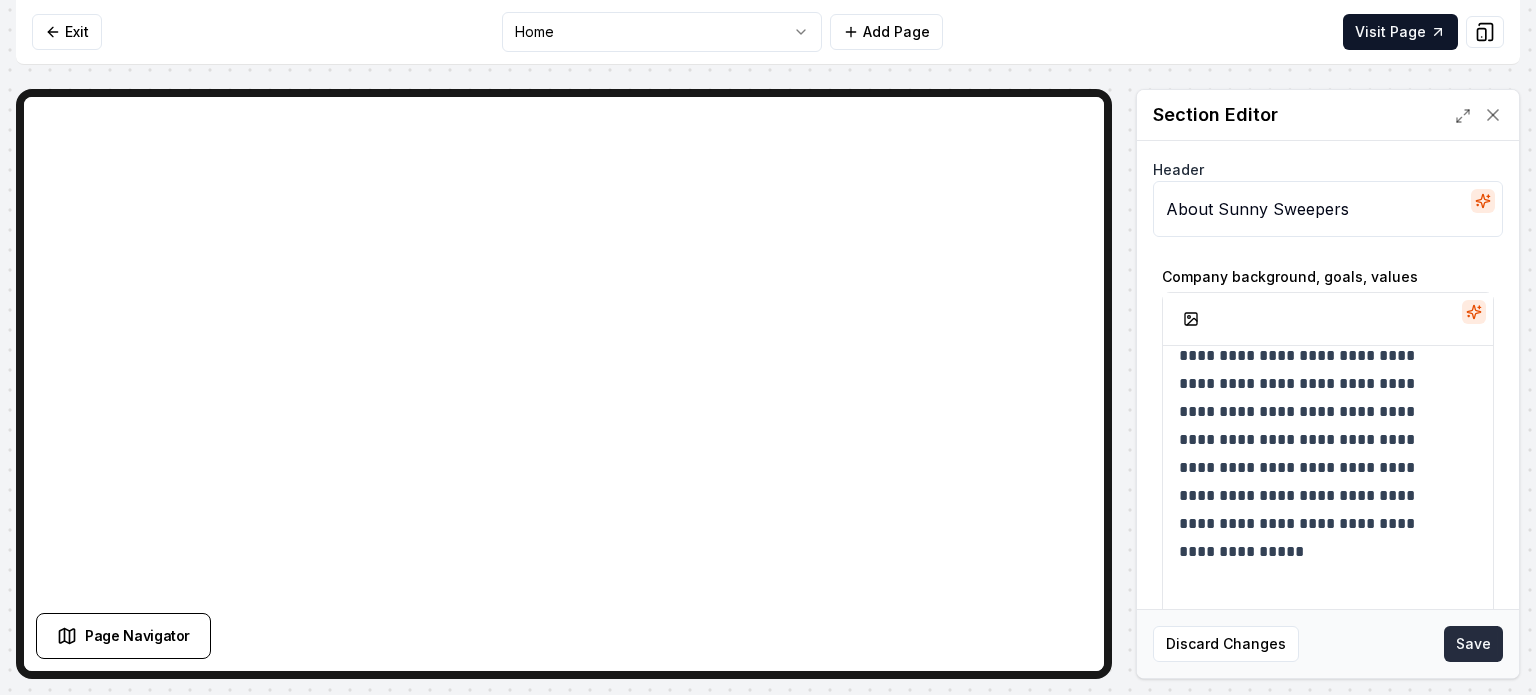 click on "Save" at bounding box center [1473, 644] 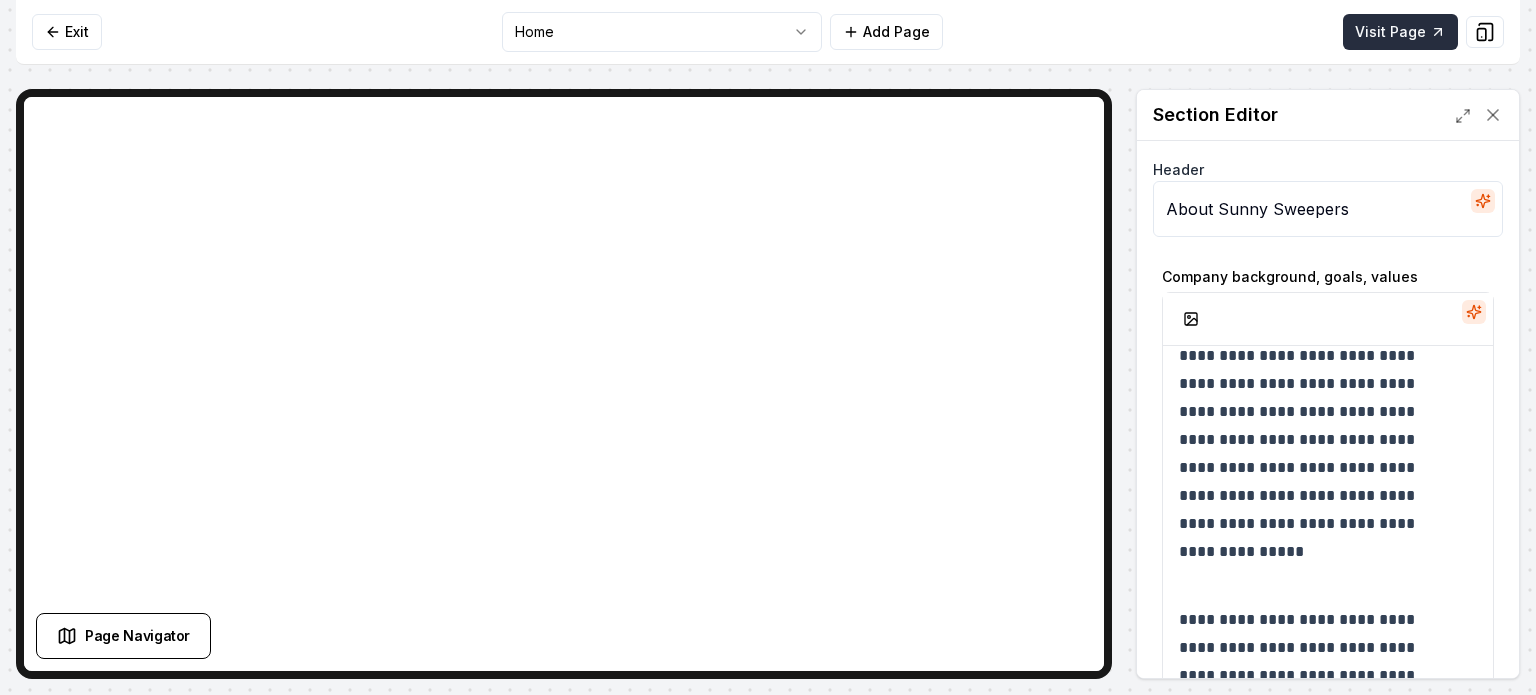 click on "Visit Page" at bounding box center (1400, 32) 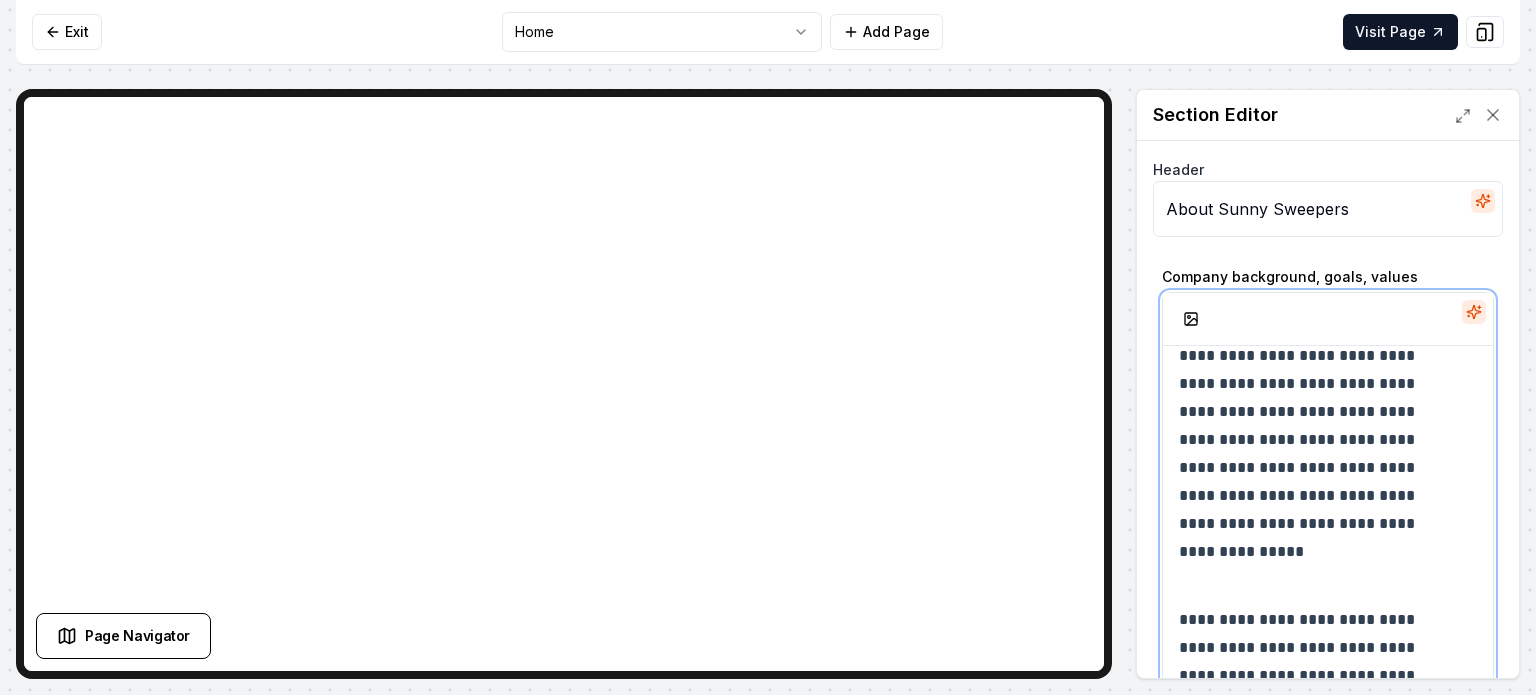 click on "**********" at bounding box center (1313, 440) 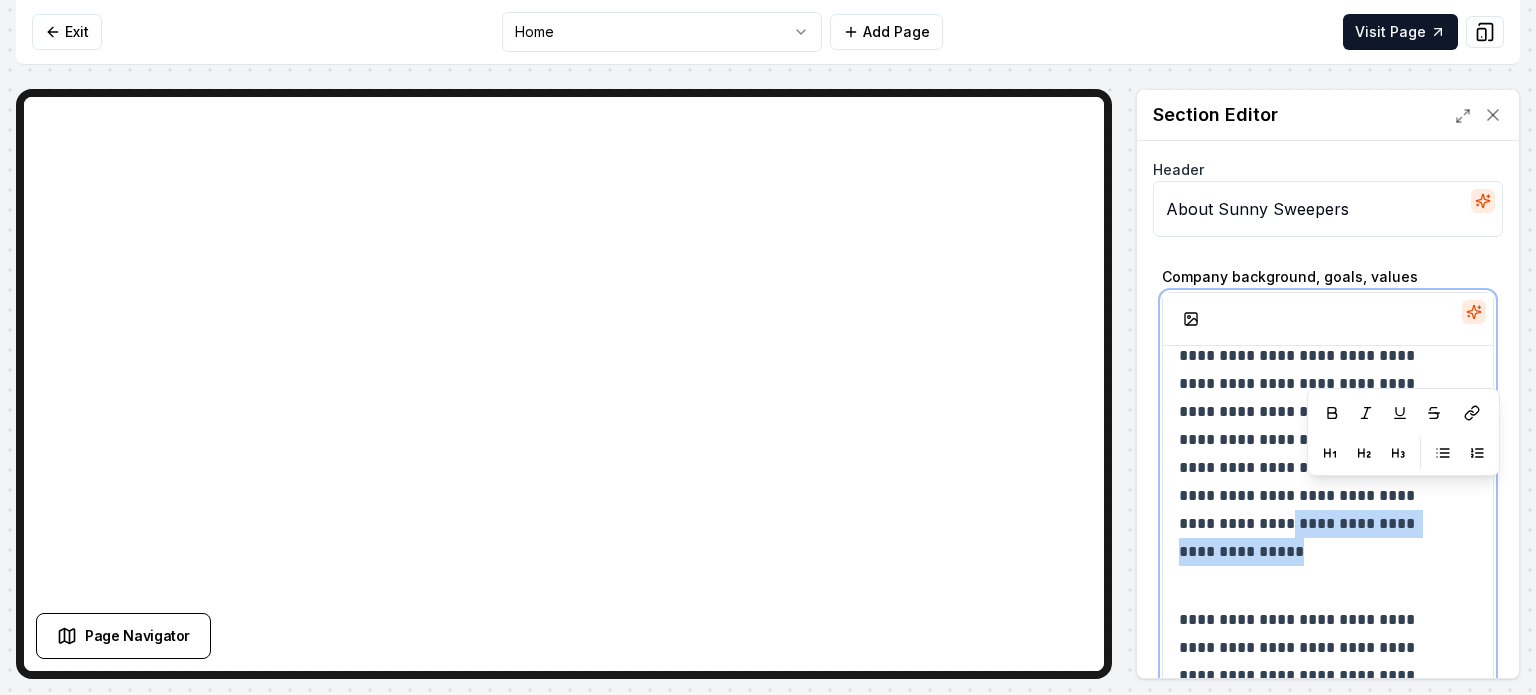 drag, startPoint x: 1396, startPoint y: 521, endPoint x: 1404, endPoint y: 496, distance: 26.24881 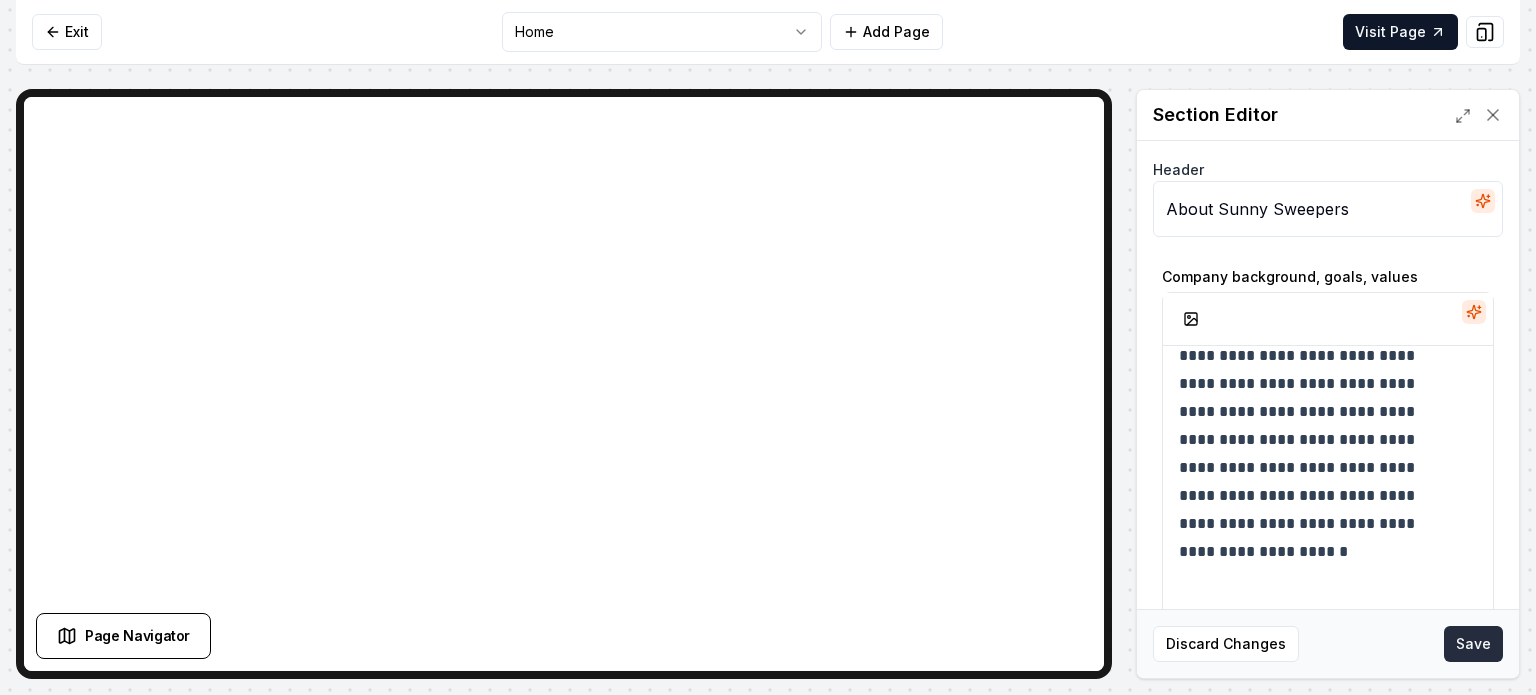 click on "Save" at bounding box center [1473, 644] 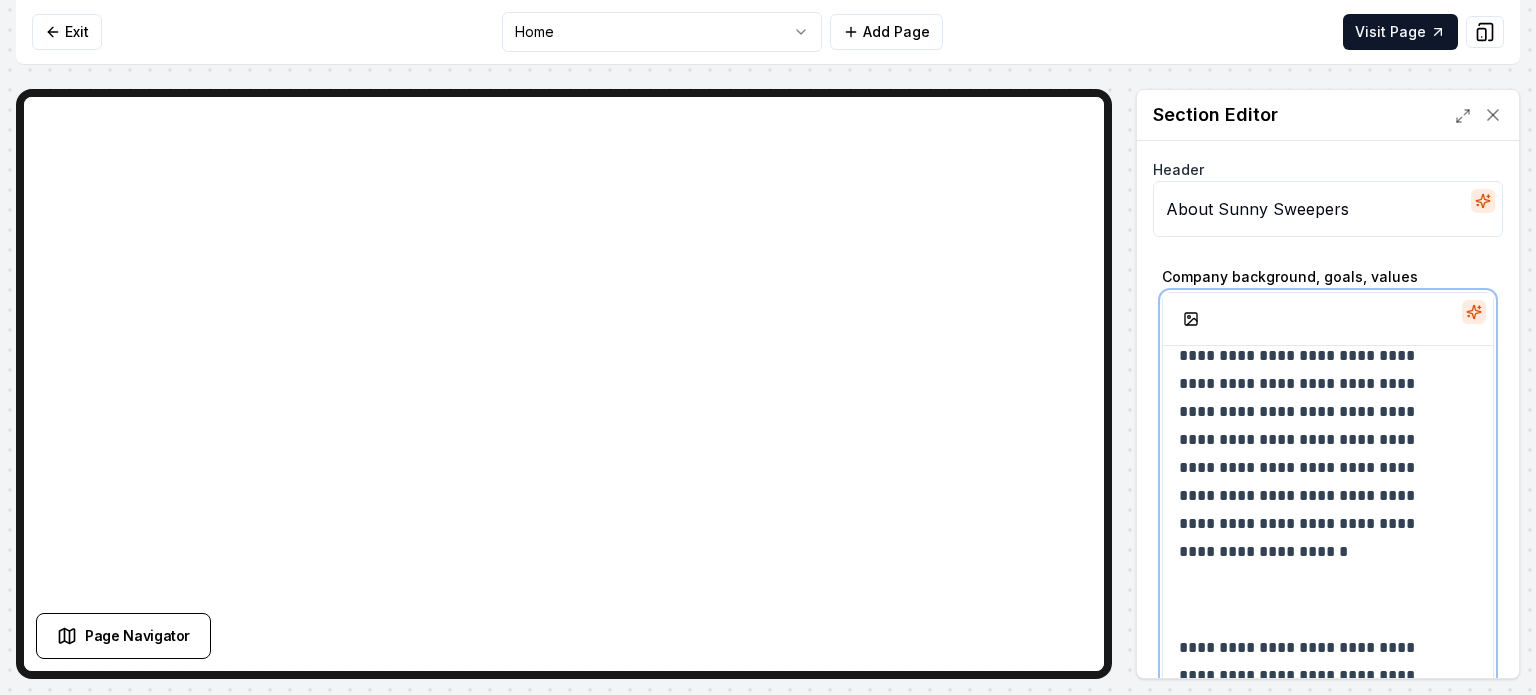 click on "**********" at bounding box center (1313, 454) 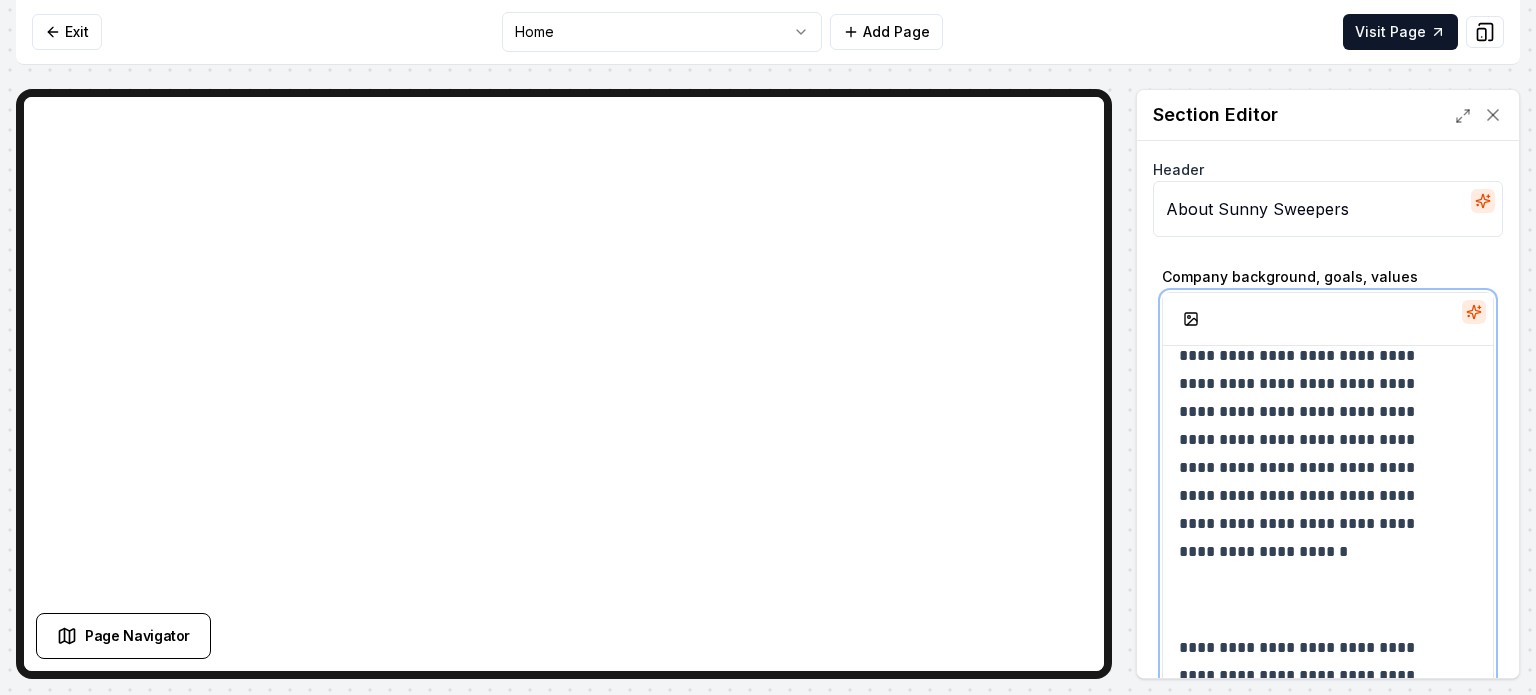 scroll, scrollTop: 320, scrollLeft: 0, axis: vertical 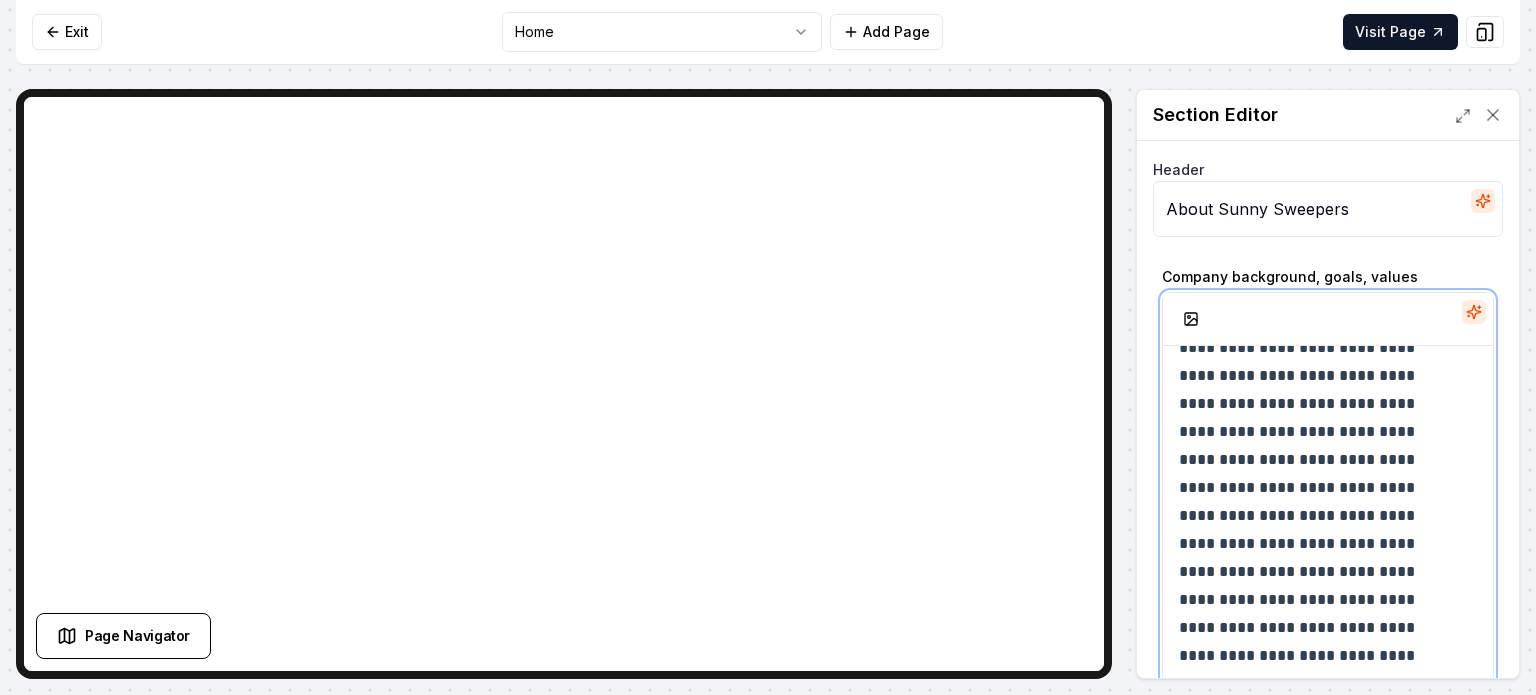 click on "**********" at bounding box center [1313, 516] 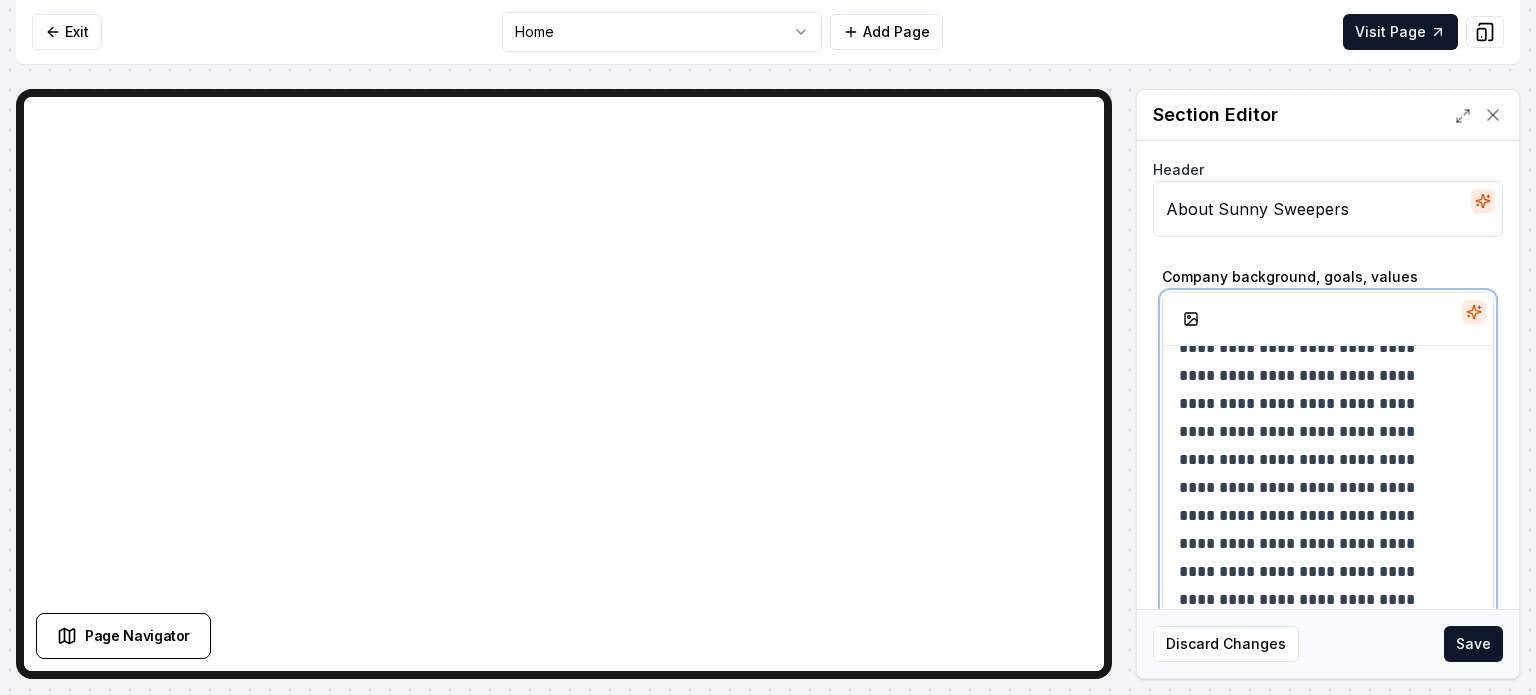 click on "**********" at bounding box center [1313, 530] 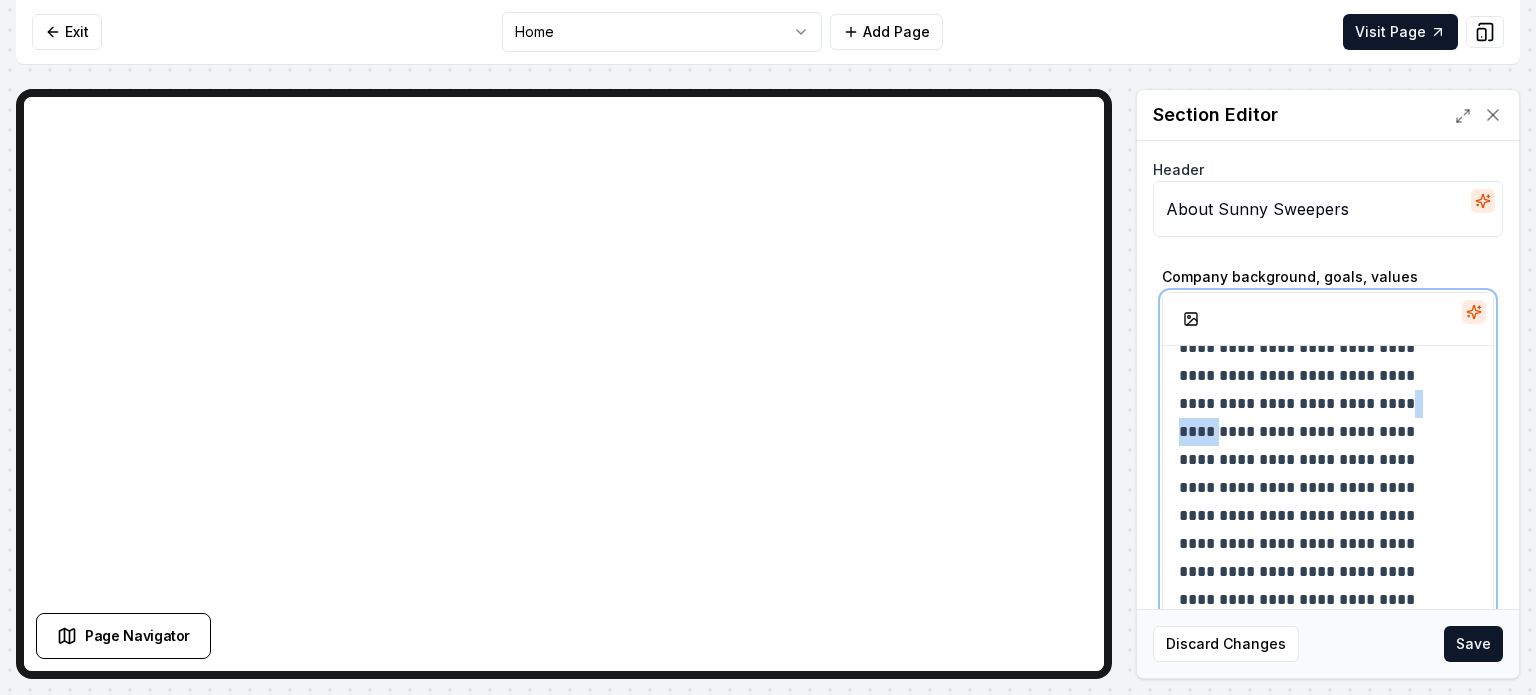 click on "**********" at bounding box center [1313, 530] 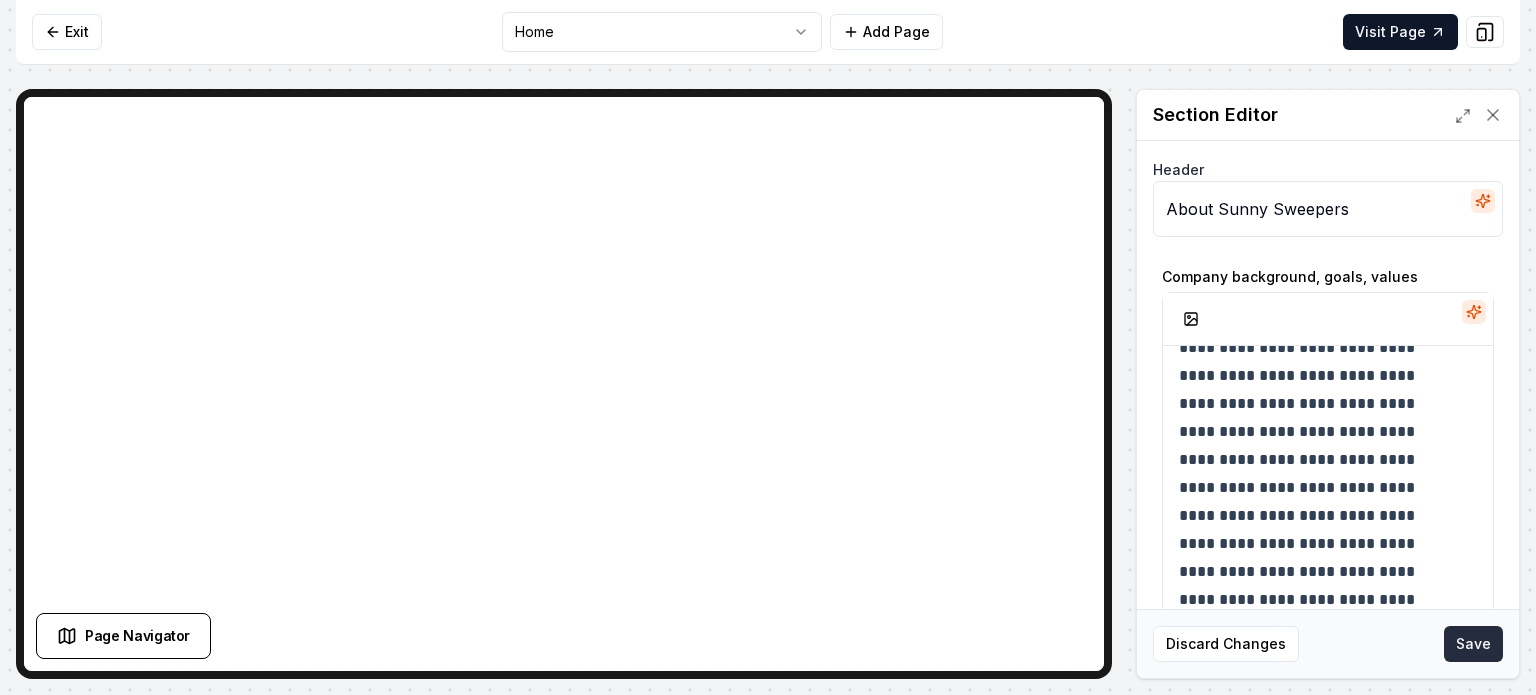 click on "Save" at bounding box center (1473, 644) 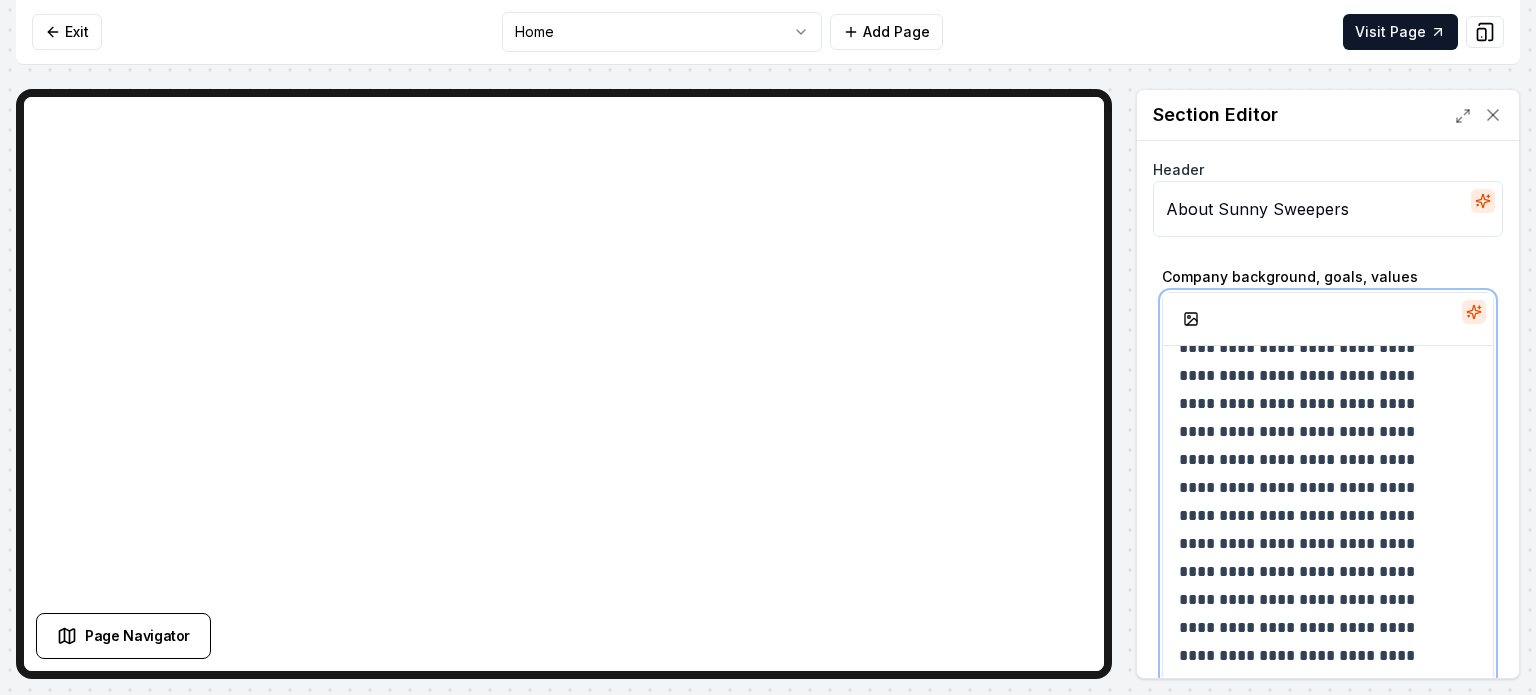 click on "**********" at bounding box center (1313, 530) 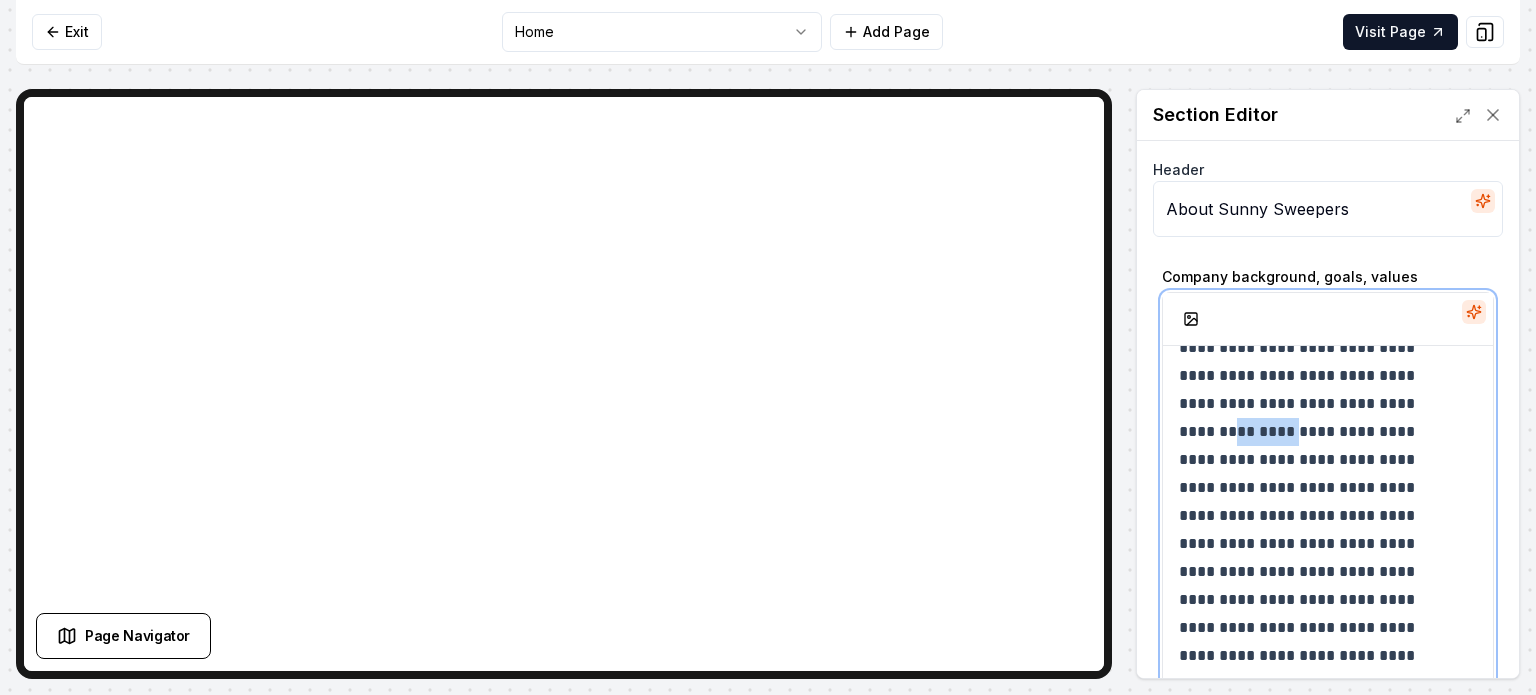 click on "**********" at bounding box center [1313, 530] 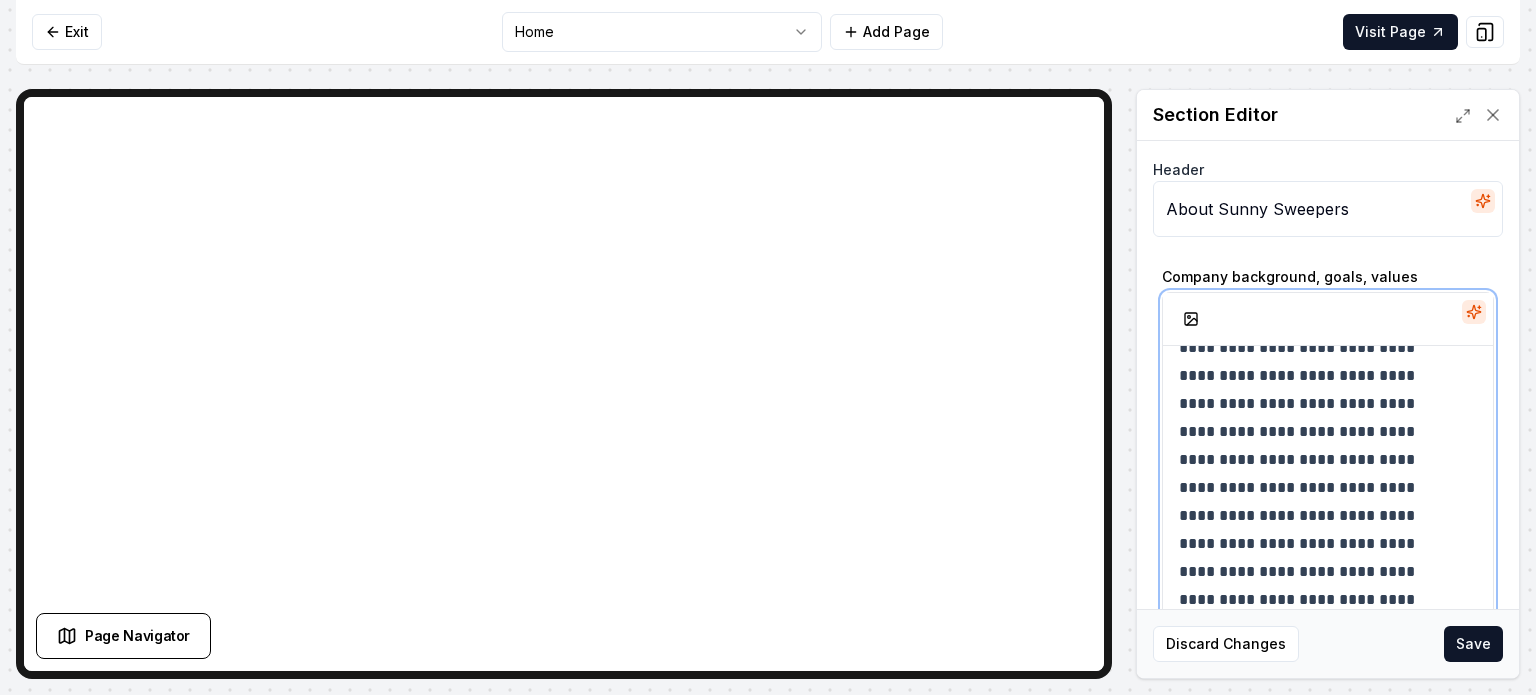 click on "**********" at bounding box center (1313, 544) 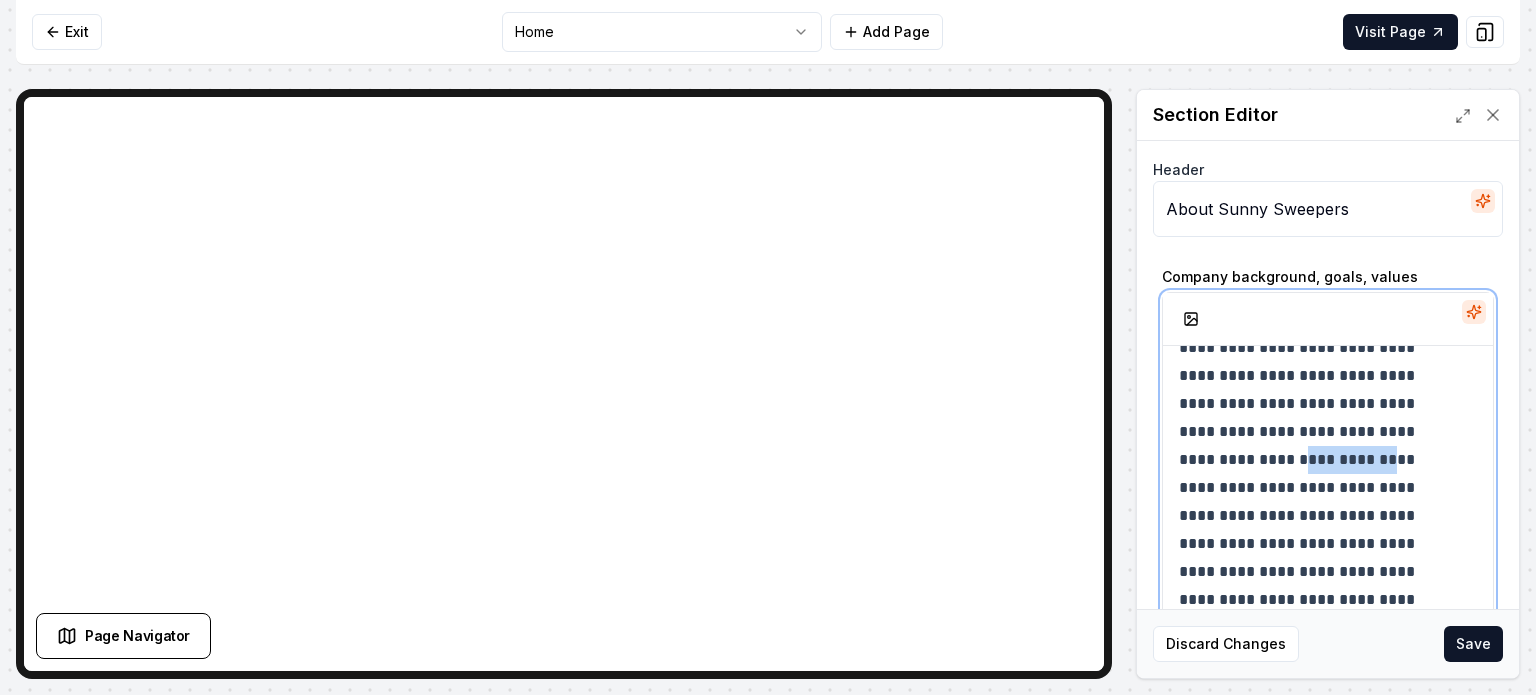 click on "**********" at bounding box center [1313, 544] 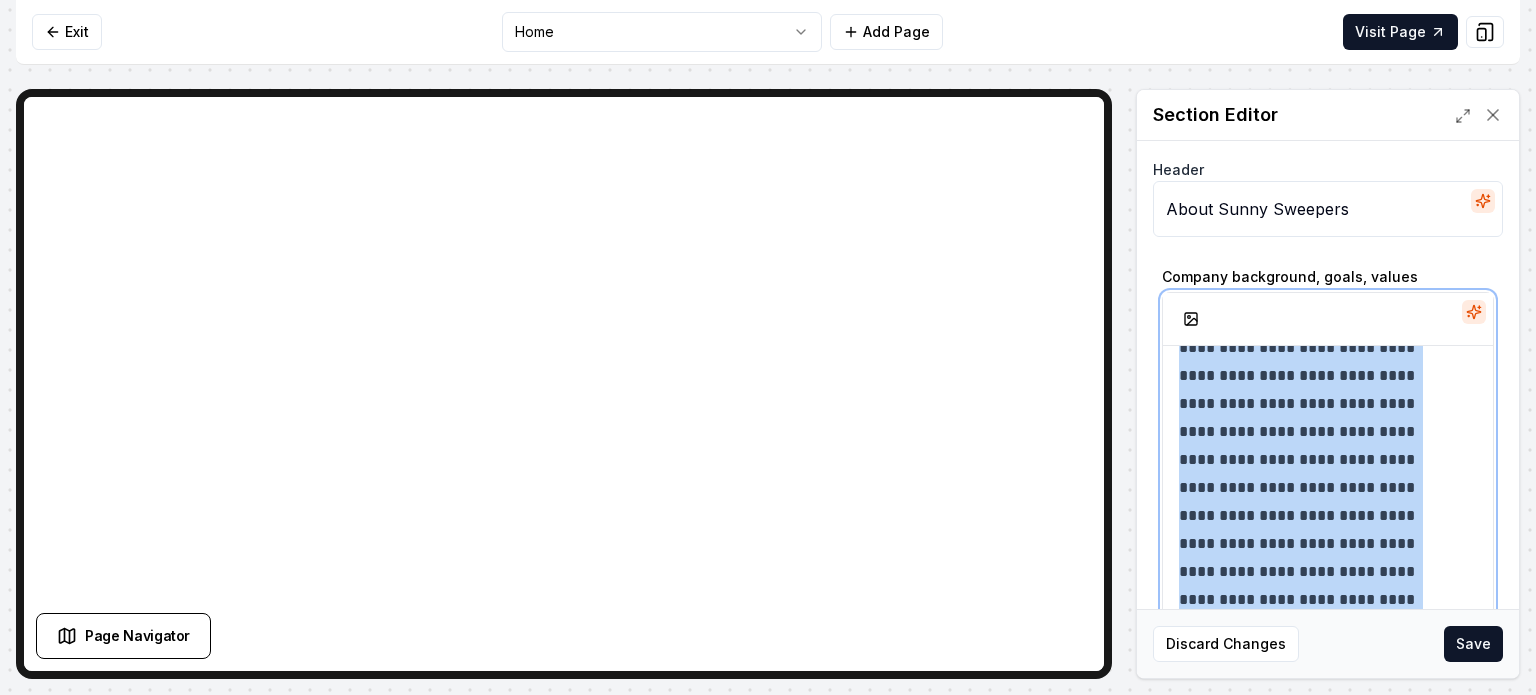 click on "**********" at bounding box center [1313, 544] 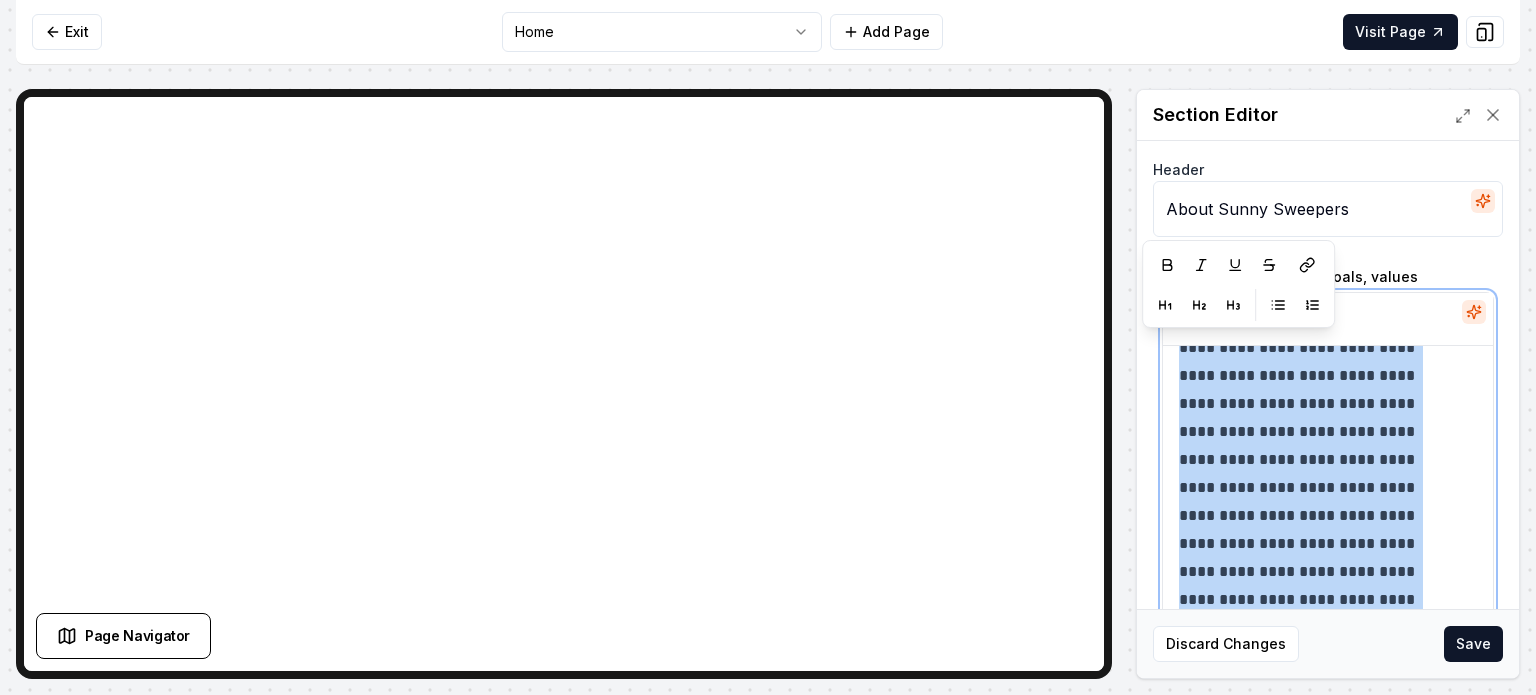 click on "**********" at bounding box center (1313, 544) 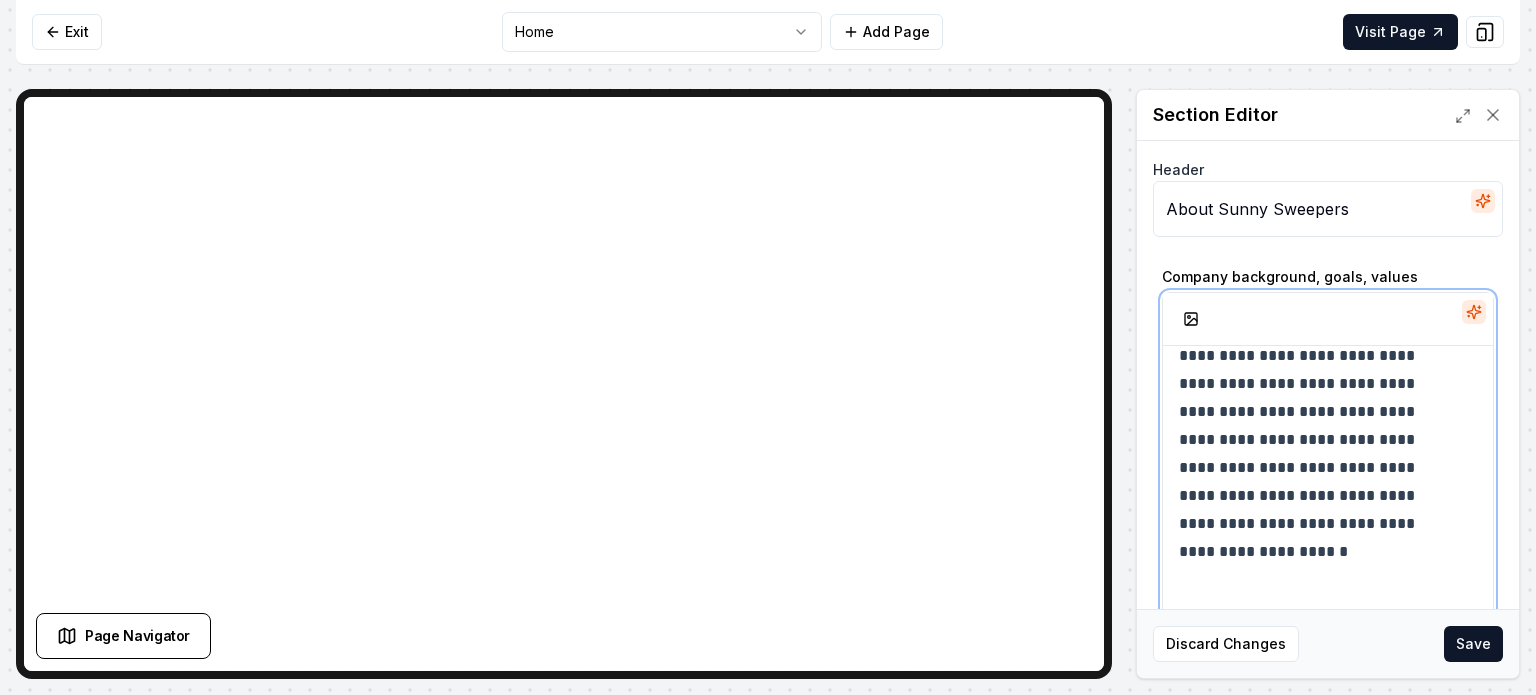 scroll, scrollTop: 320, scrollLeft: 0, axis: vertical 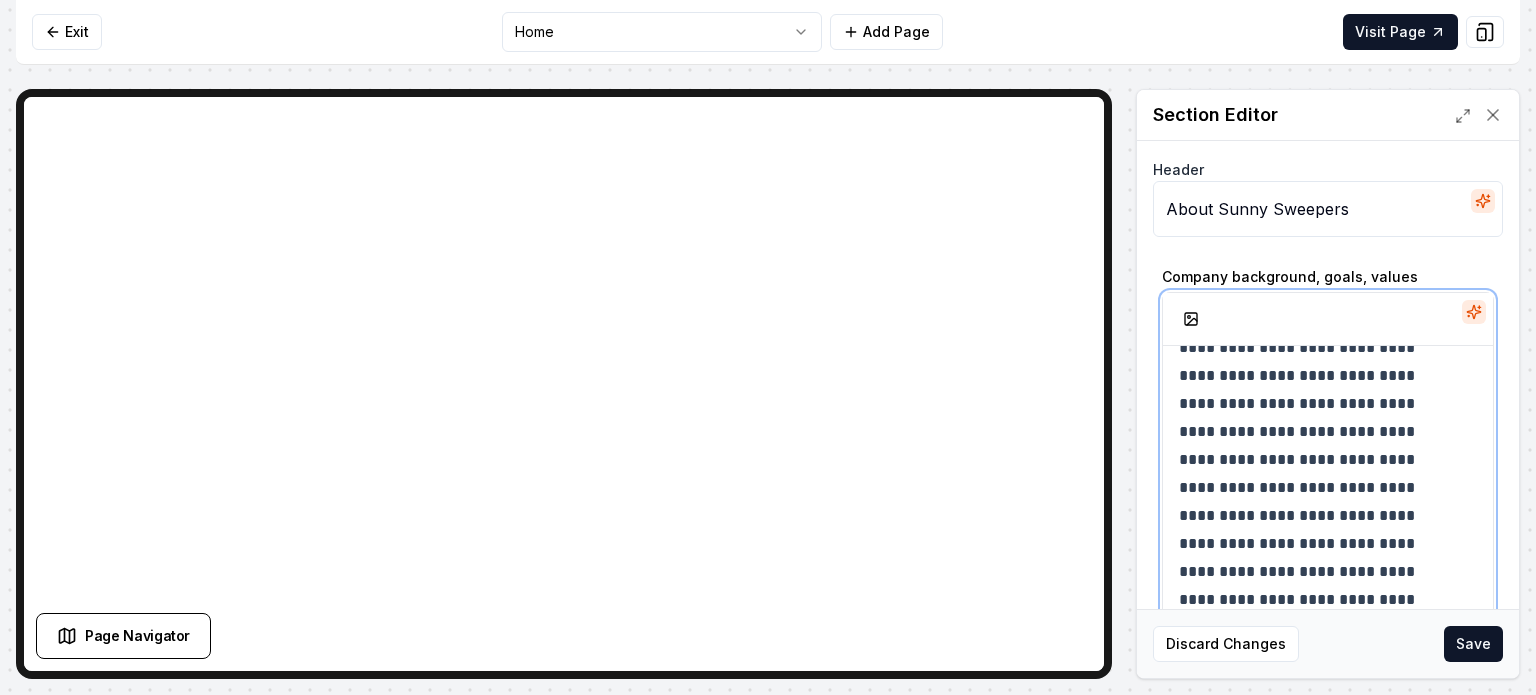 click on "**********" at bounding box center (1313, 544) 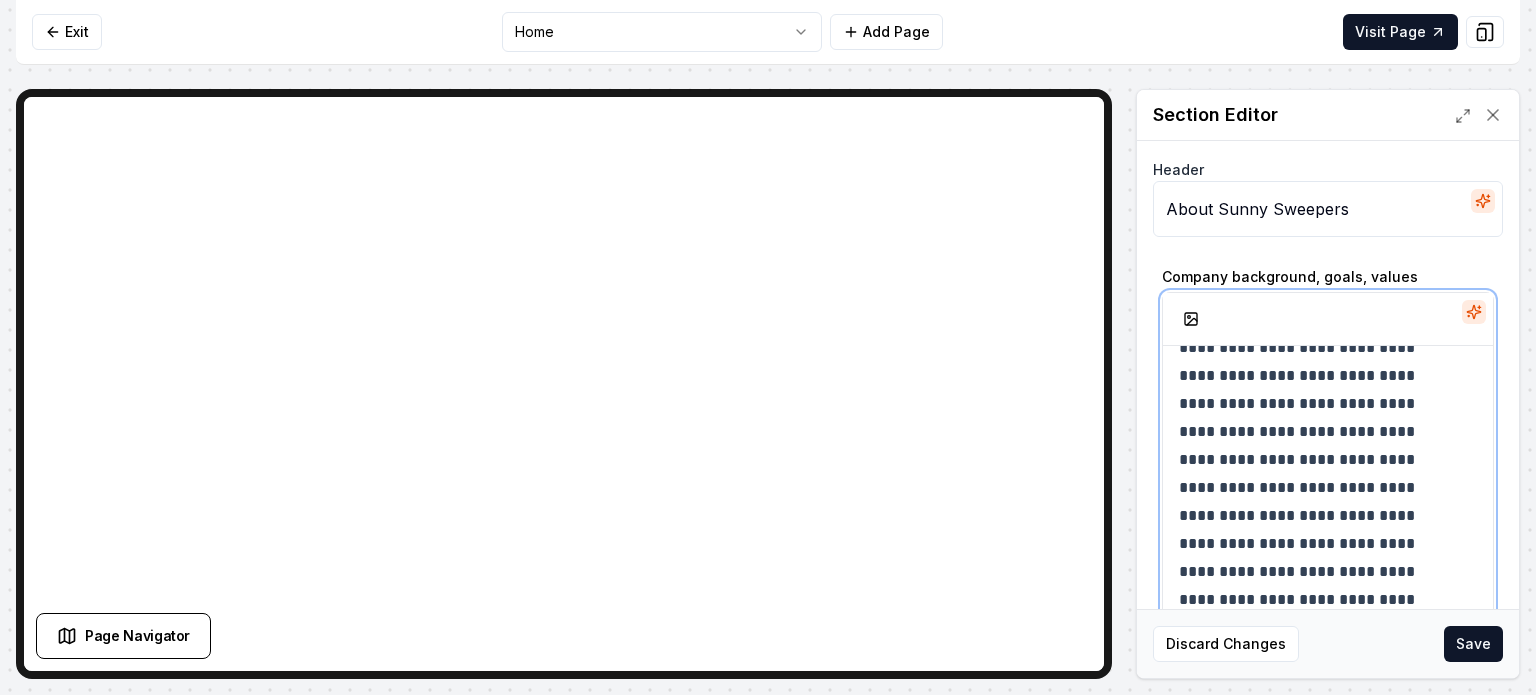 scroll, scrollTop: 501, scrollLeft: 0, axis: vertical 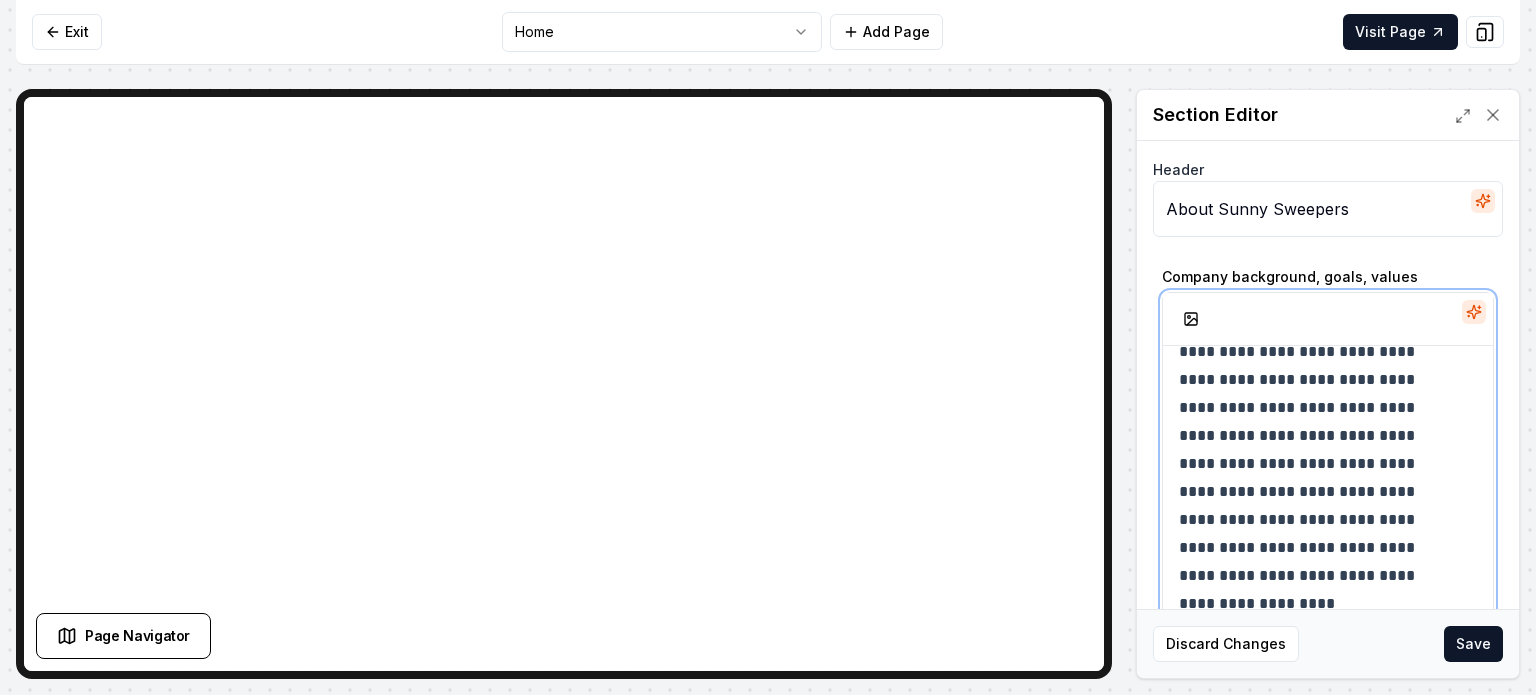 click on "**********" at bounding box center [1313, 408] 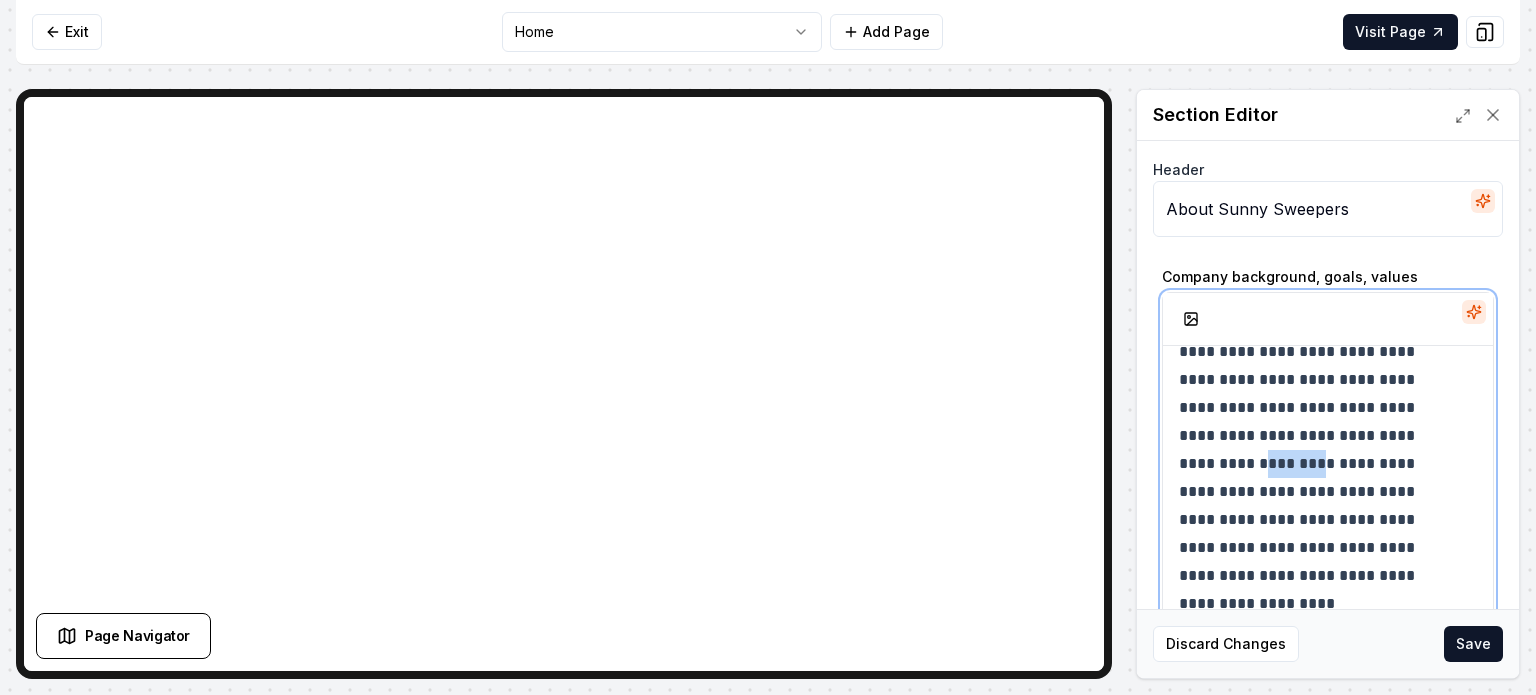 drag, startPoint x: 1248, startPoint y: 461, endPoint x: 1186, endPoint y: 449, distance: 63.15061 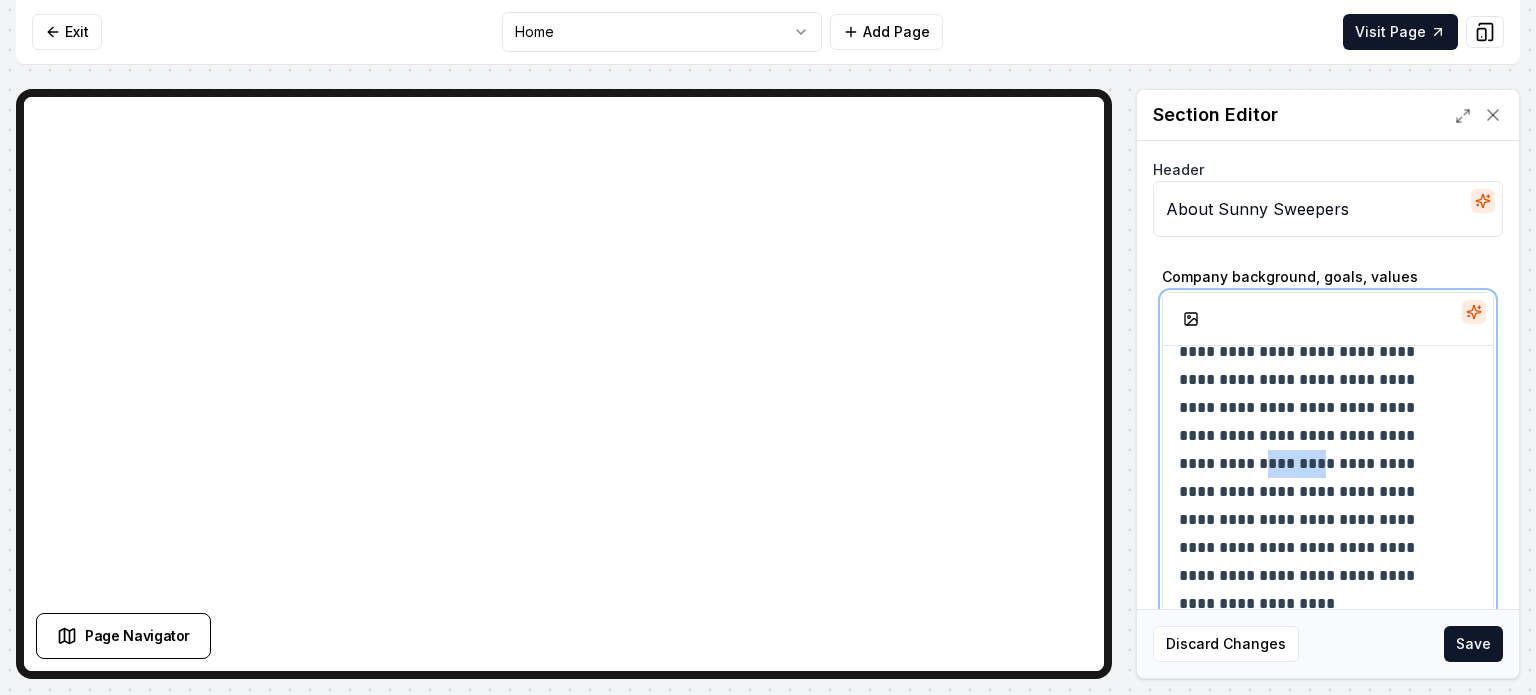click on "**********" at bounding box center (1313, 408) 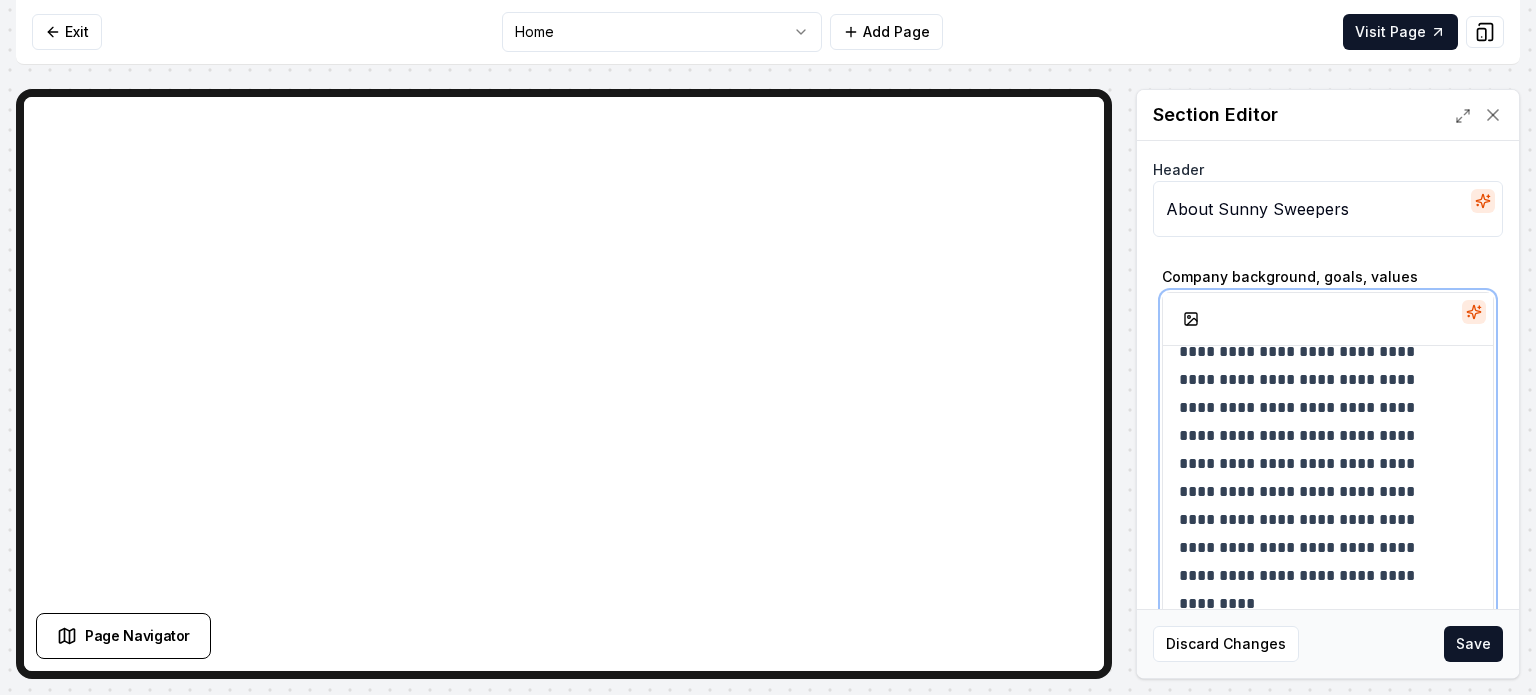 click on "**********" at bounding box center (1313, 394) 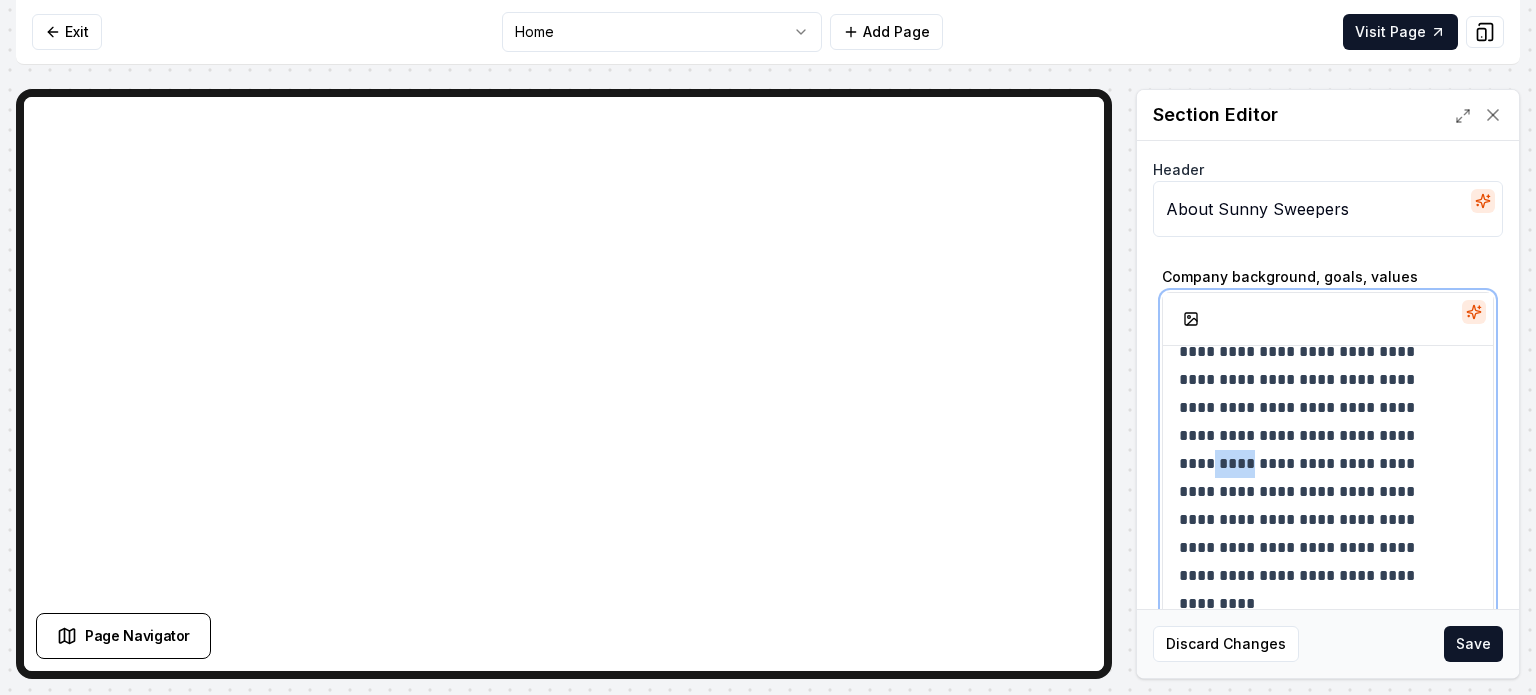 click on "**********" at bounding box center [1313, 394] 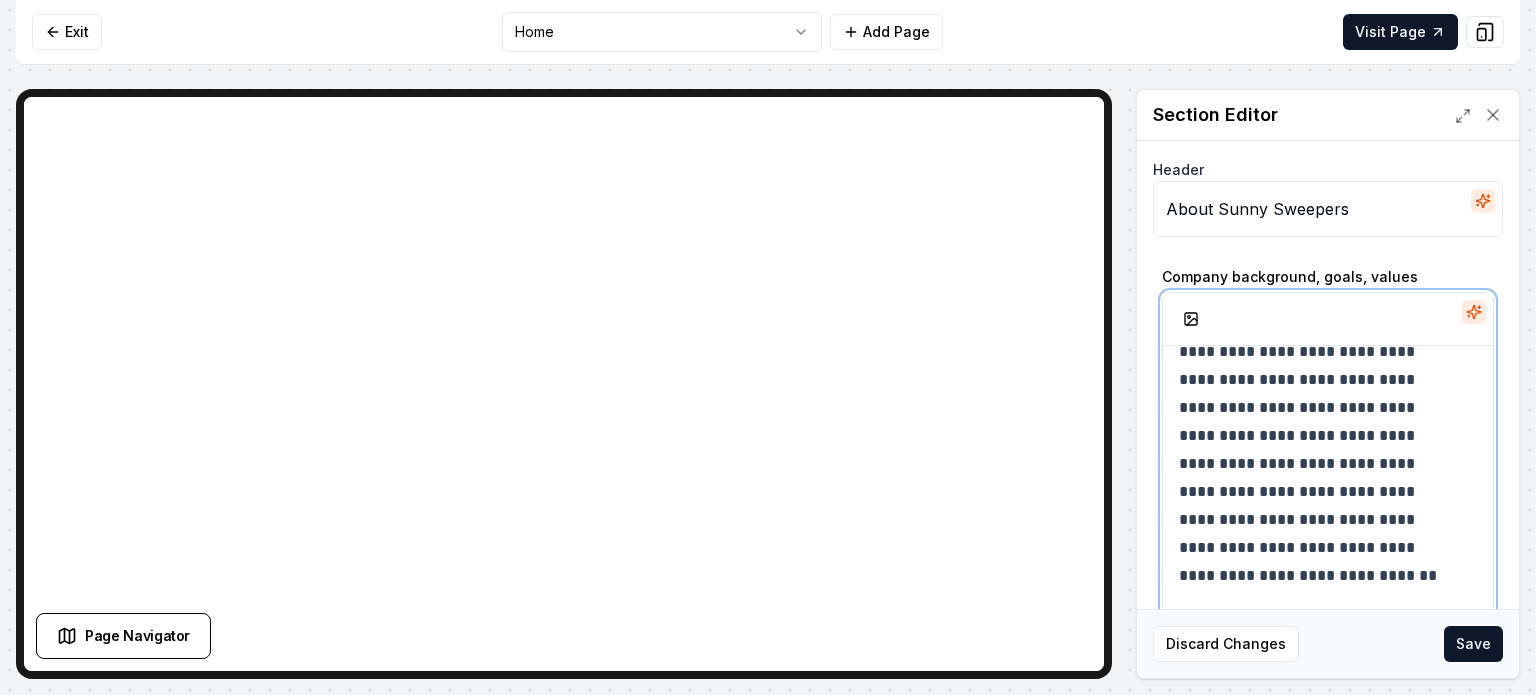 scroll, scrollTop: 501, scrollLeft: 0, axis: vertical 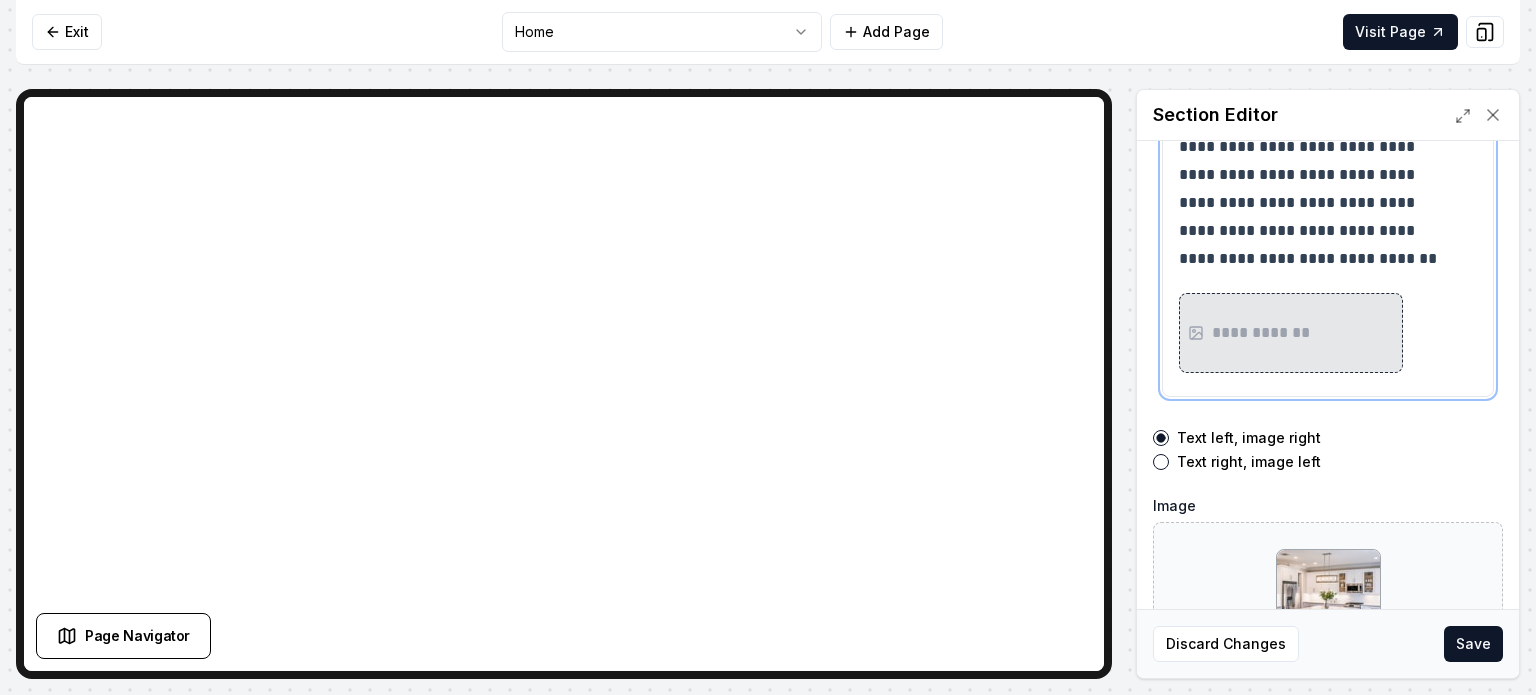 click on "**********" at bounding box center [1313, 63] 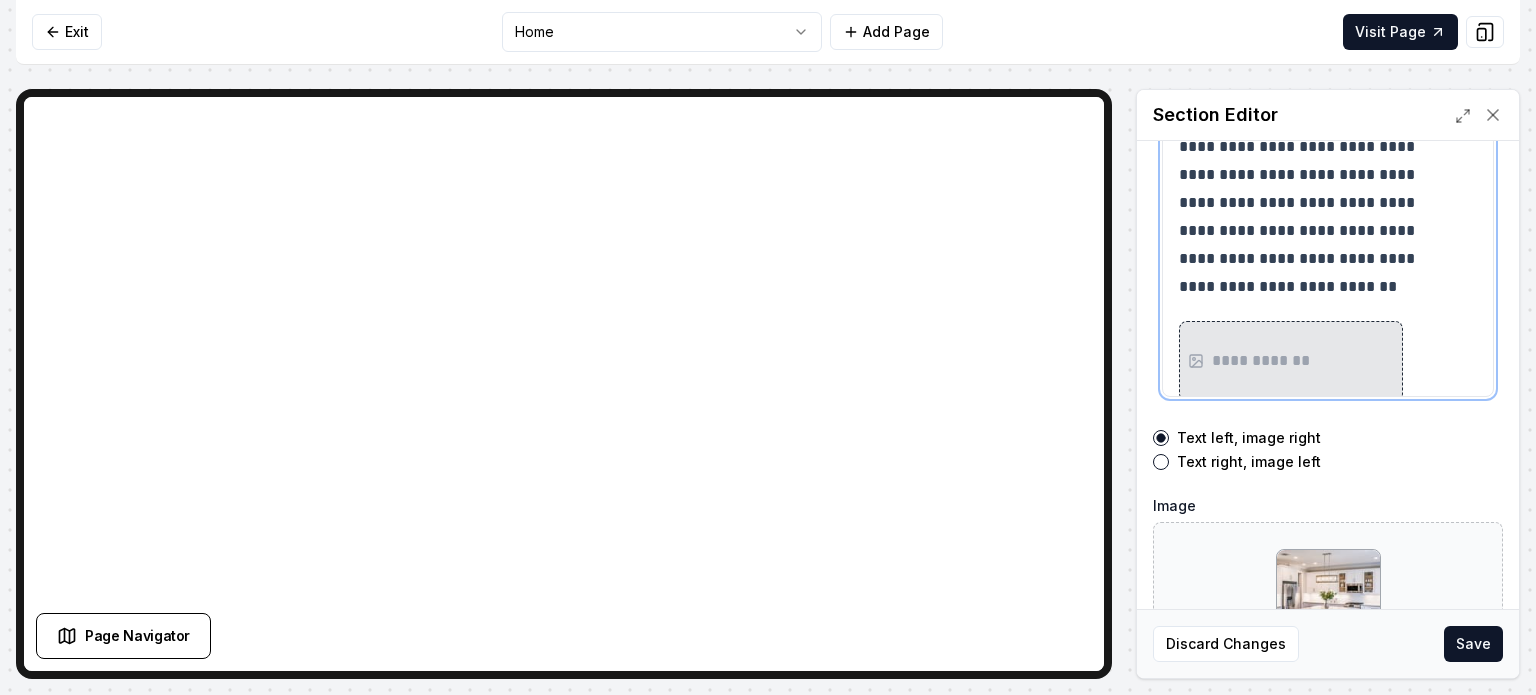 click on "**********" at bounding box center (1313, 77) 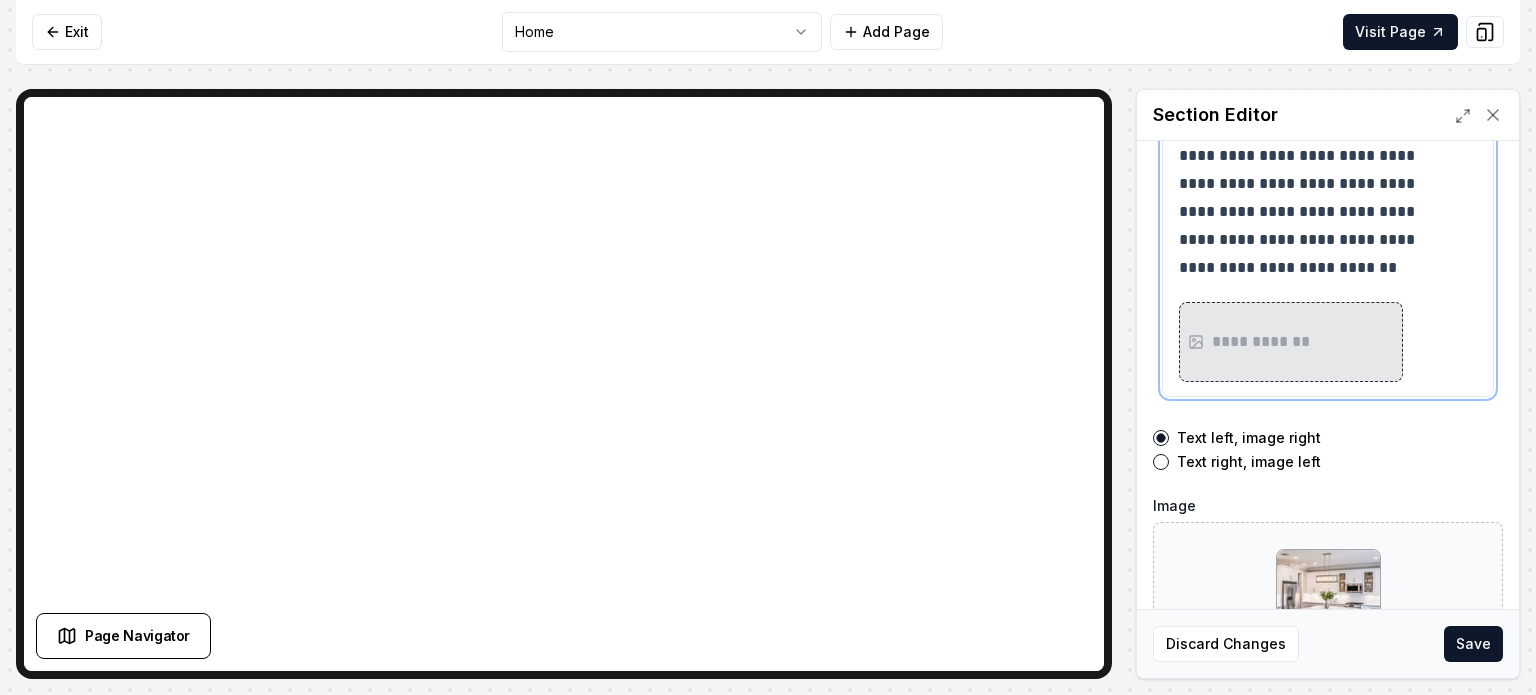 scroll, scrollTop: 529, scrollLeft: 0, axis: vertical 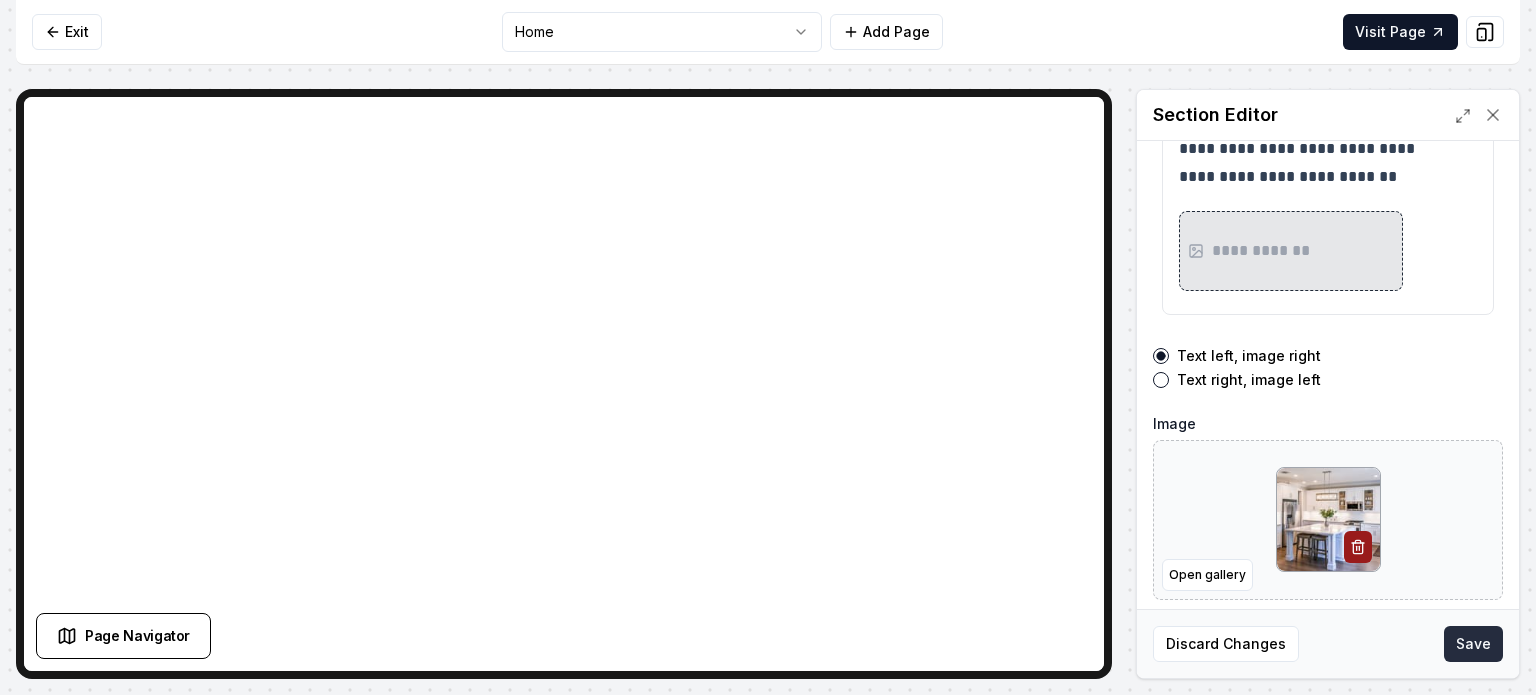 click on "Save" at bounding box center (1473, 644) 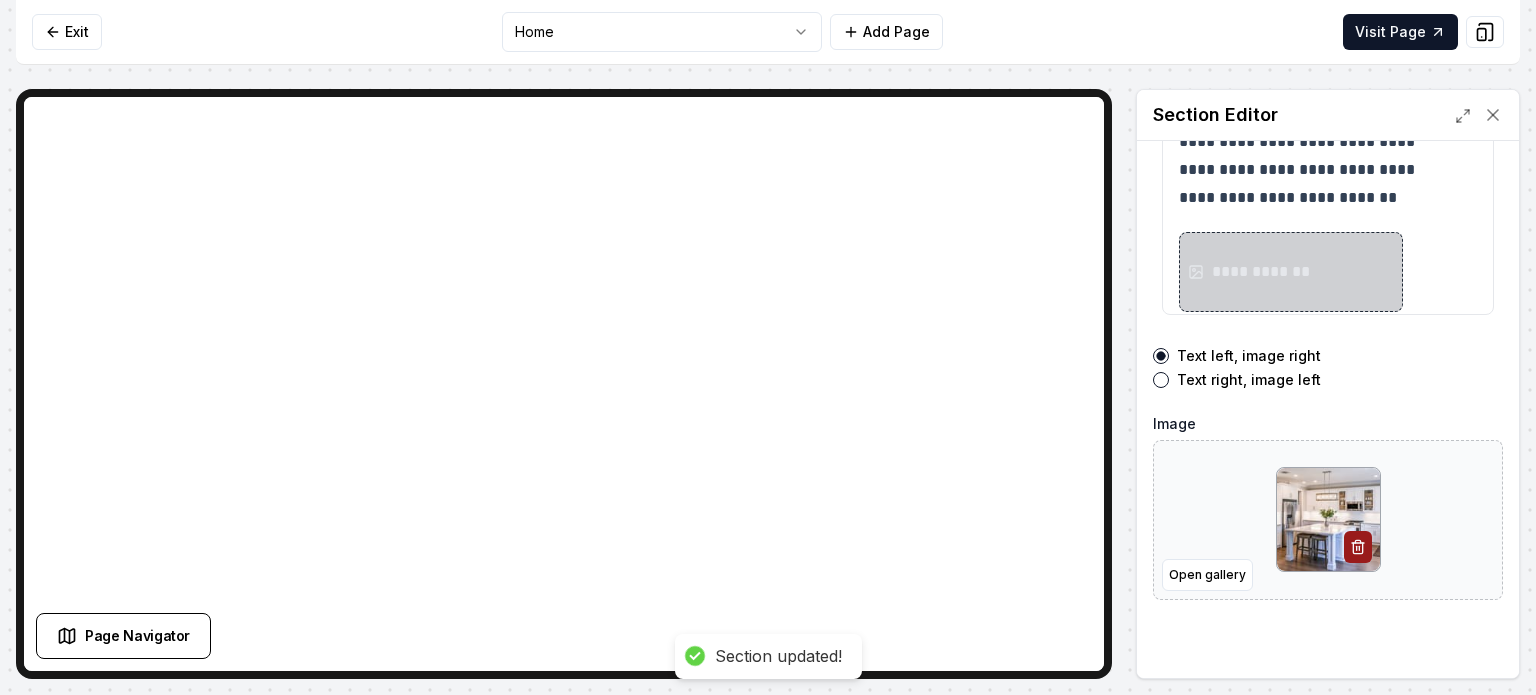 scroll, scrollTop: 529, scrollLeft: 0, axis: vertical 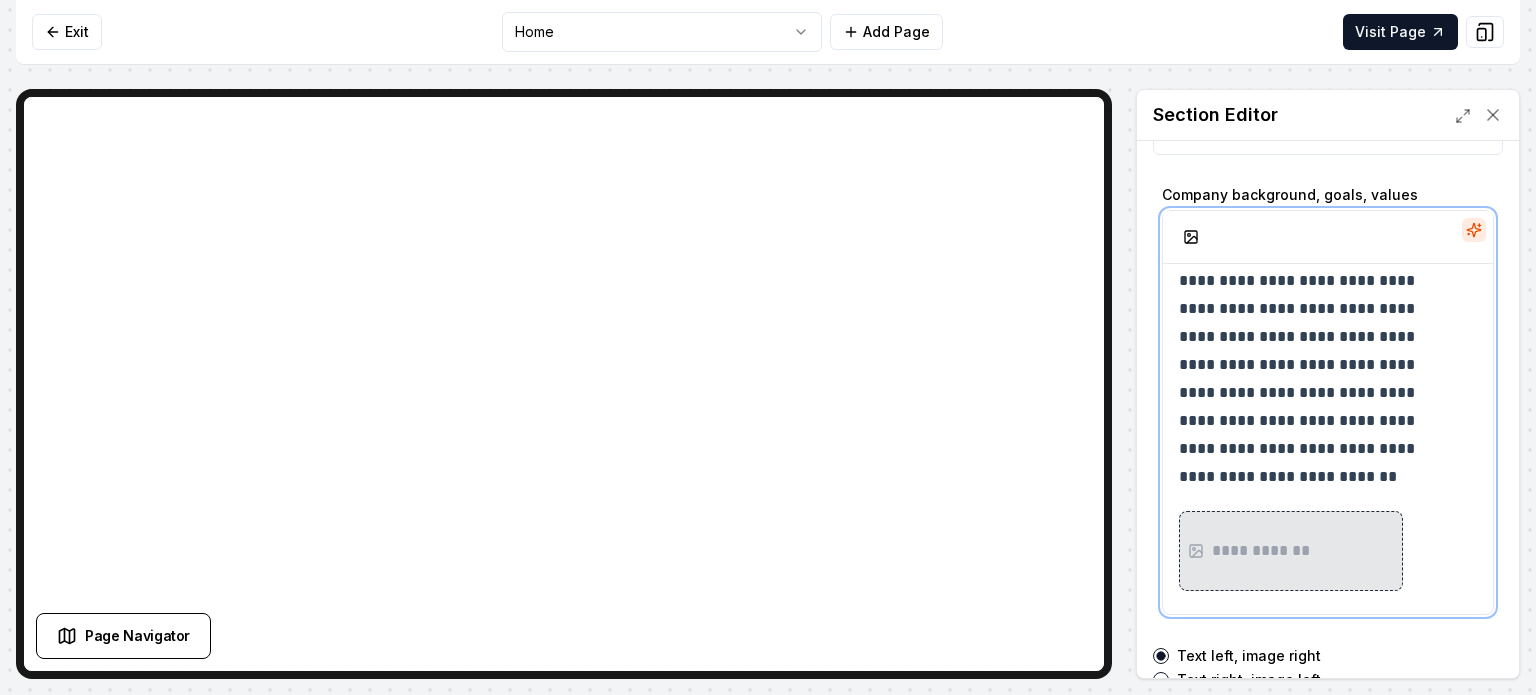 click on "**********" at bounding box center (1313, 267) 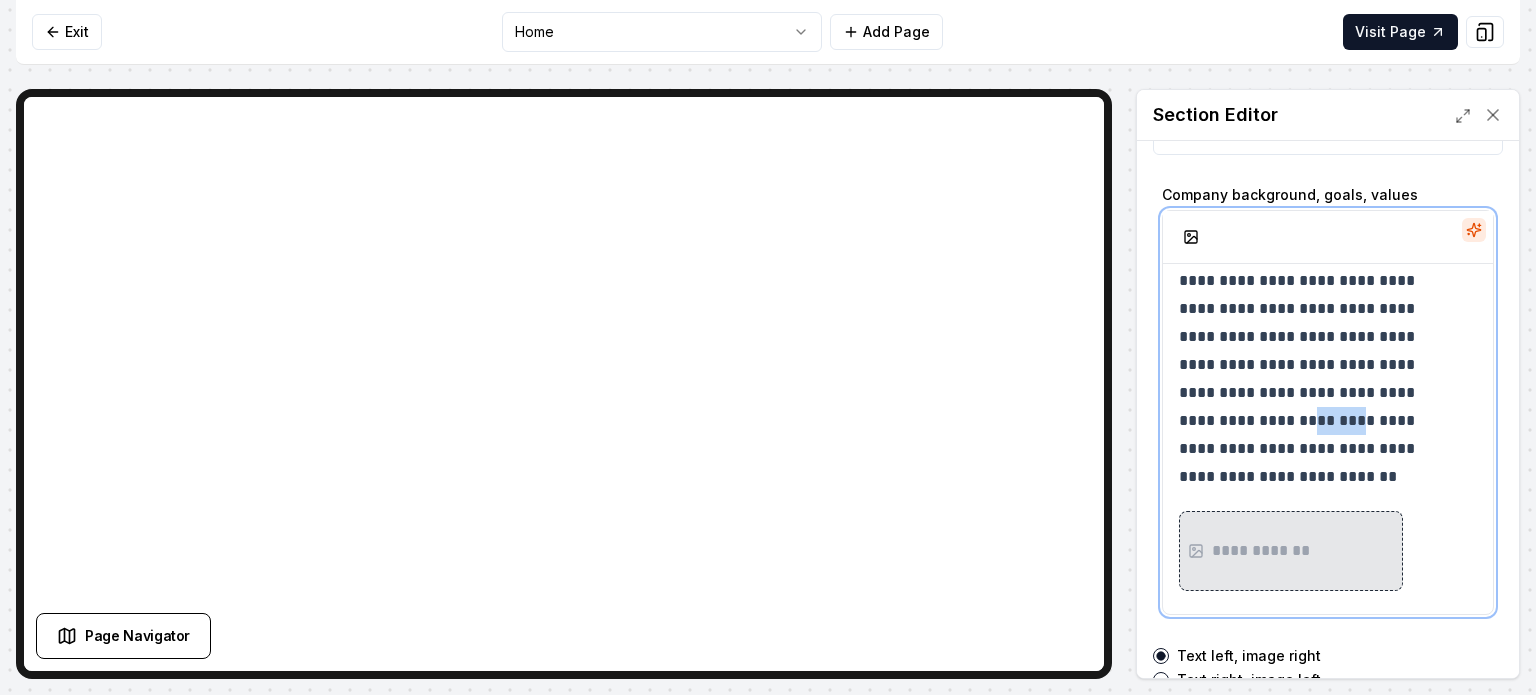 click on "**********" at bounding box center (1313, 267) 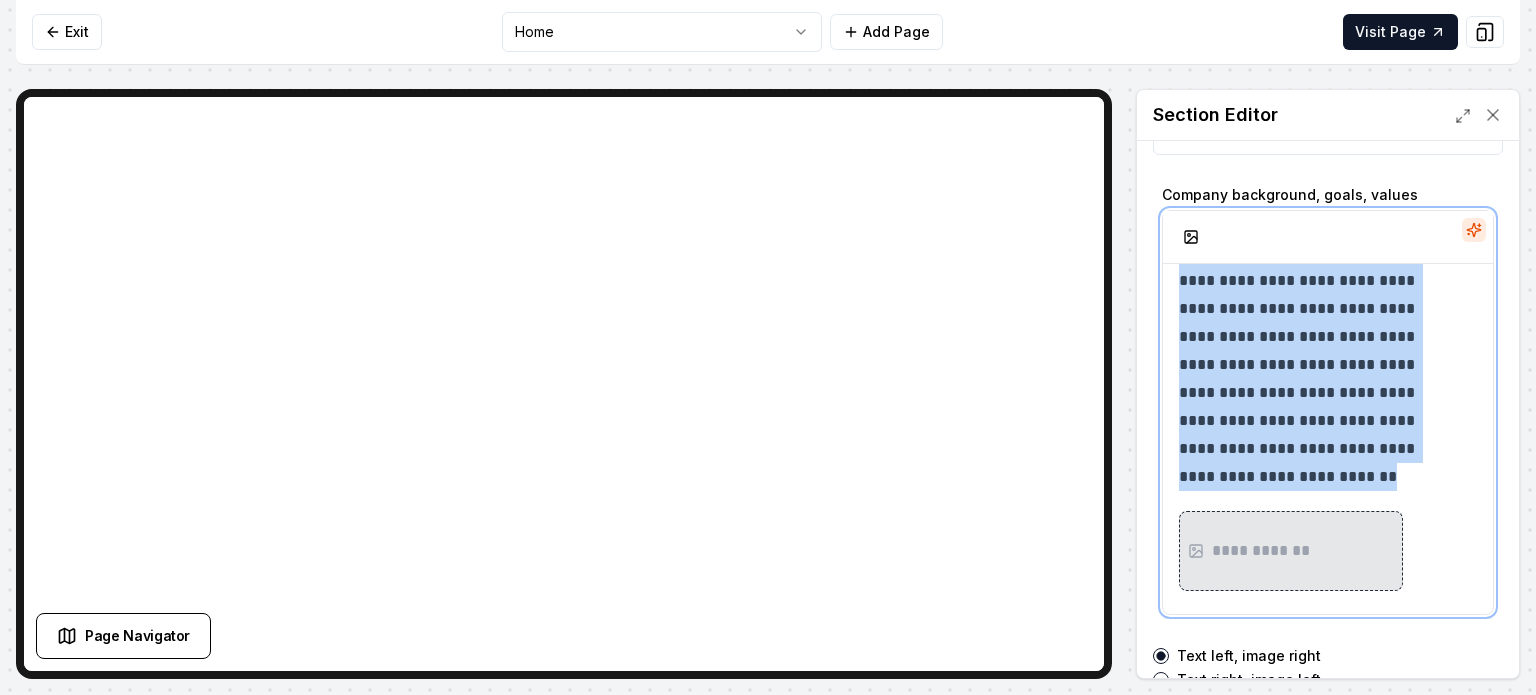 click on "**********" at bounding box center (1313, 267) 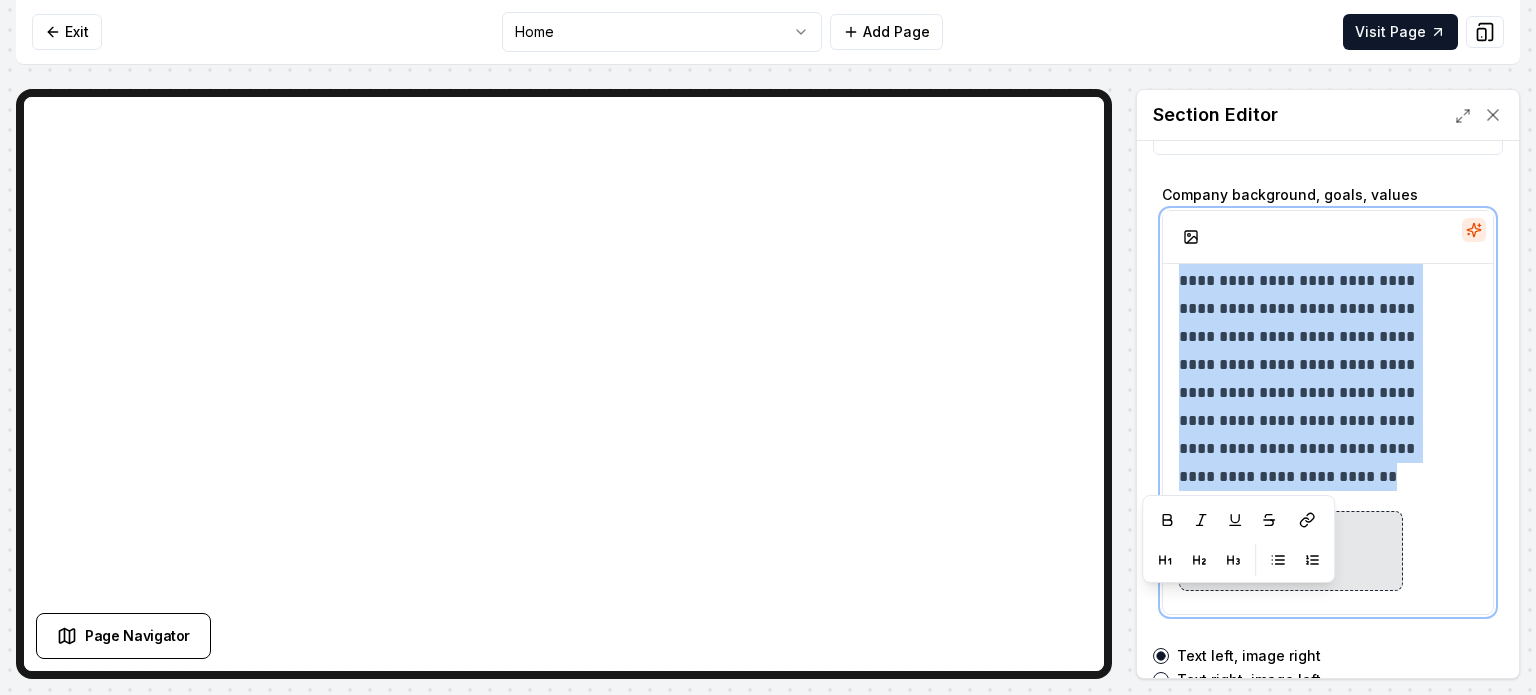 click on "**********" at bounding box center [1313, 267] 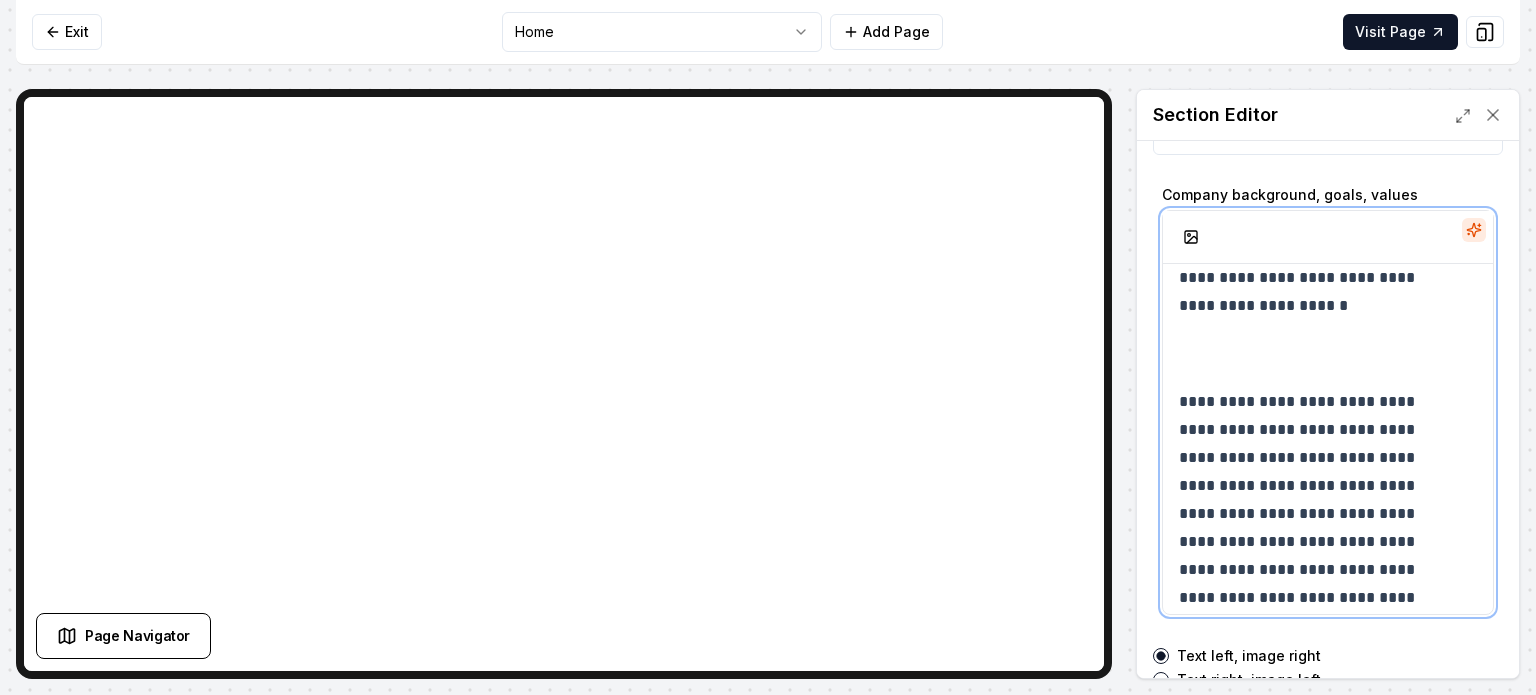 scroll, scrollTop: 0, scrollLeft: 0, axis: both 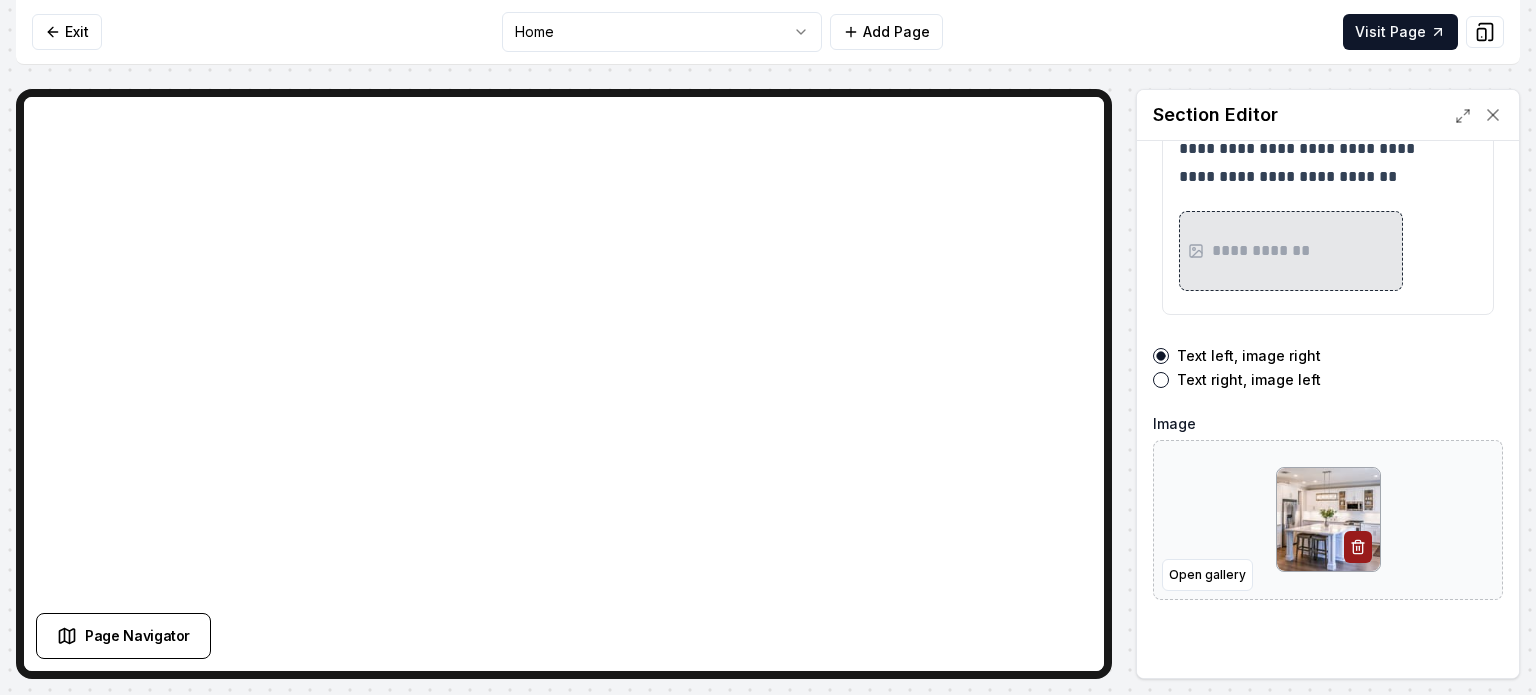 click at bounding box center (1358, 547) 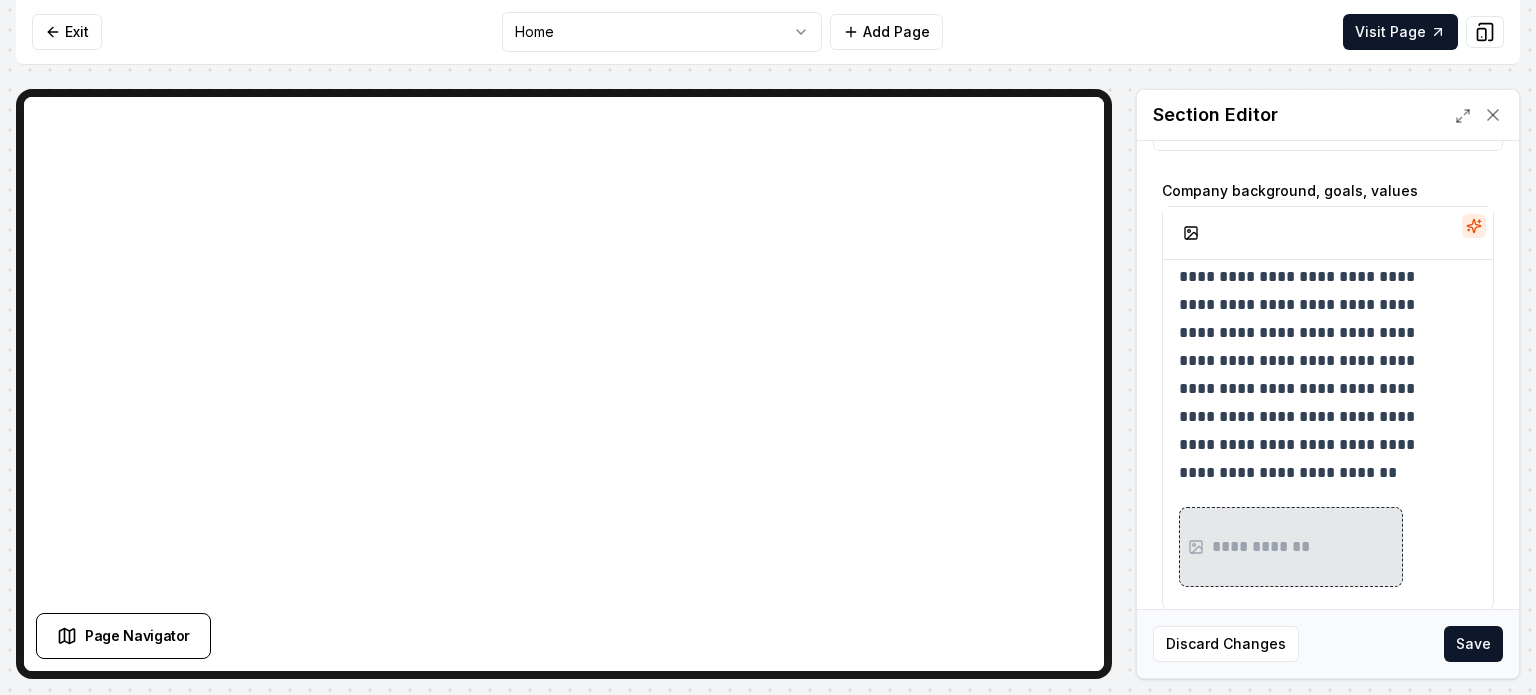scroll, scrollTop: 82, scrollLeft: 0, axis: vertical 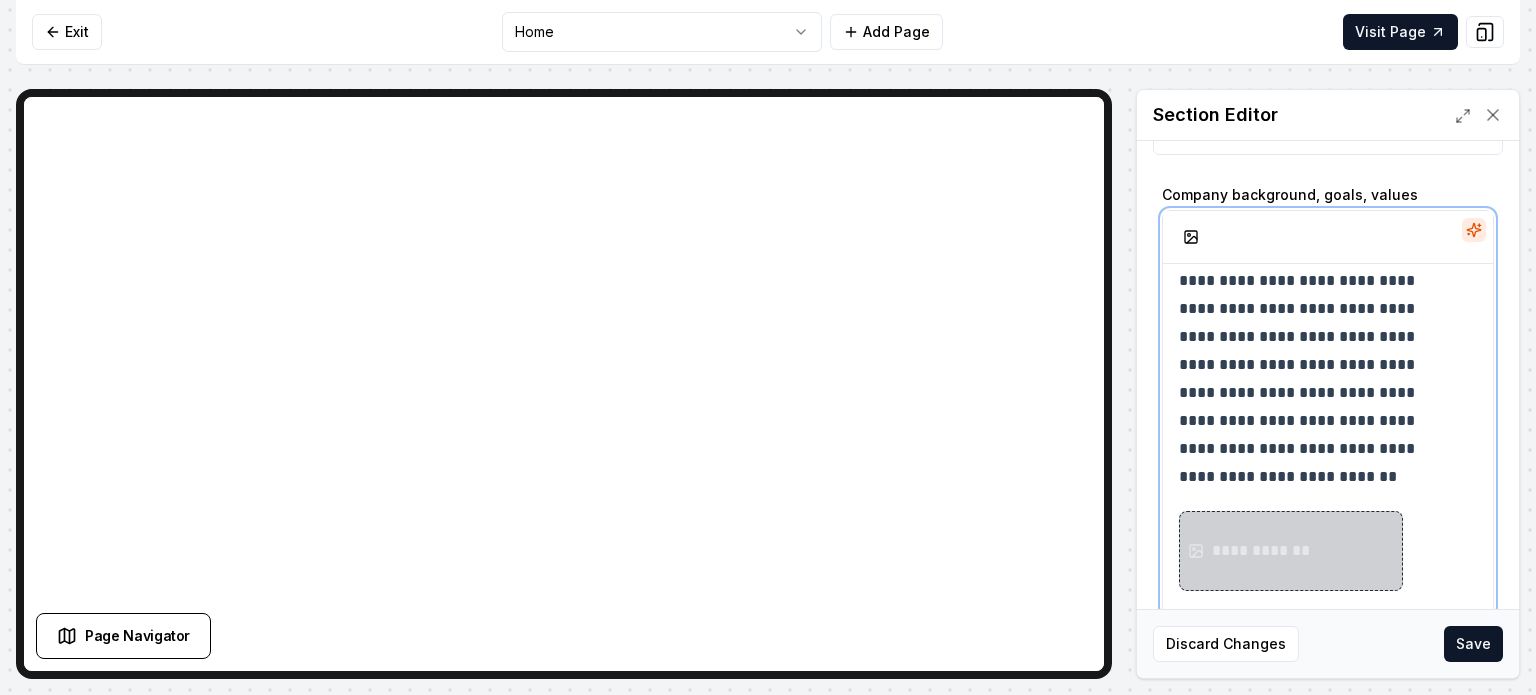 click on "**********" at bounding box center (1264, 551) 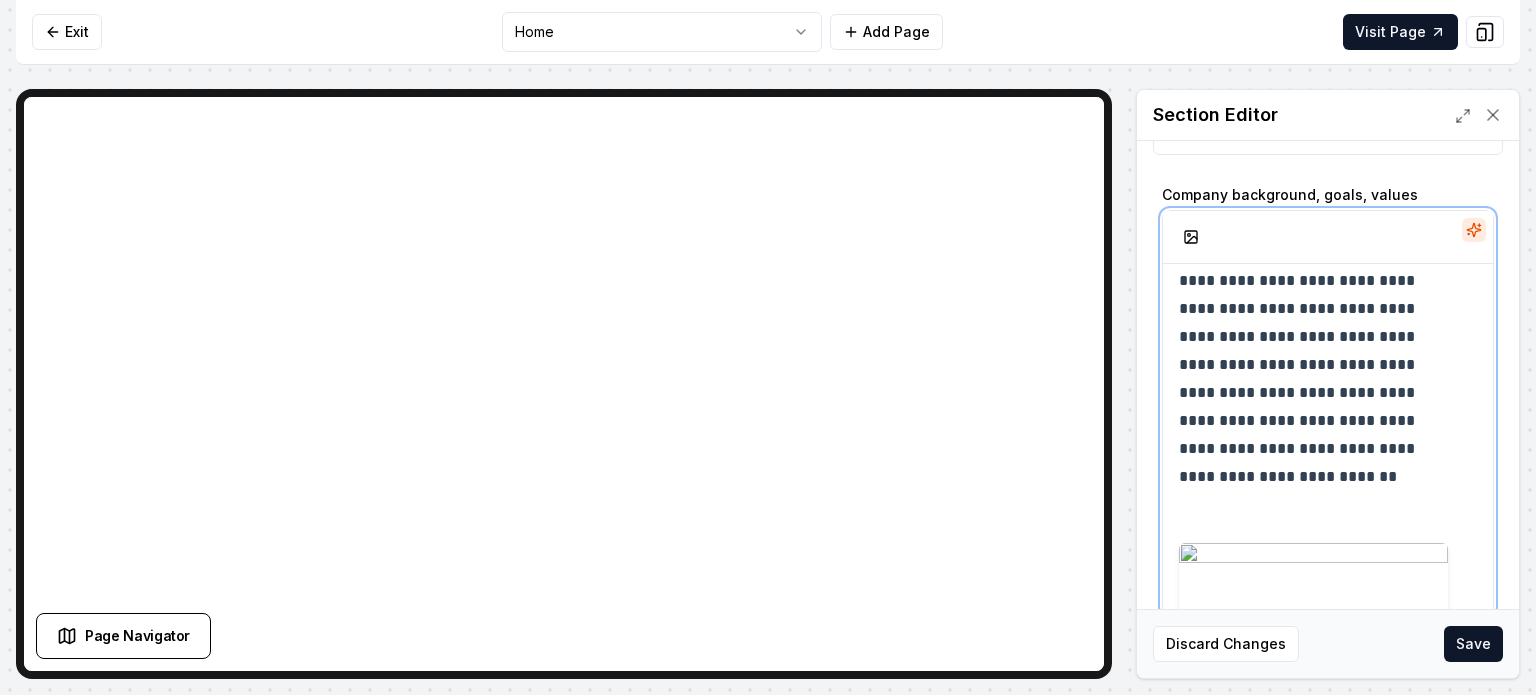 scroll, scrollTop: 681, scrollLeft: 0, axis: vertical 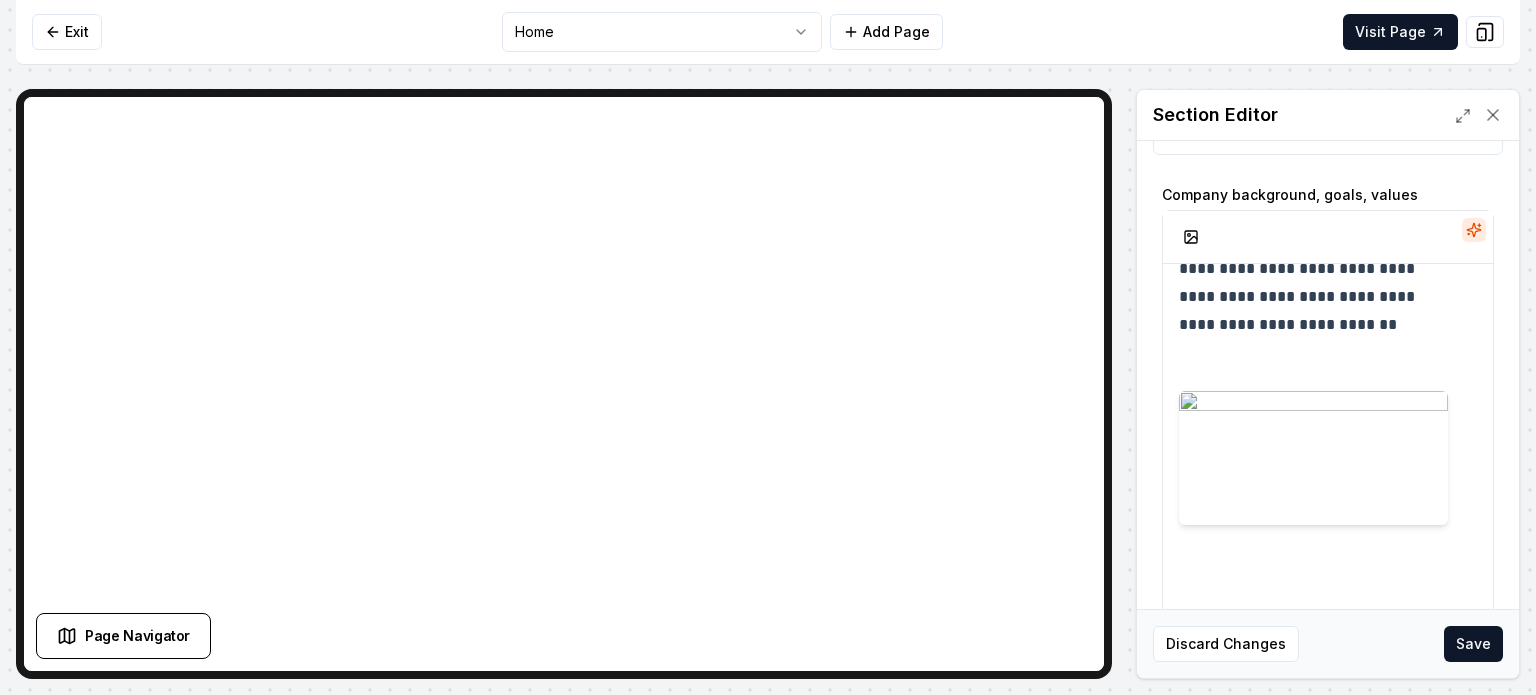 click on "Save" at bounding box center [1473, 644] 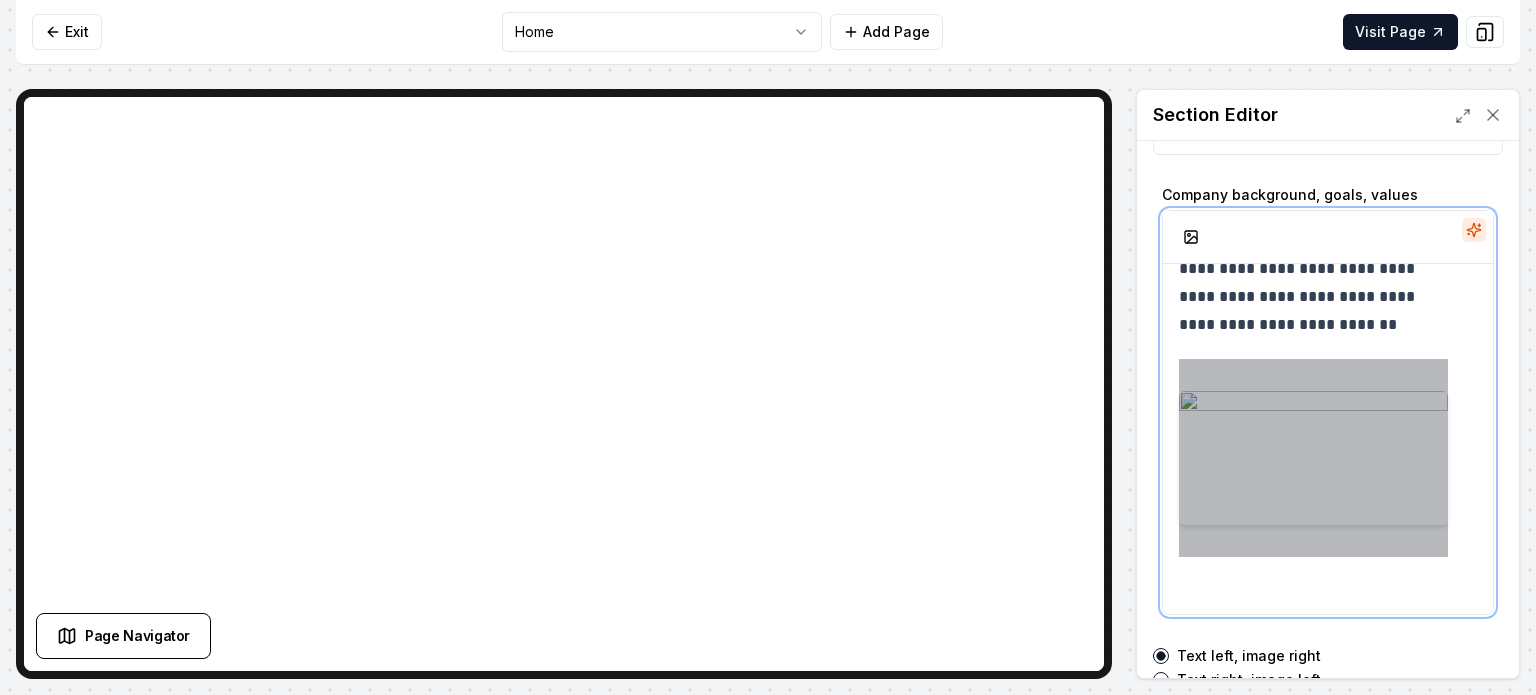 click at bounding box center (1313, 458) 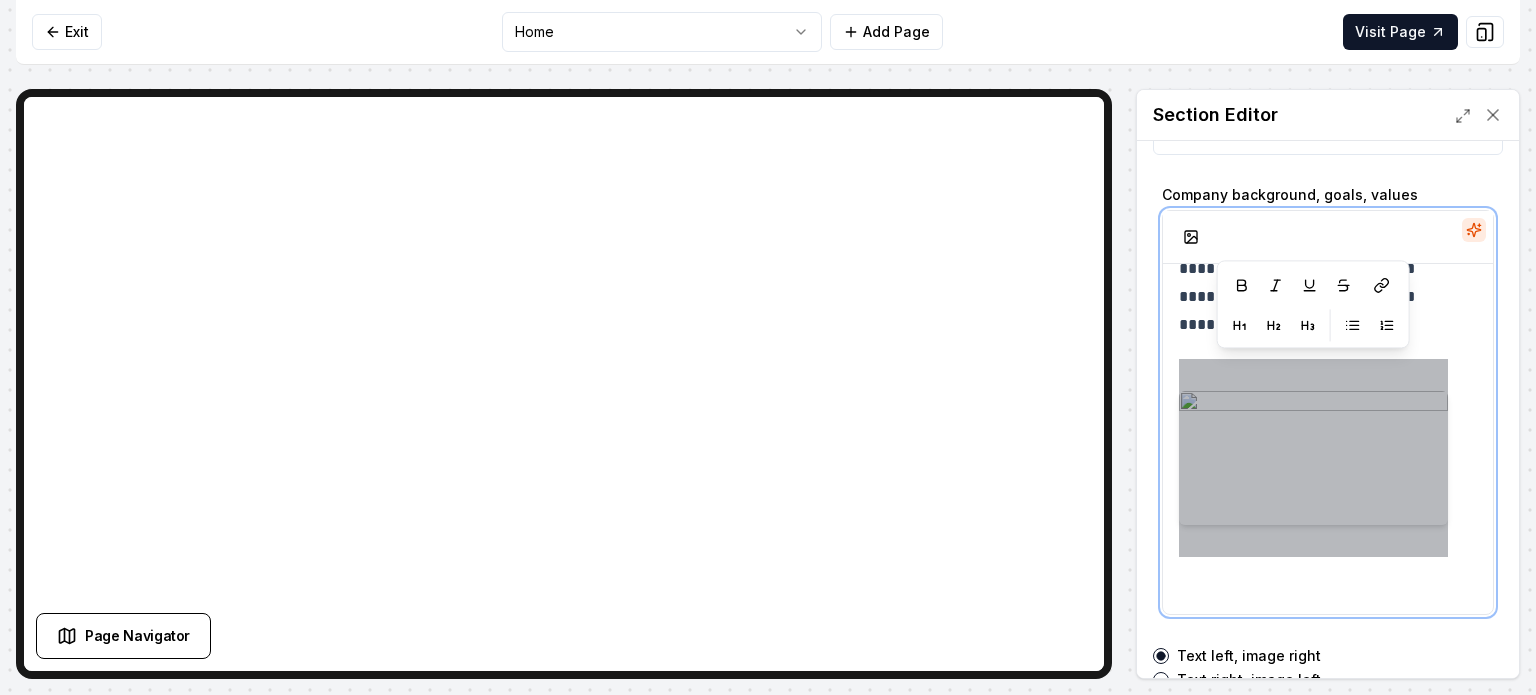 click on "**********" at bounding box center (1328, 102) 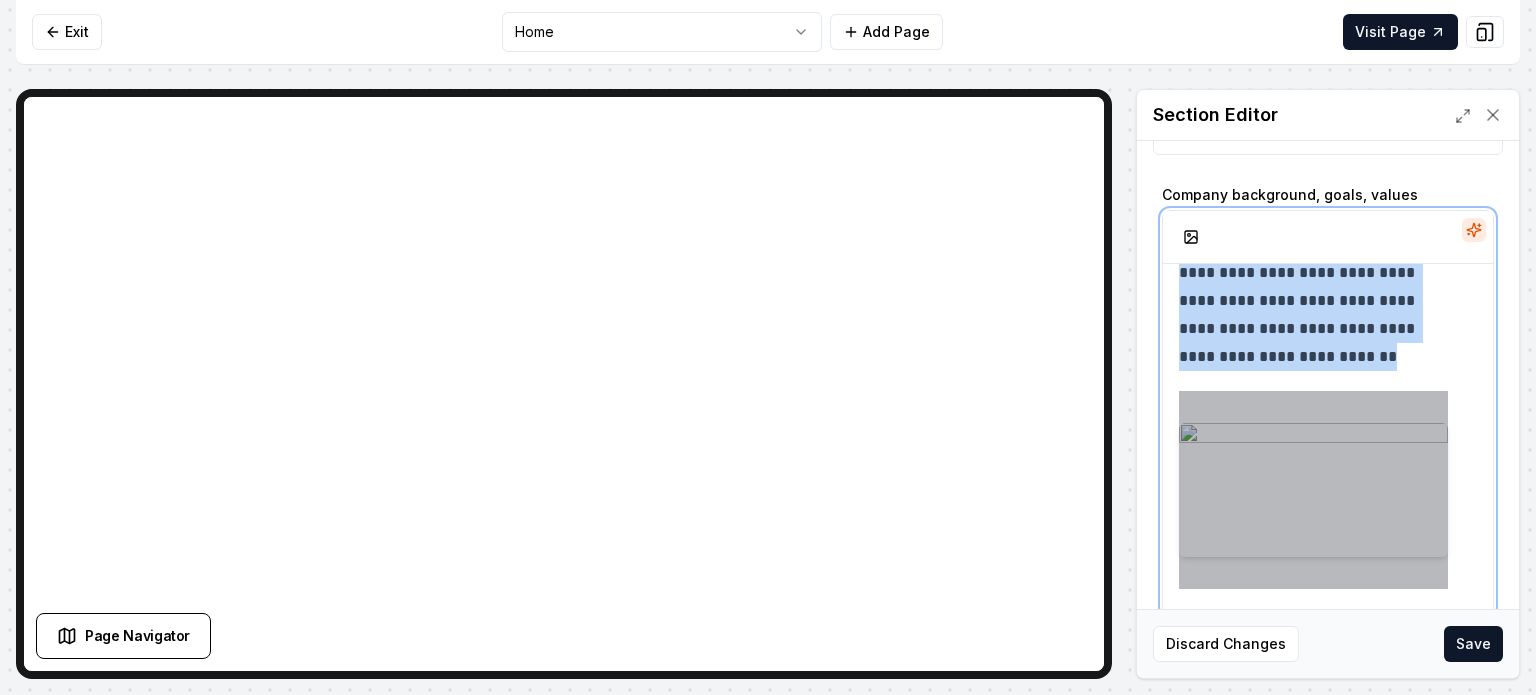 scroll, scrollTop: 656, scrollLeft: 0, axis: vertical 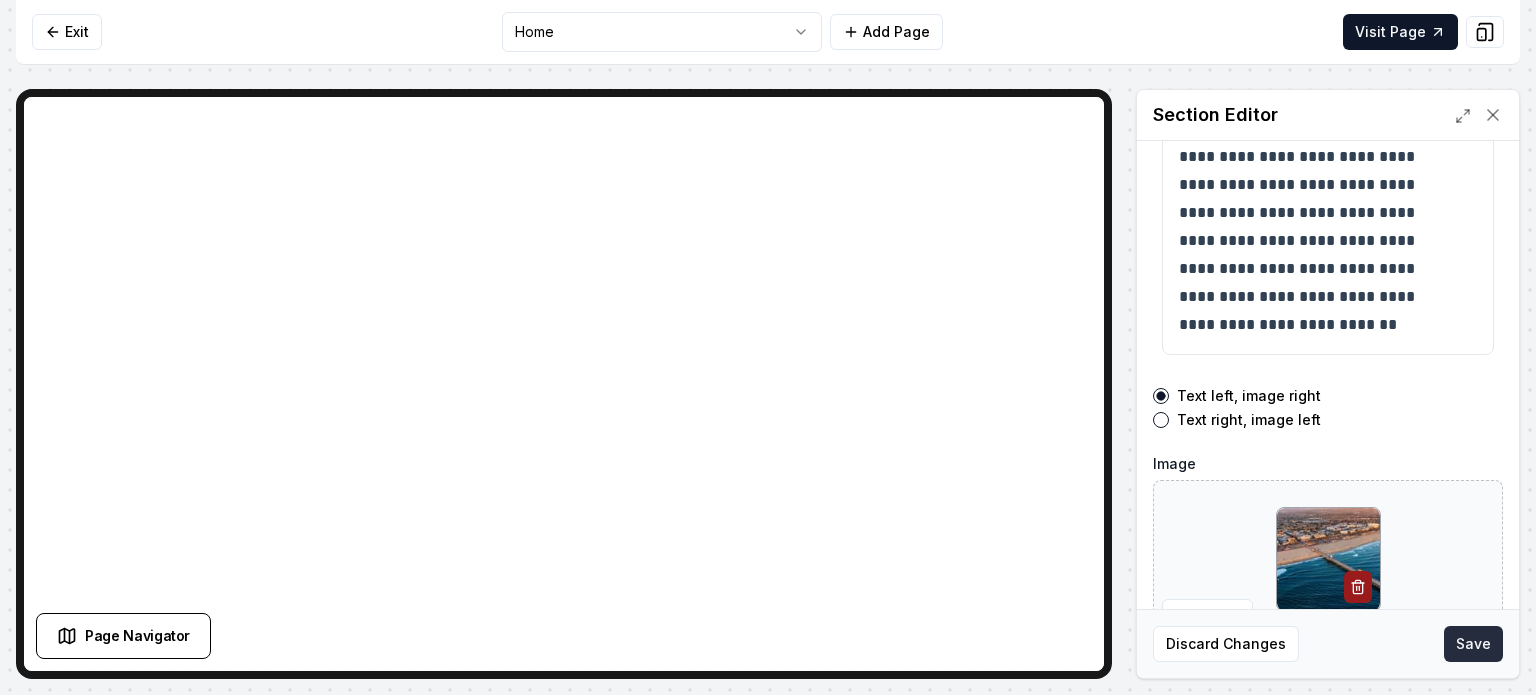 click on "Save" at bounding box center [1473, 644] 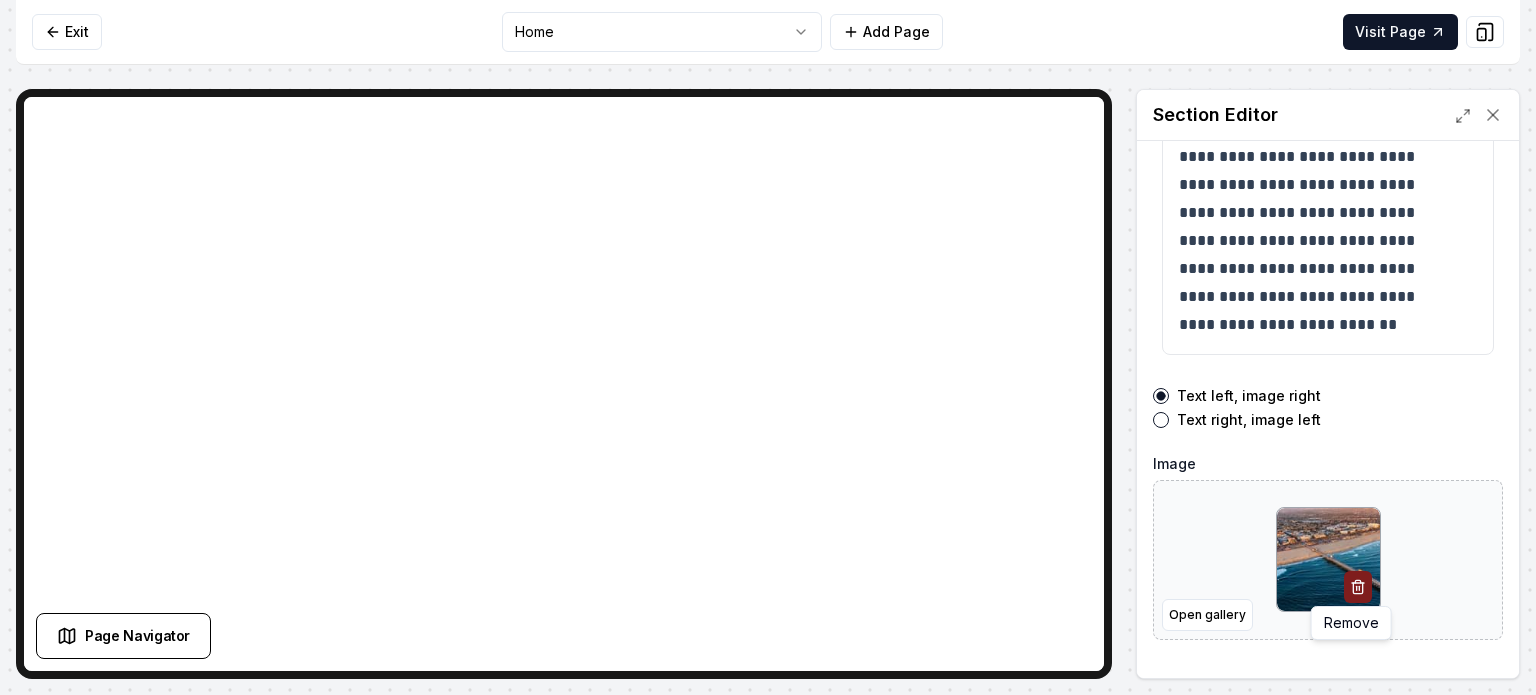 click at bounding box center [1358, 587] 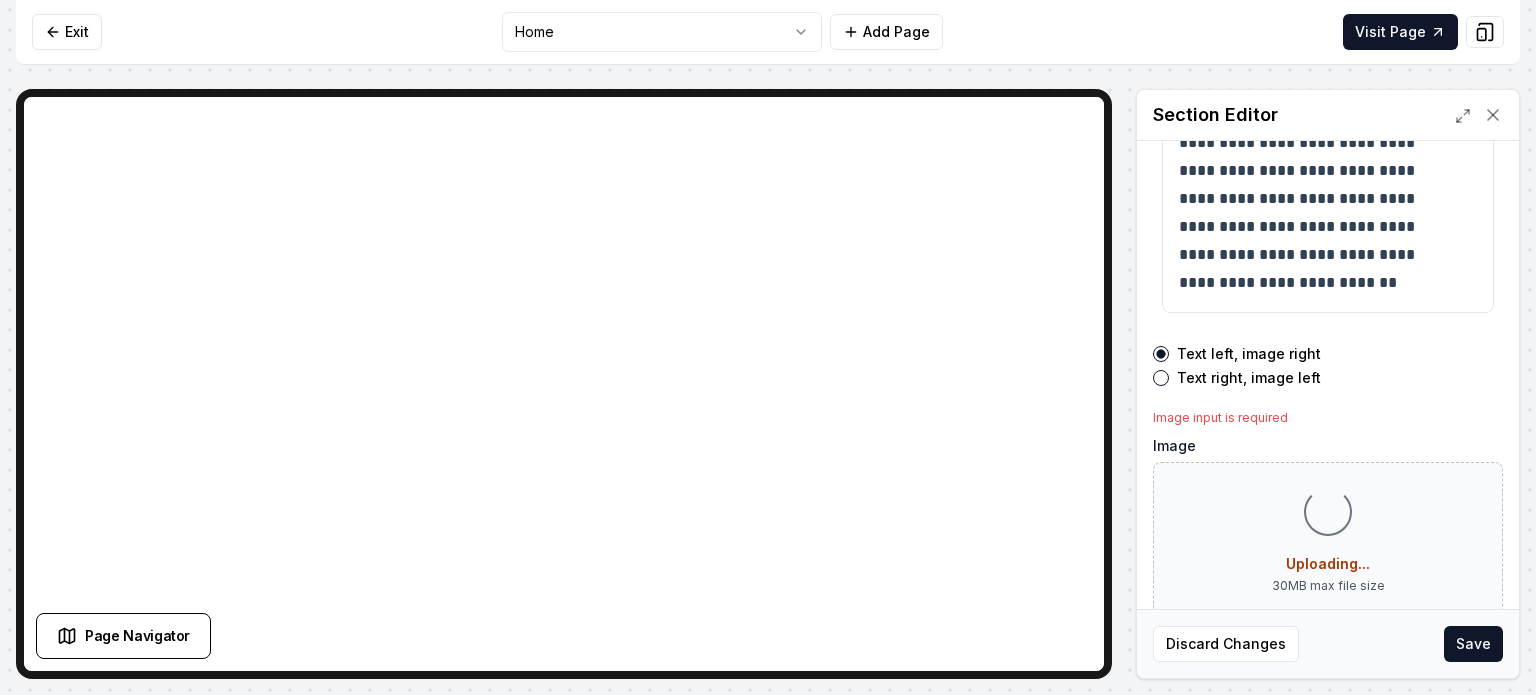 scroll, scrollTop: 406, scrollLeft: 0, axis: vertical 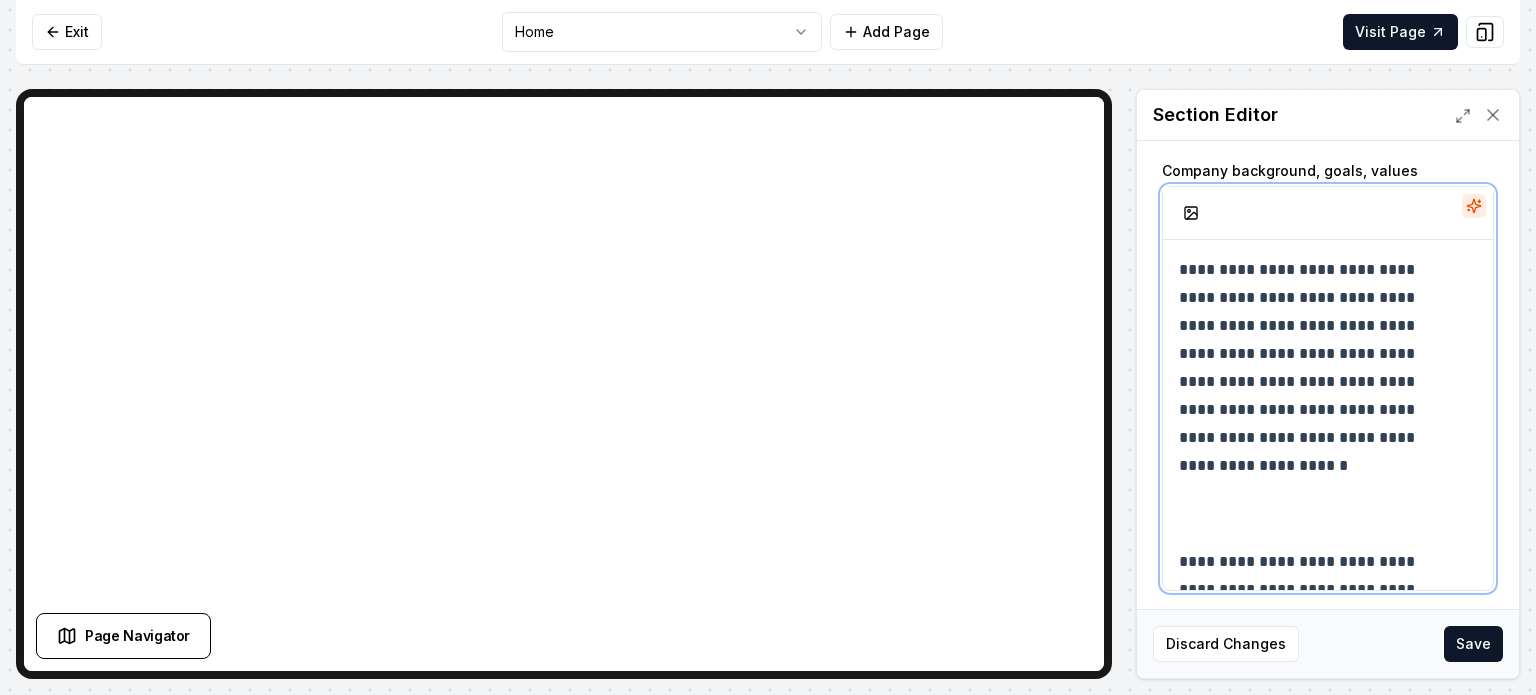 click on "**********" at bounding box center [1313, 368] 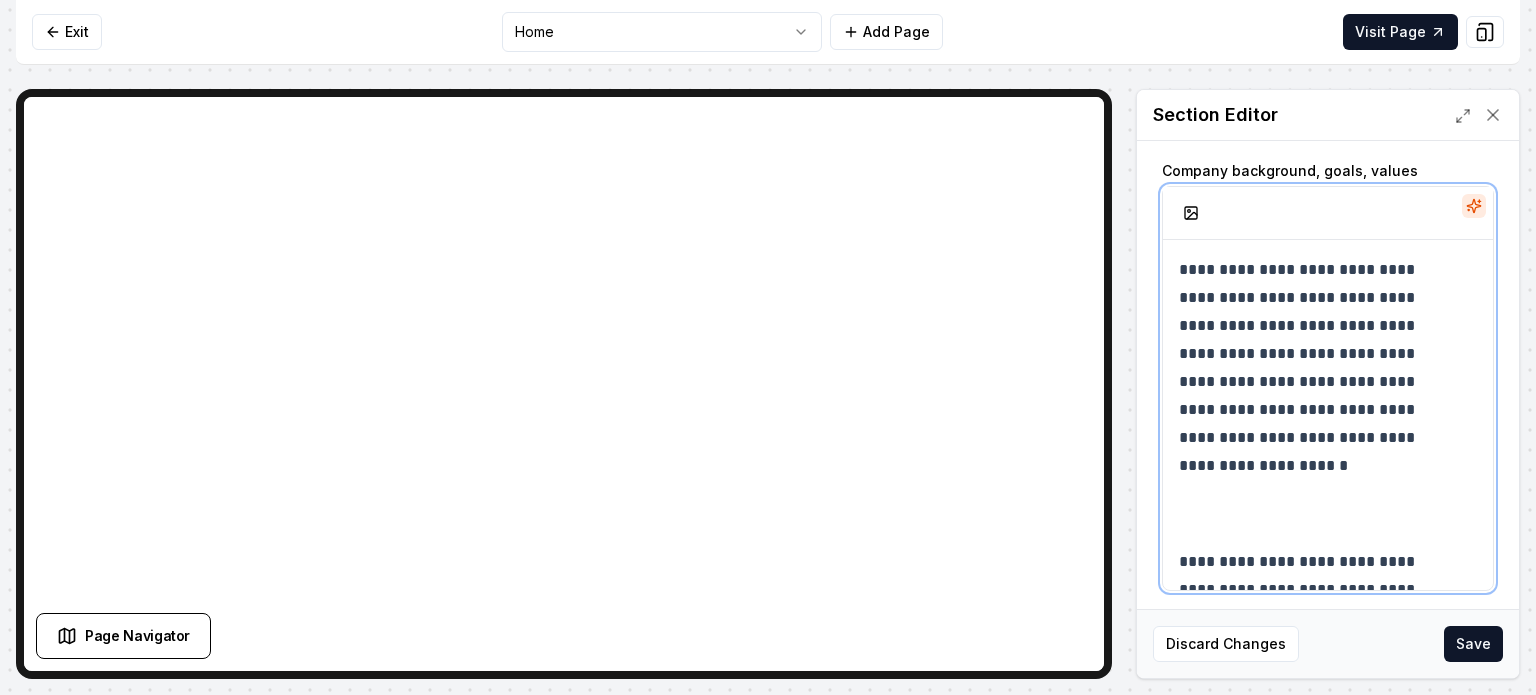 click on "**********" at bounding box center [1313, 368] 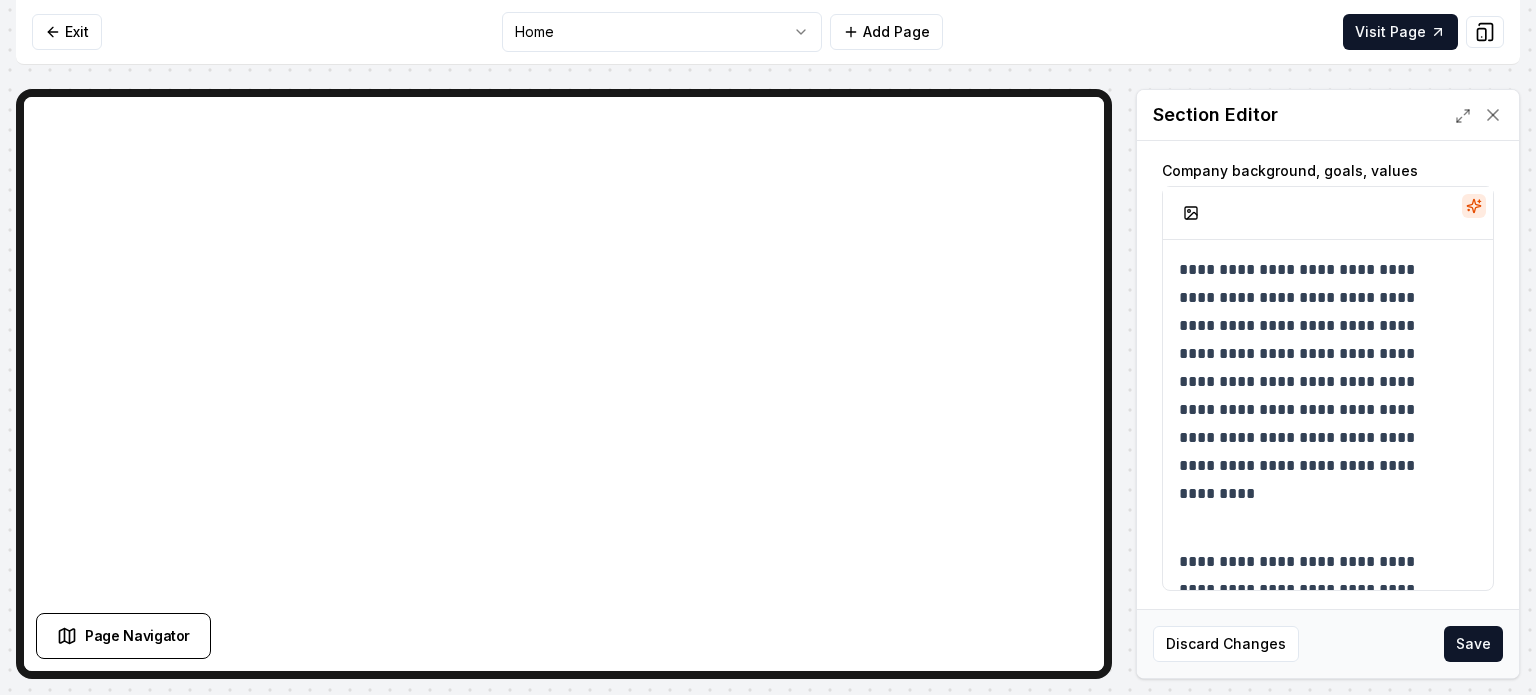 click on "Save" at bounding box center (1473, 644) 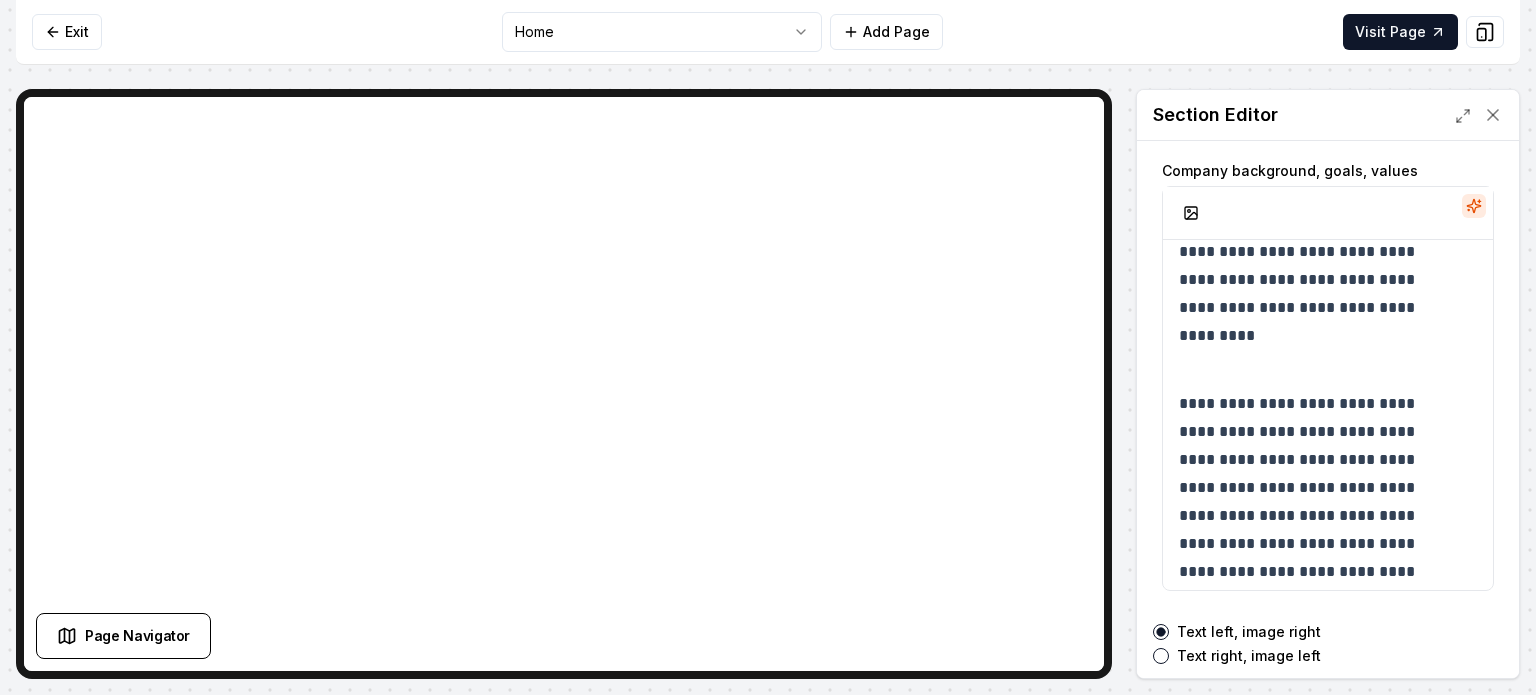 scroll, scrollTop: 173, scrollLeft: 0, axis: vertical 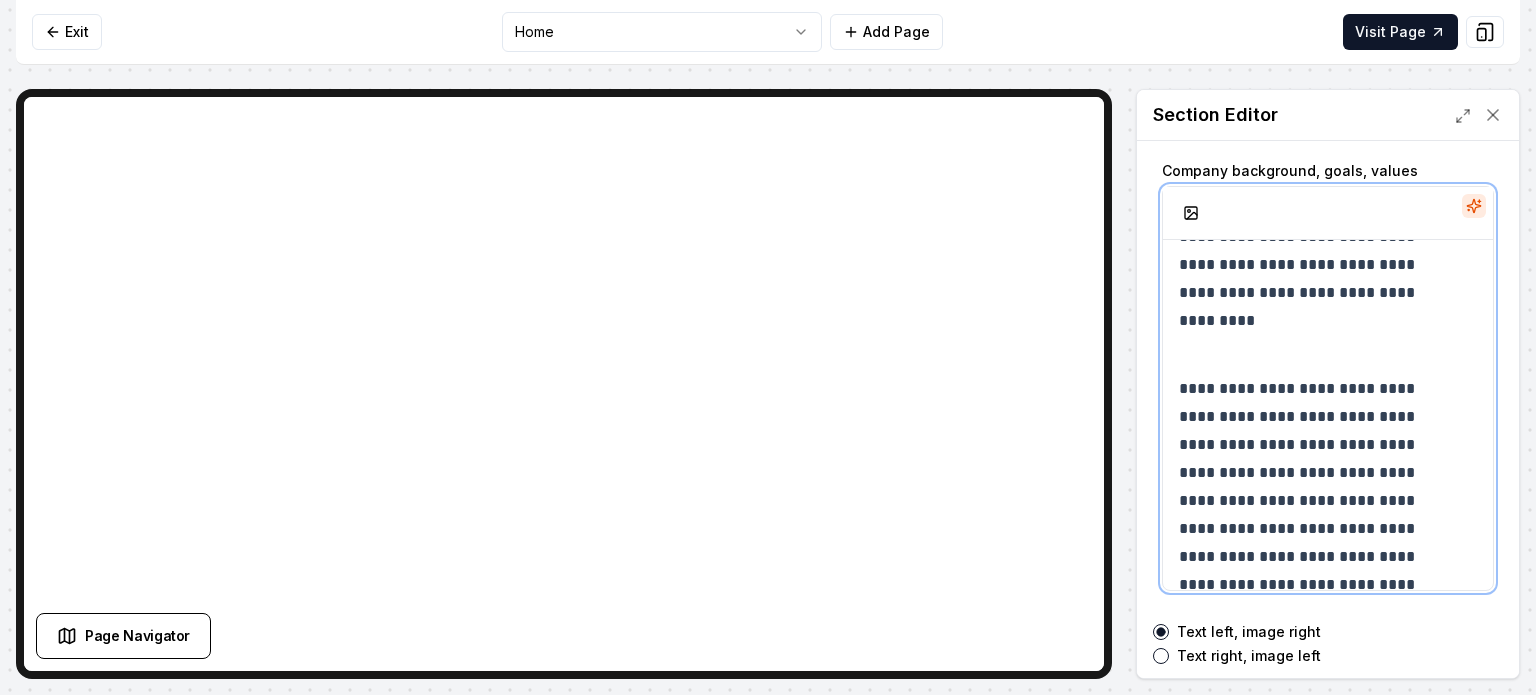 click on "**********" at bounding box center (1313, 599) 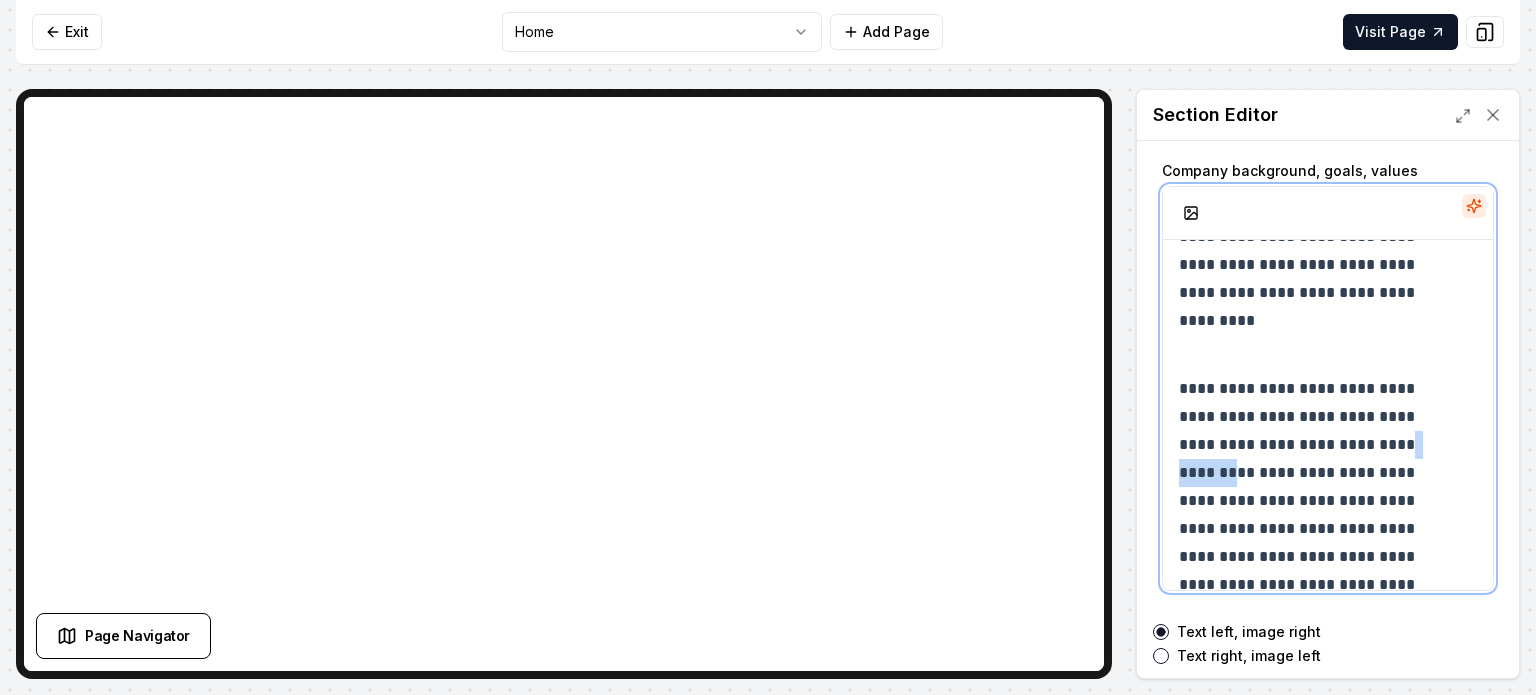 click on "**********" at bounding box center [1313, 599] 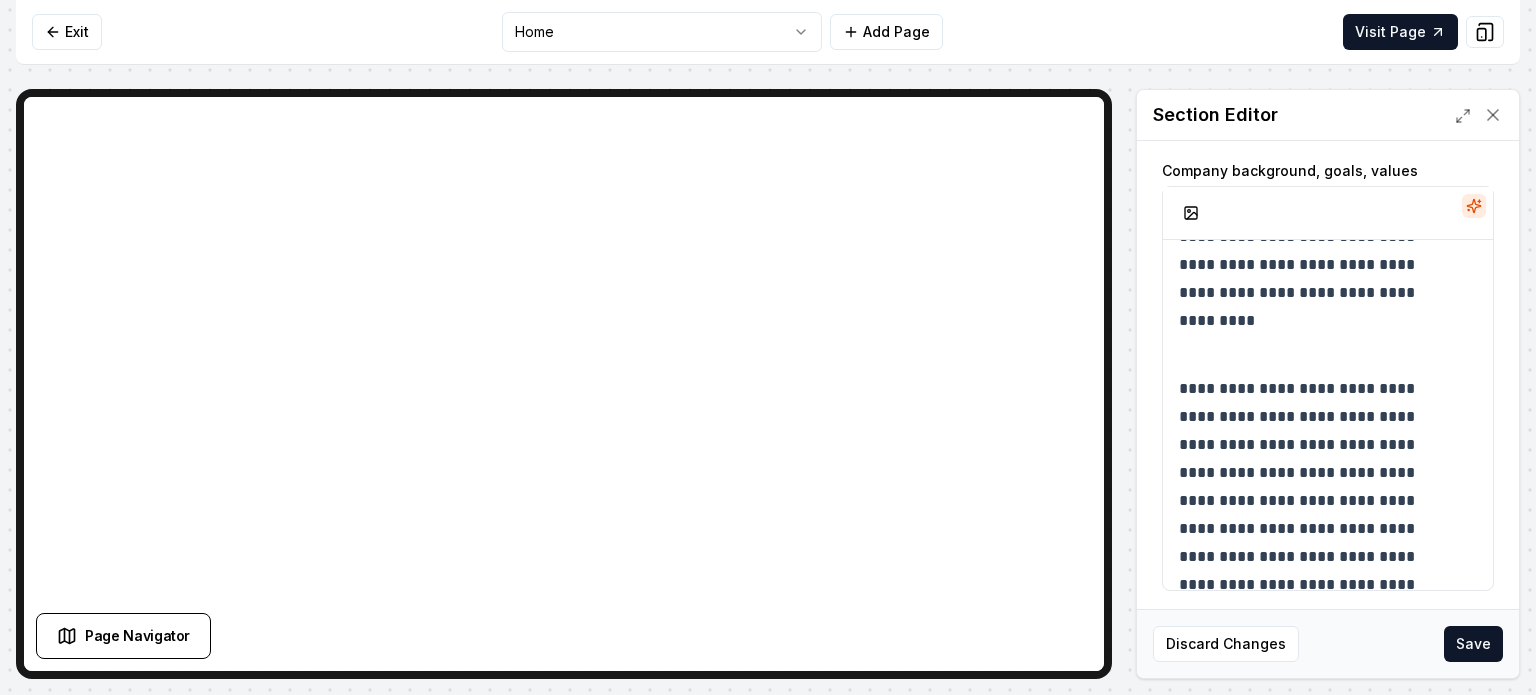 click on "**********" at bounding box center [768, 347] 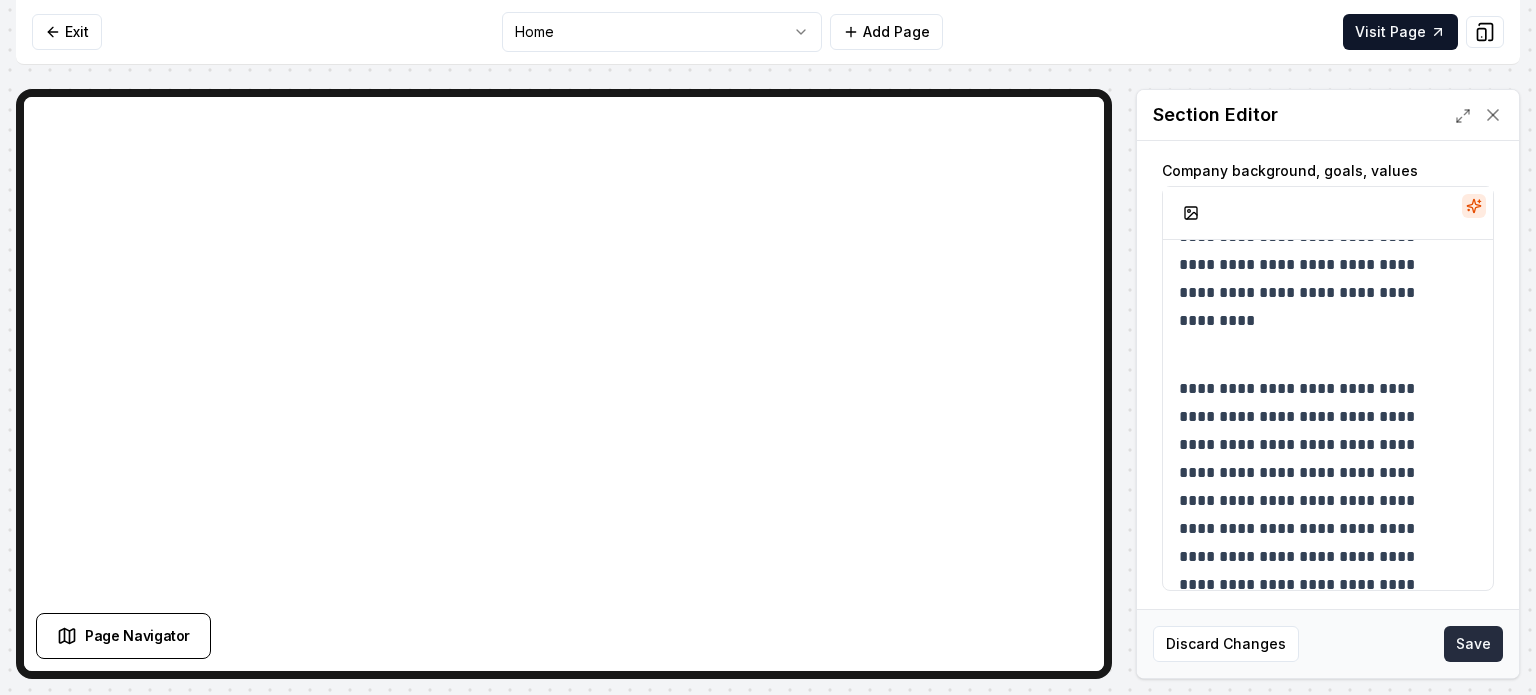 click on "Save" at bounding box center [1473, 644] 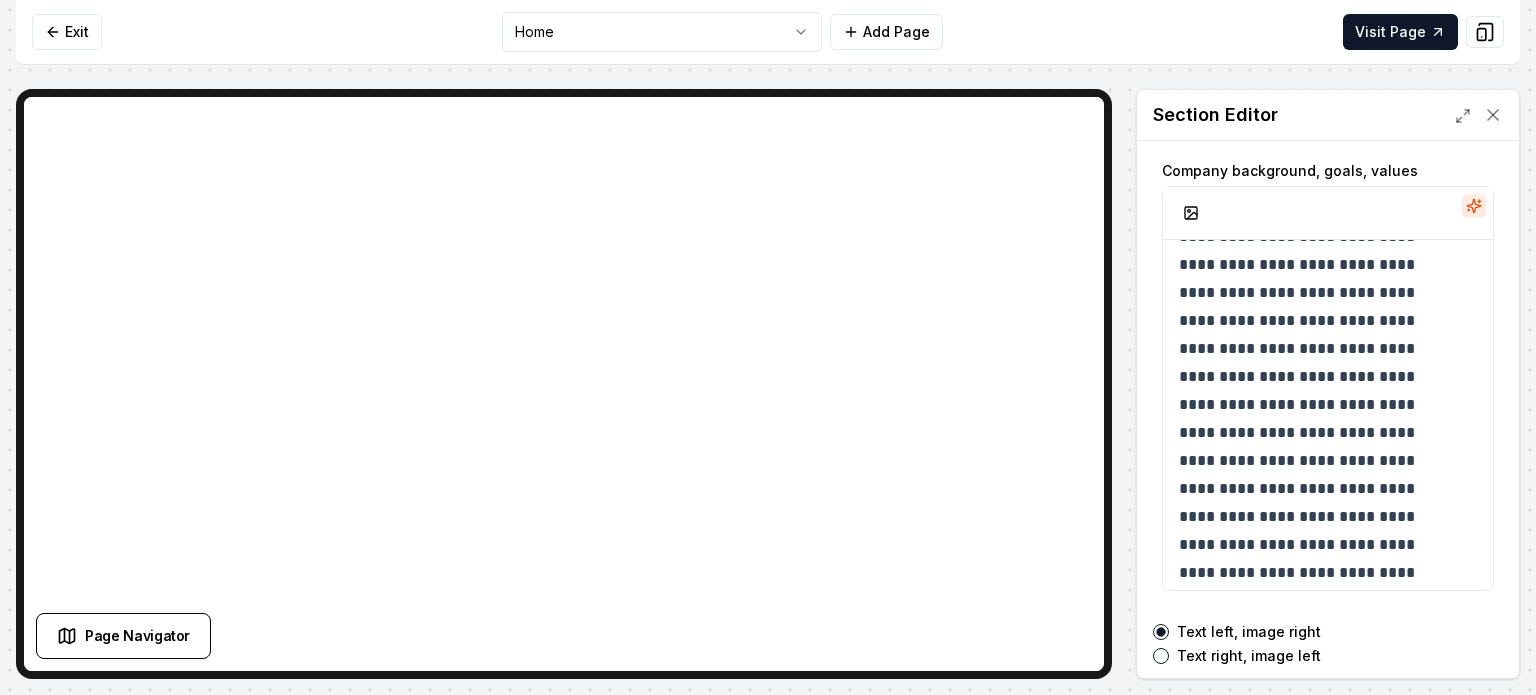scroll, scrollTop: 388, scrollLeft: 0, axis: vertical 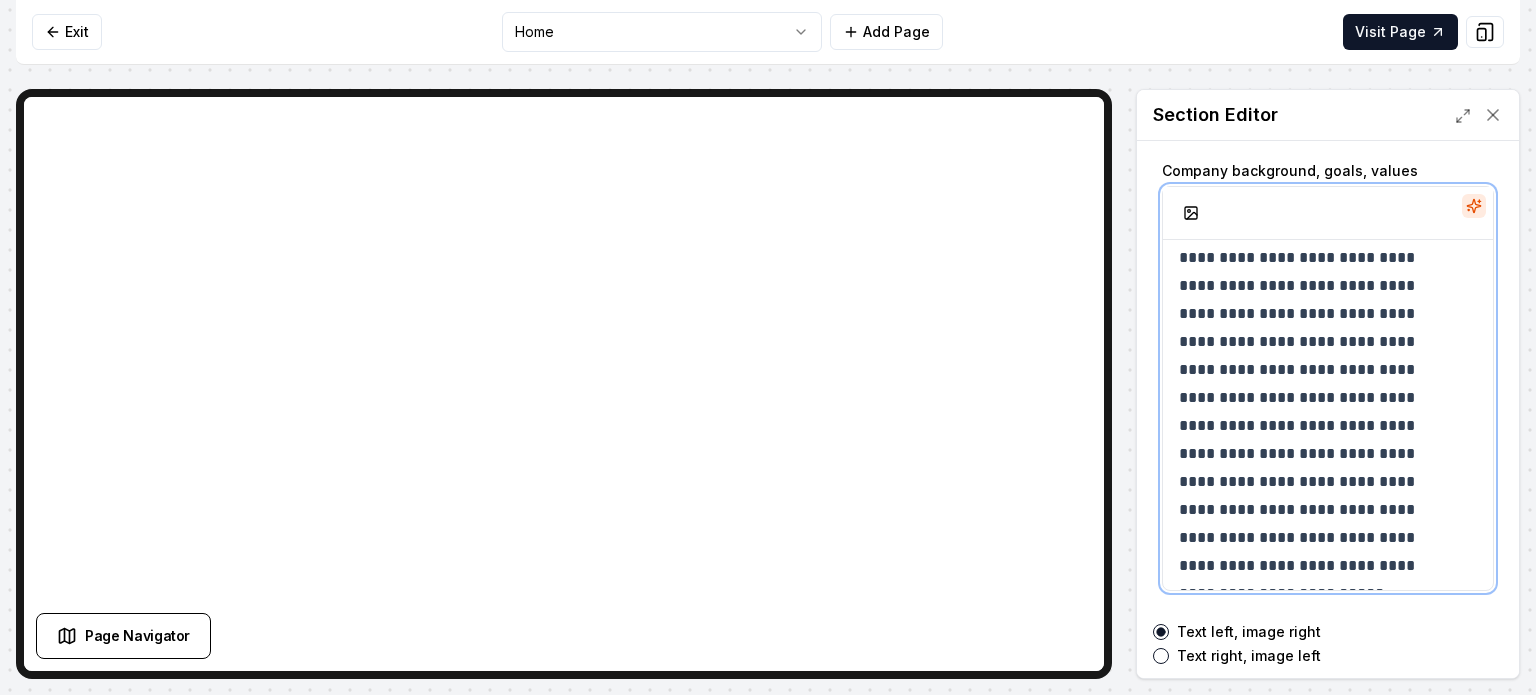 click on "**********" at bounding box center [1313, 384] 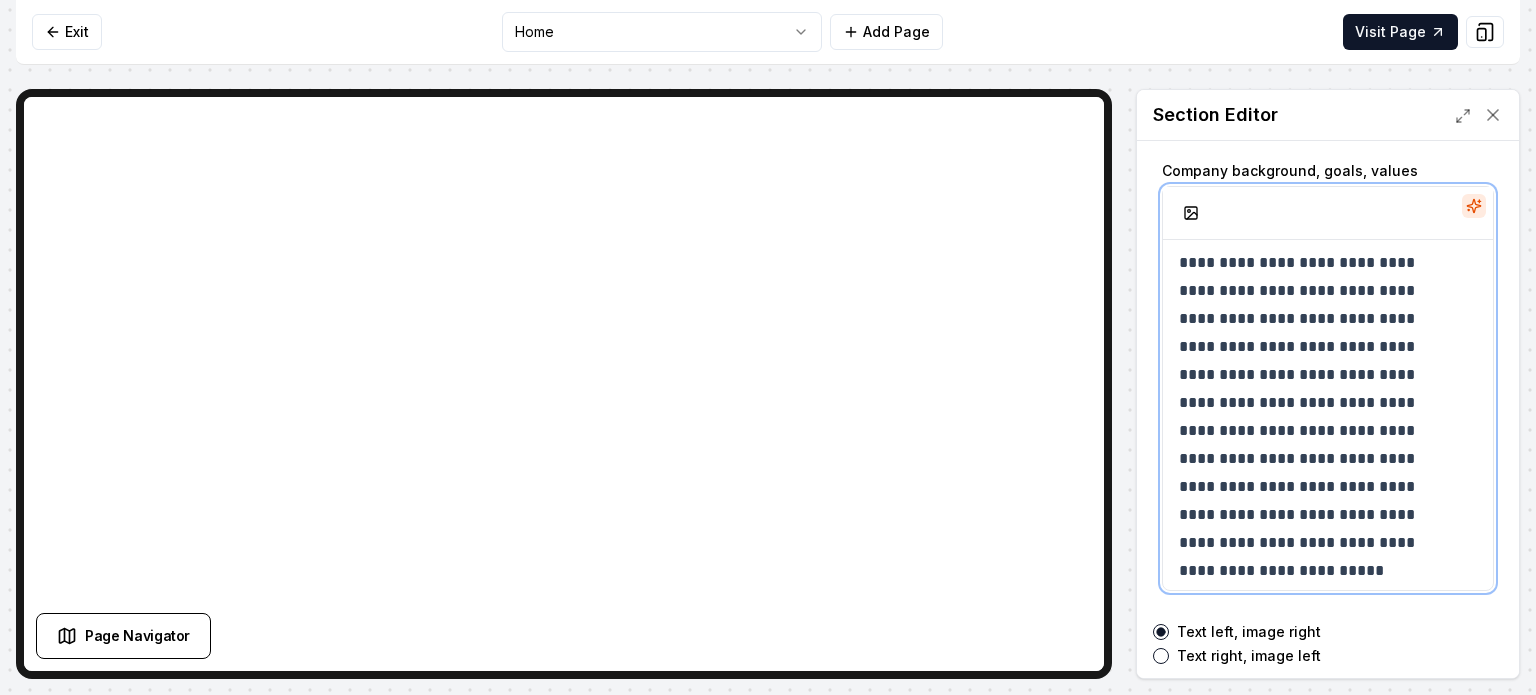 scroll, scrollTop: 421, scrollLeft: 0, axis: vertical 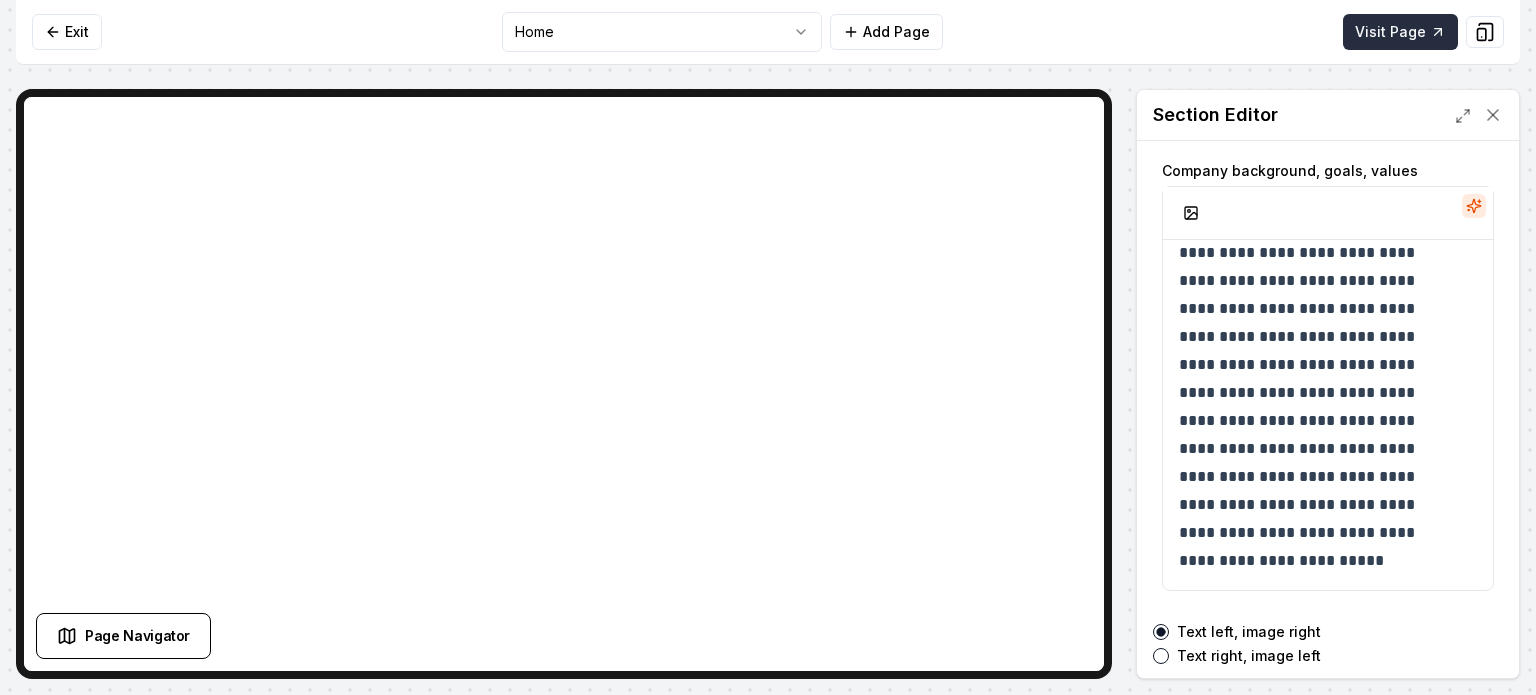 click on "Visit Page" at bounding box center (1400, 32) 